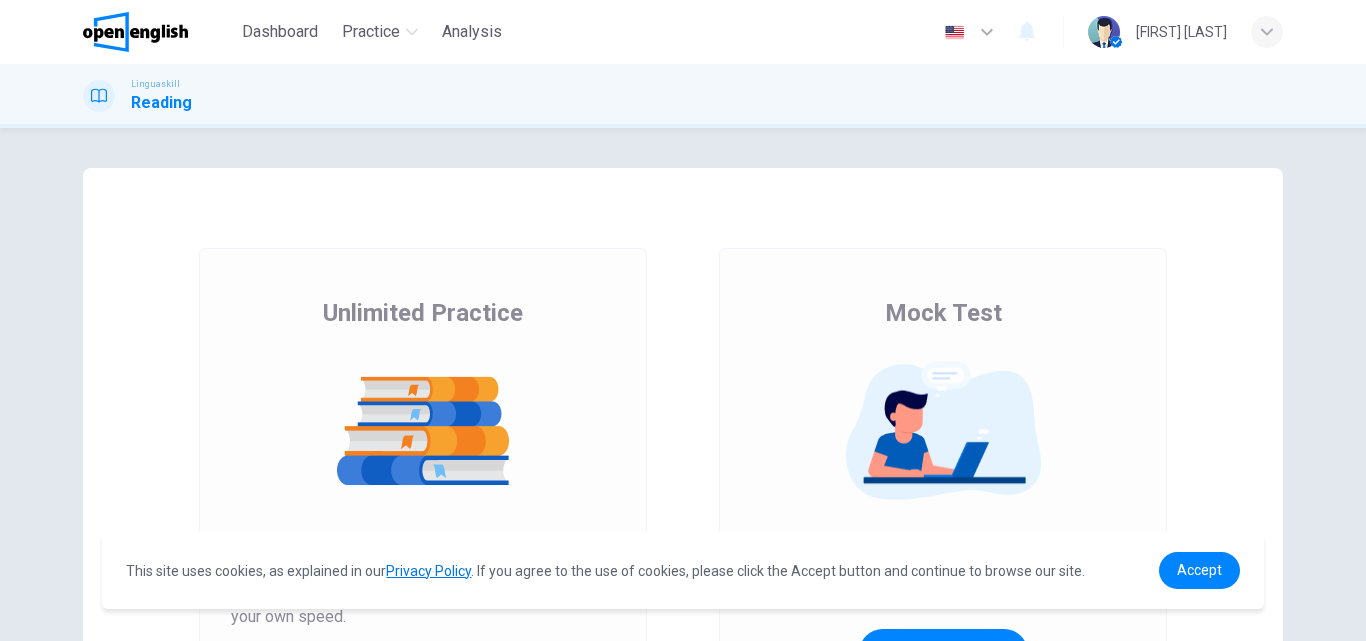 scroll, scrollTop: 0, scrollLeft: 0, axis: both 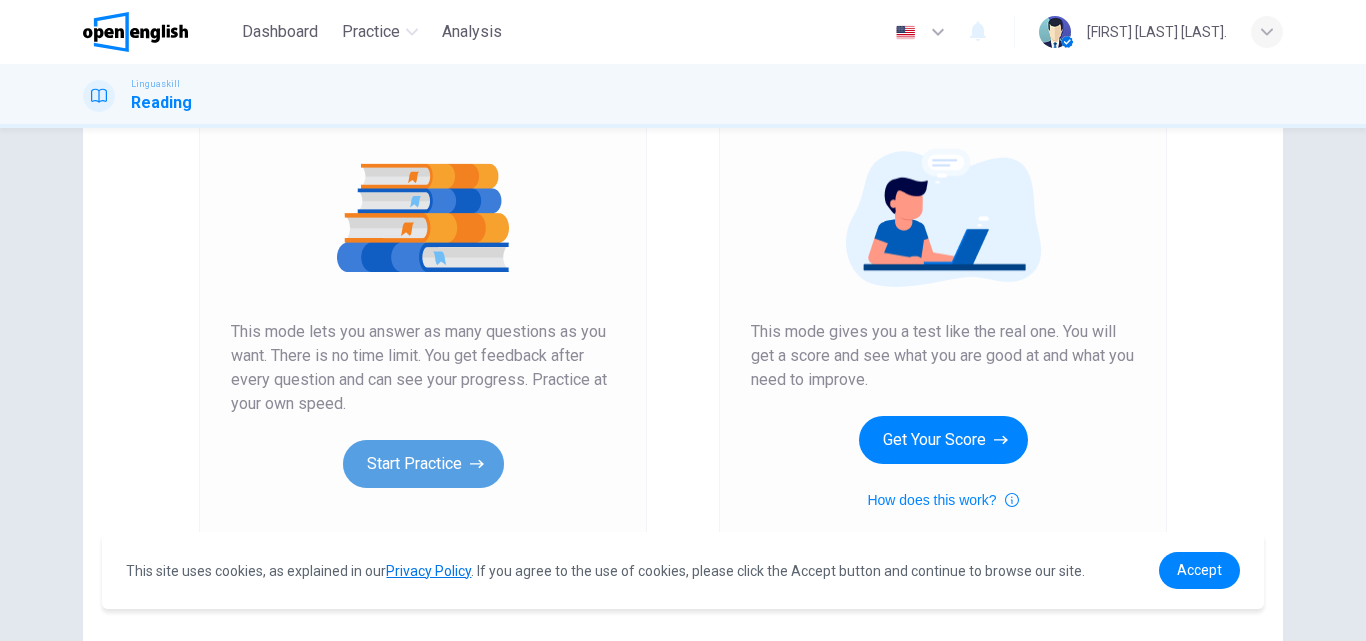 click on "Start Practice" at bounding box center (423, 464) 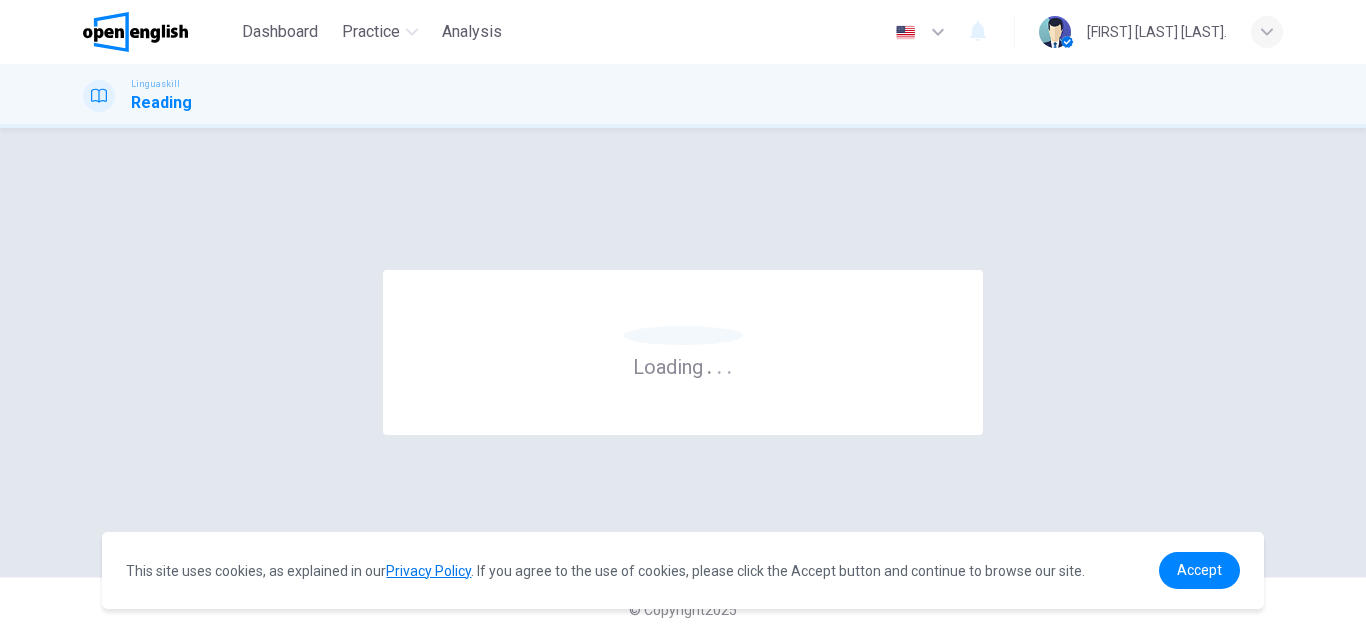 scroll, scrollTop: 0, scrollLeft: 0, axis: both 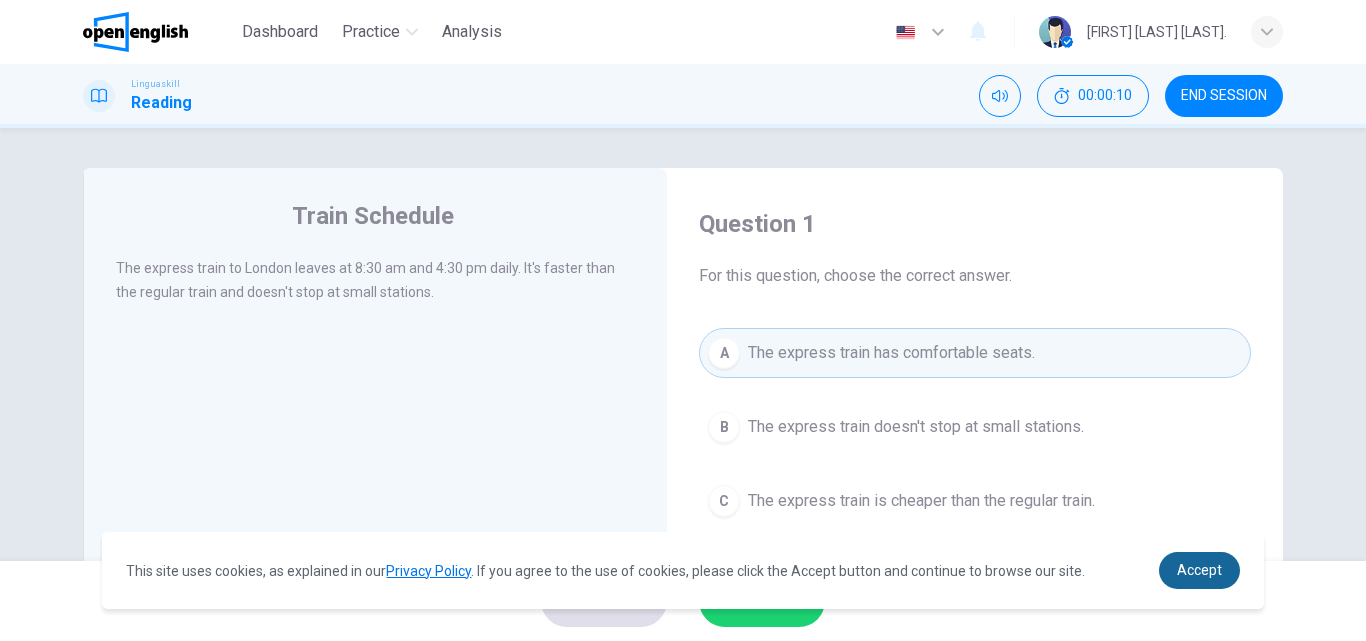 click on "Accept" at bounding box center [1199, 570] 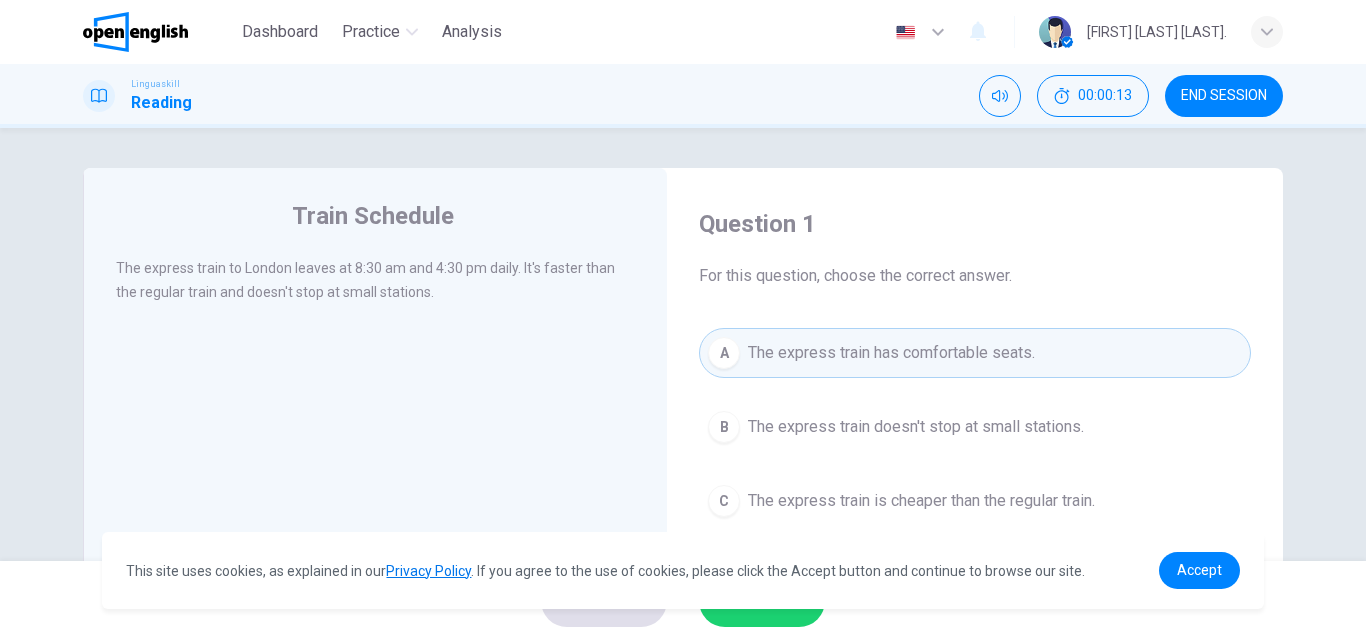click on "This site uses cookies, as explained in our  Privacy Policy . If you agree to the use of cookies, please click the Accept button and continue to browse our site.   Privacy Policy Accept" at bounding box center [682, 570] 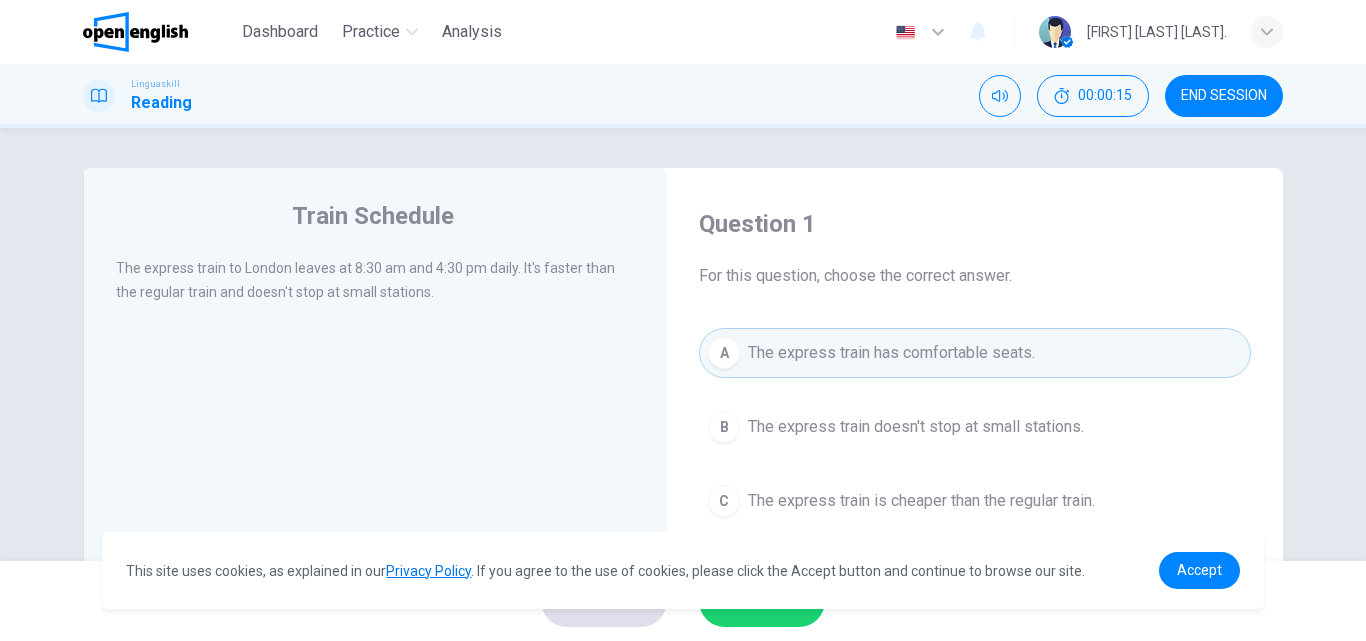 click on "SUBMIT" at bounding box center [762, 601] 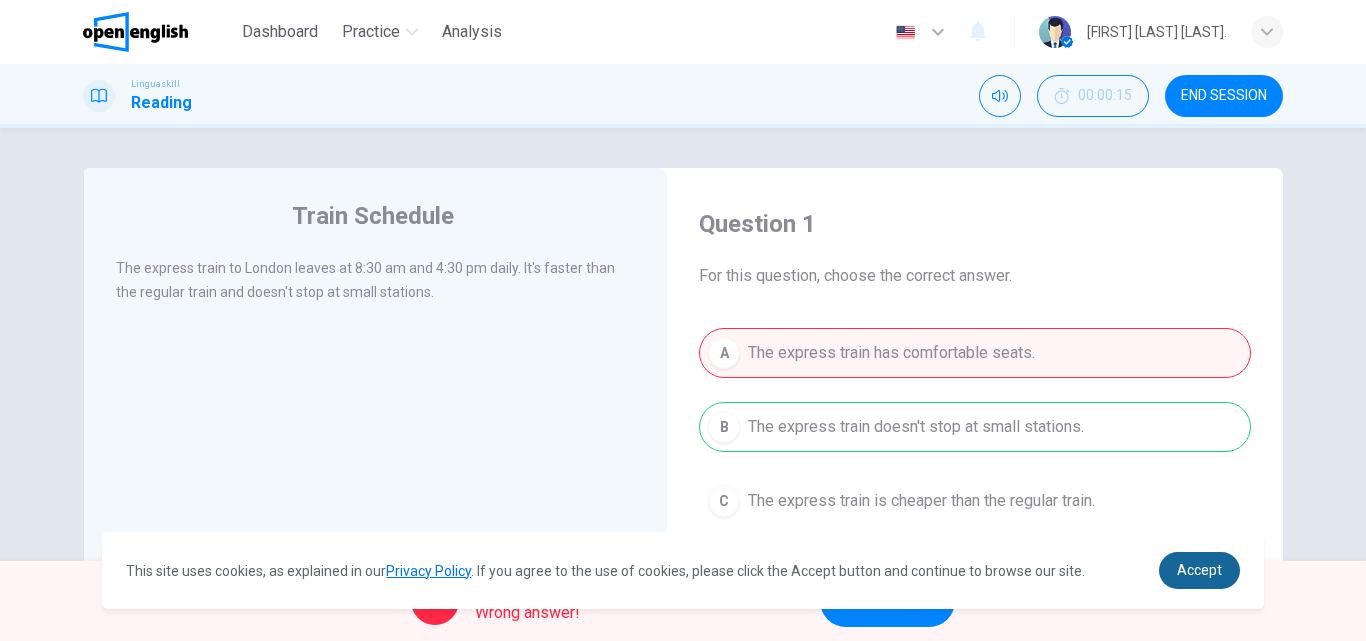 click on "Accept" at bounding box center [1199, 570] 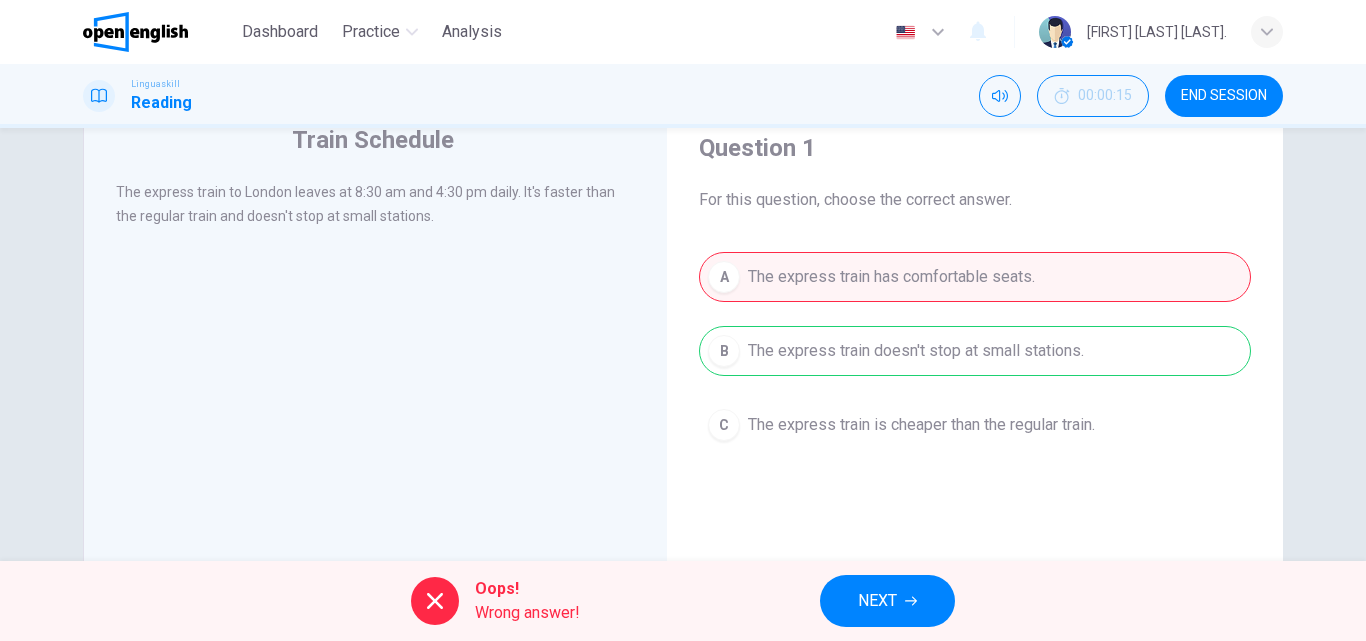 scroll, scrollTop: 74, scrollLeft: 0, axis: vertical 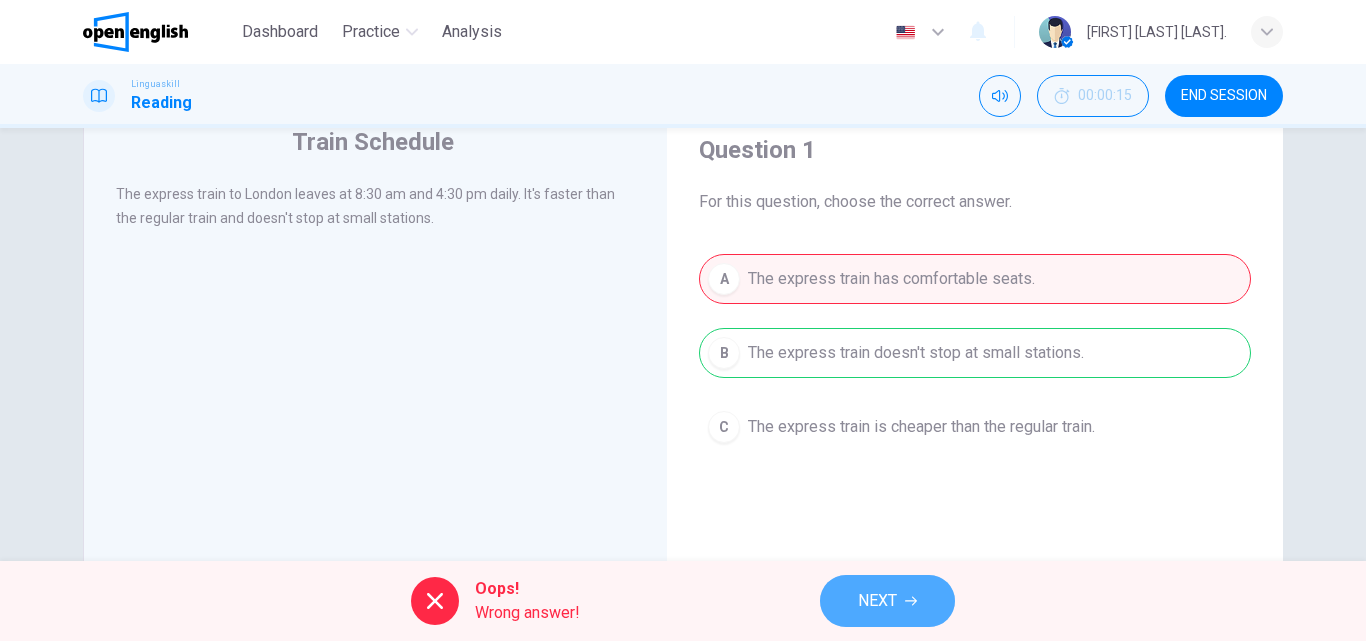 click 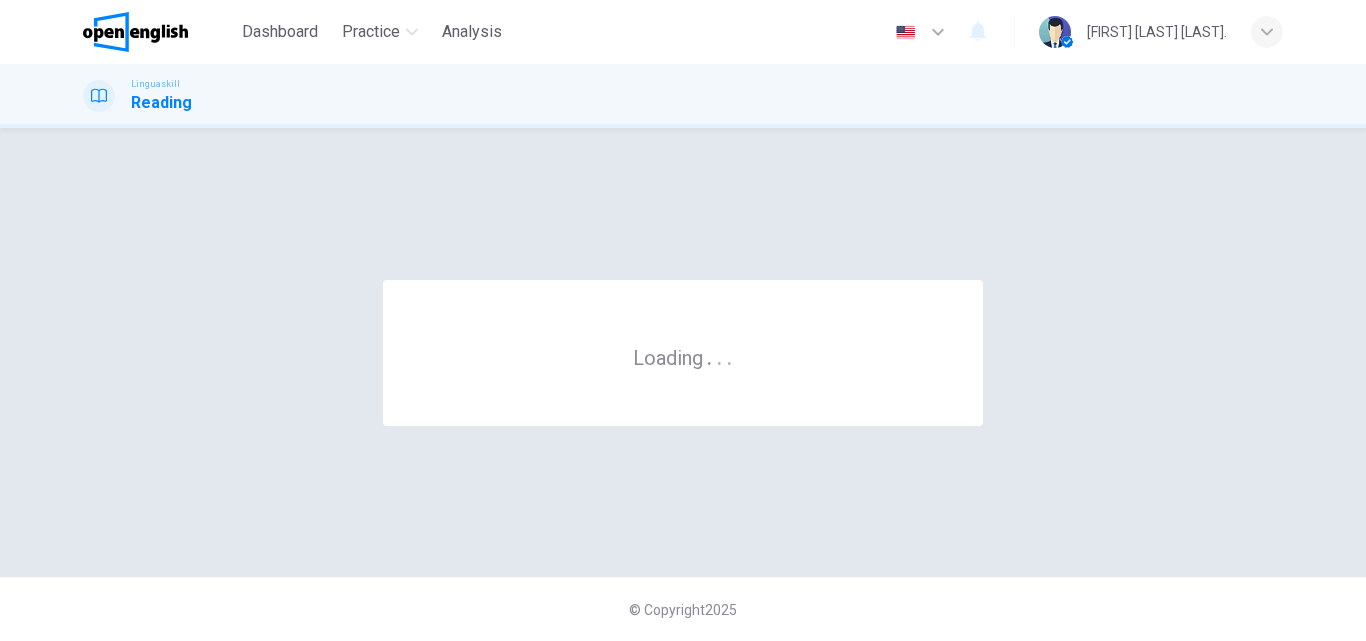 scroll, scrollTop: 0, scrollLeft: 0, axis: both 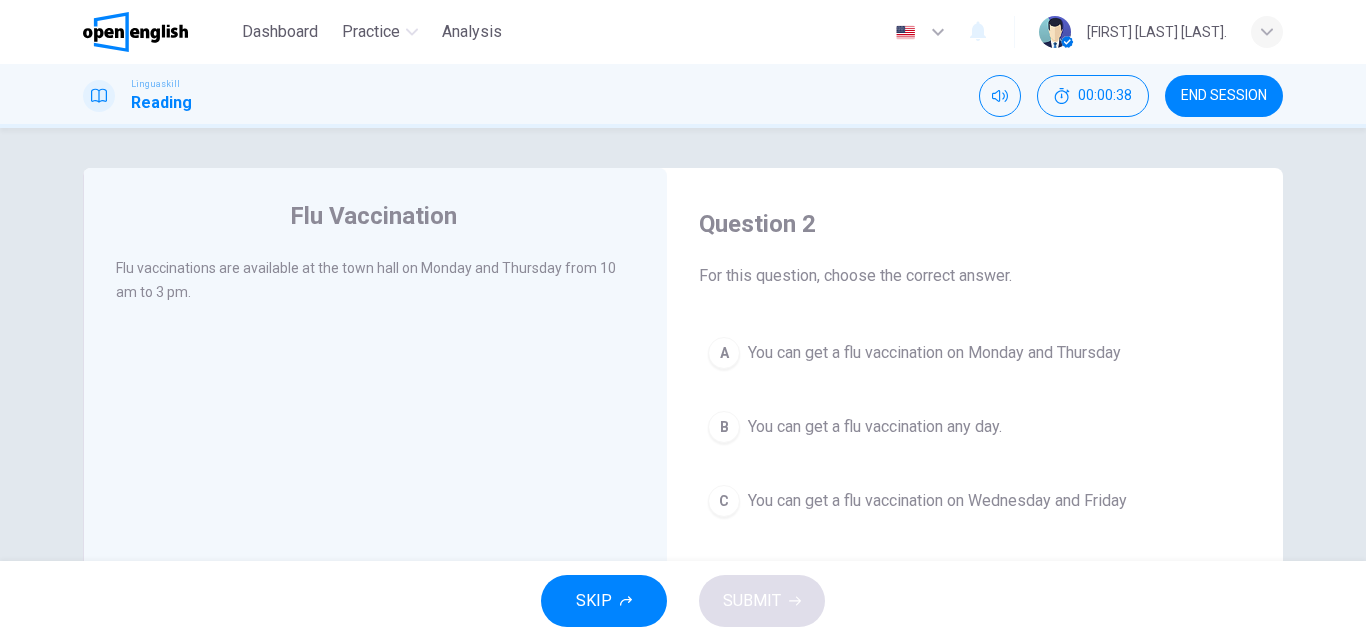 click on "You can get a flu vaccination on Monday and Thursday" at bounding box center (934, 353) 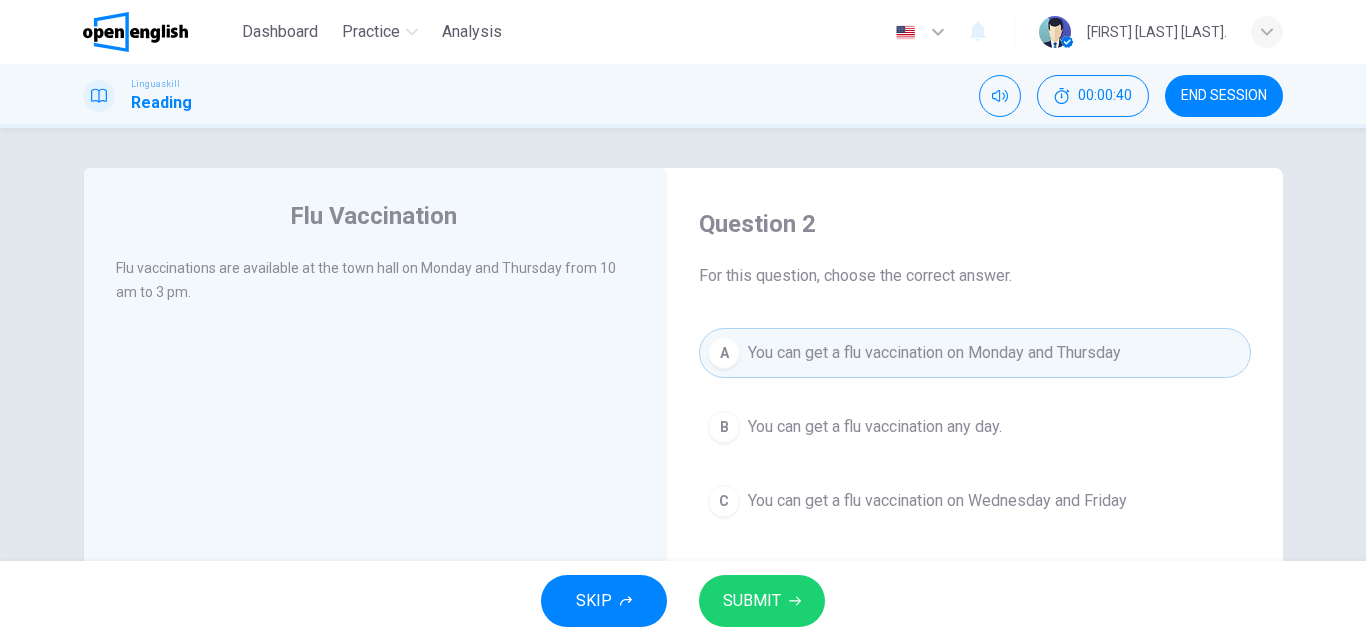 click on "SUBMIT" at bounding box center (762, 601) 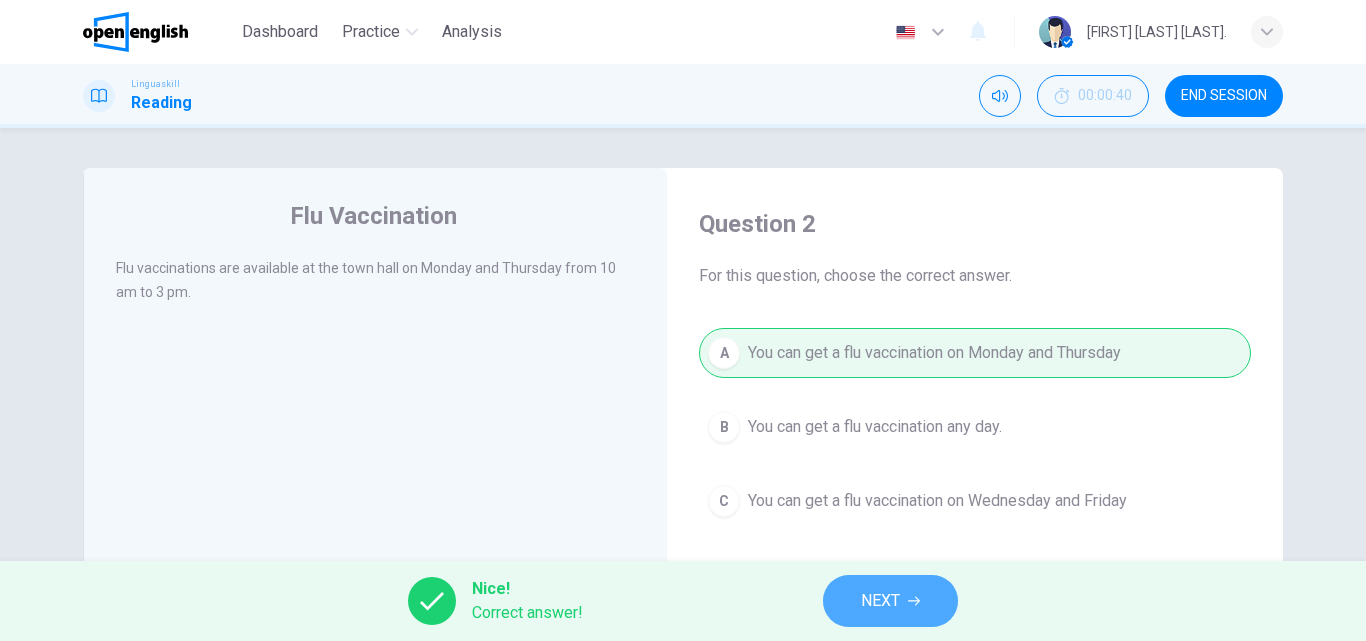 click on "NEXT" at bounding box center [890, 601] 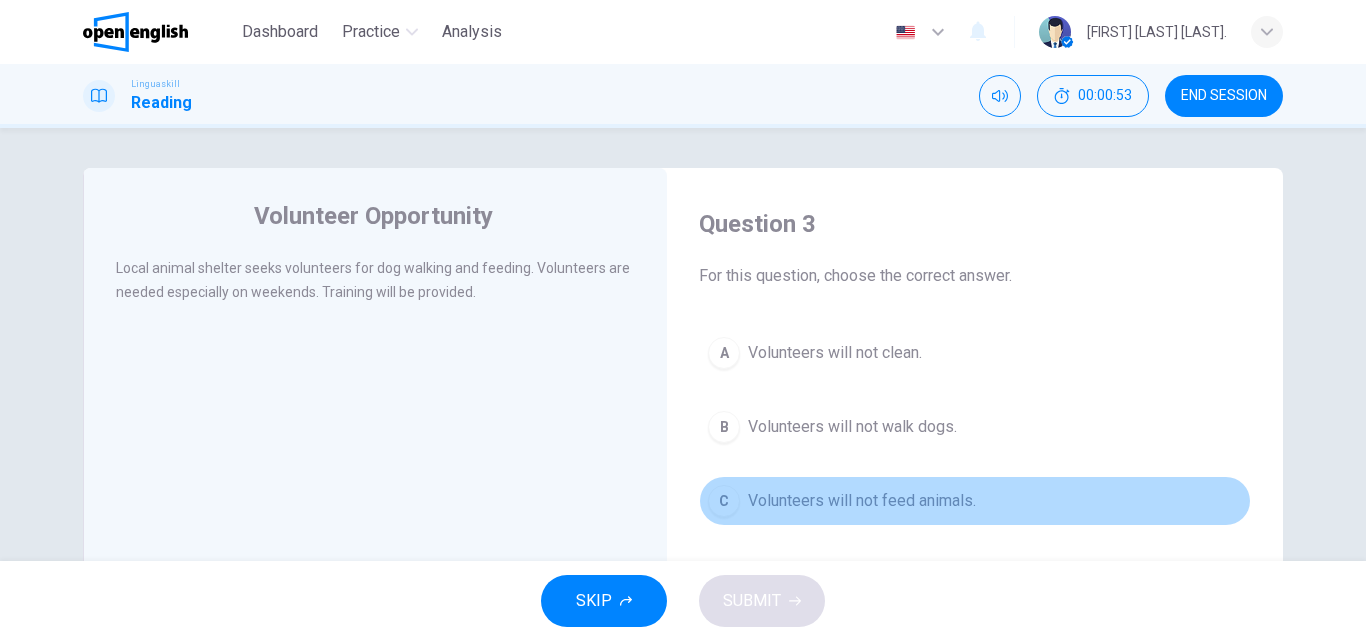 click on "Volunteers will not feed animals." at bounding box center [862, 501] 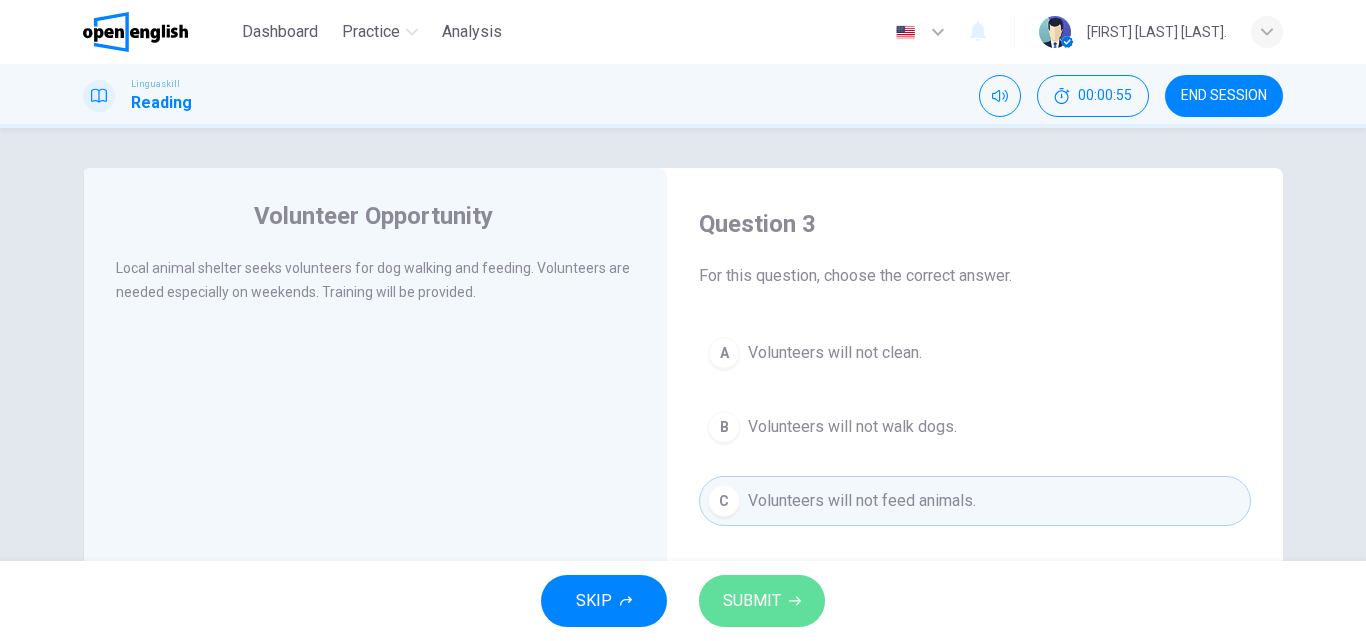 click 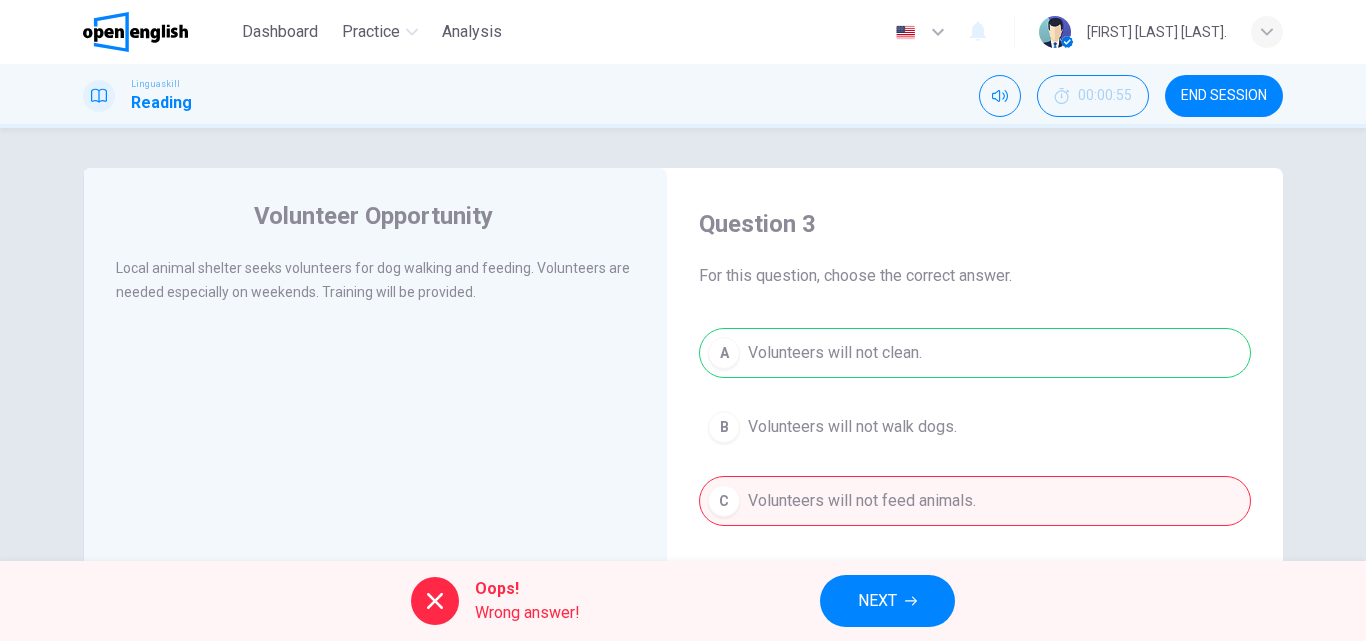 click on "NEXT" at bounding box center (877, 601) 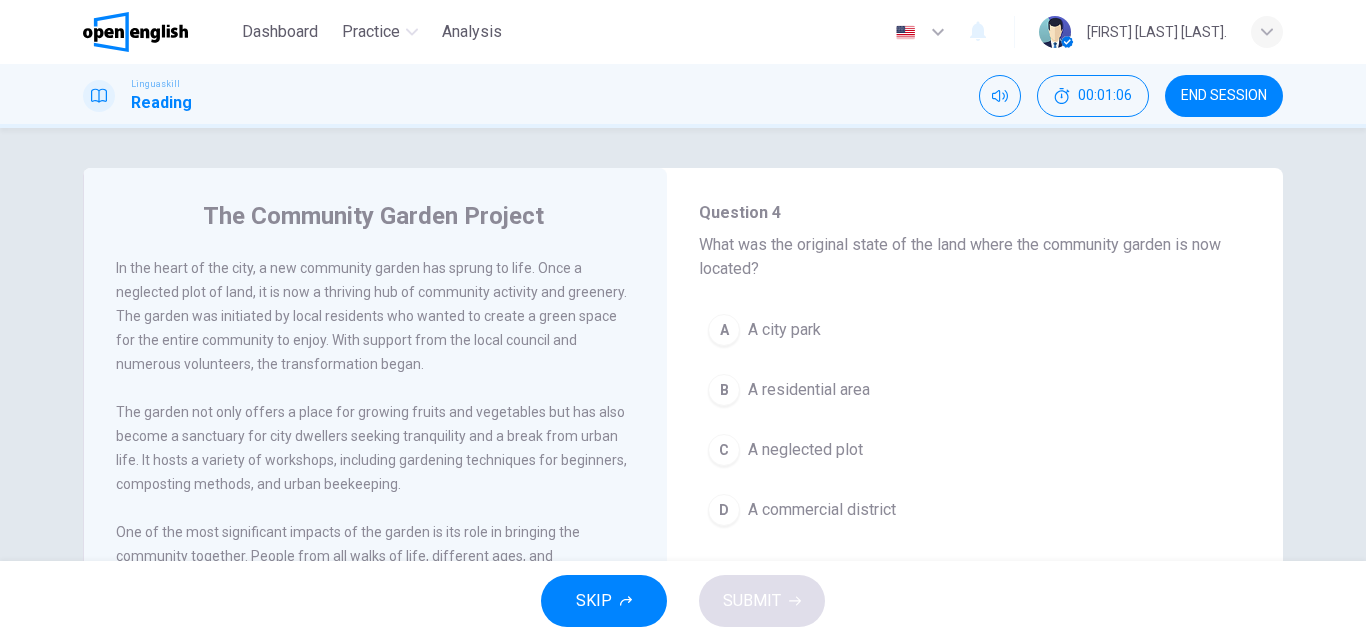 scroll, scrollTop: 129, scrollLeft: 0, axis: vertical 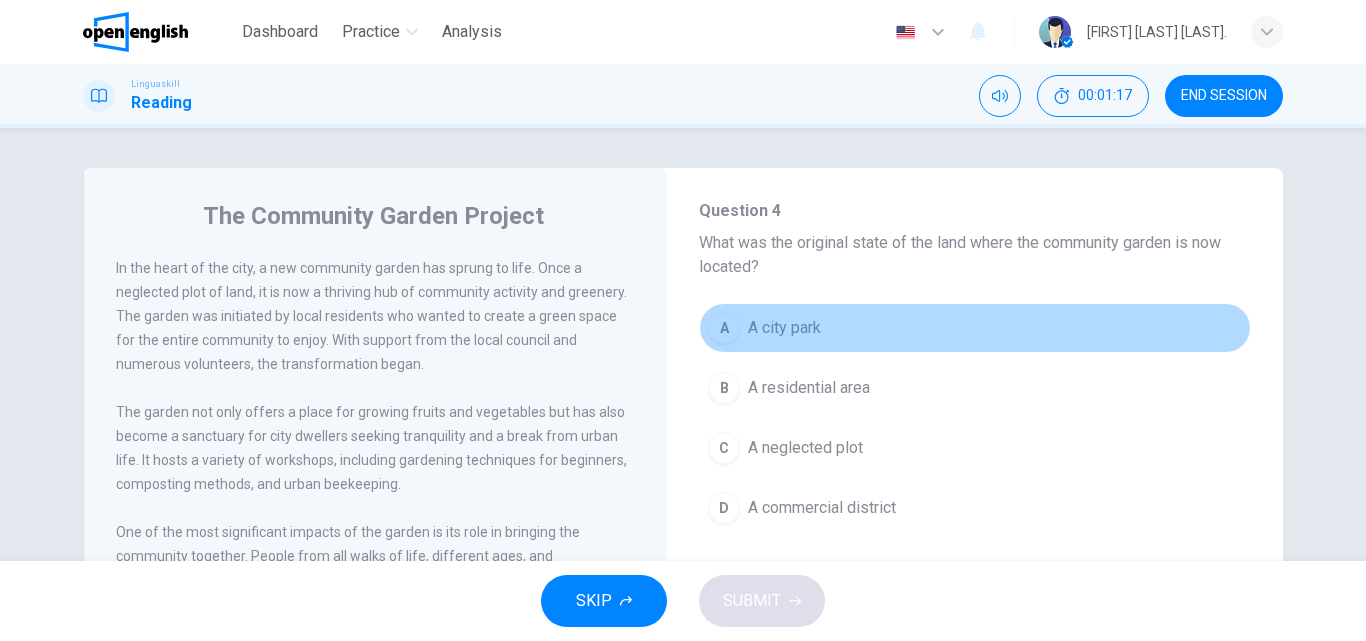 click on "A A city park" at bounding box center (975, 328) 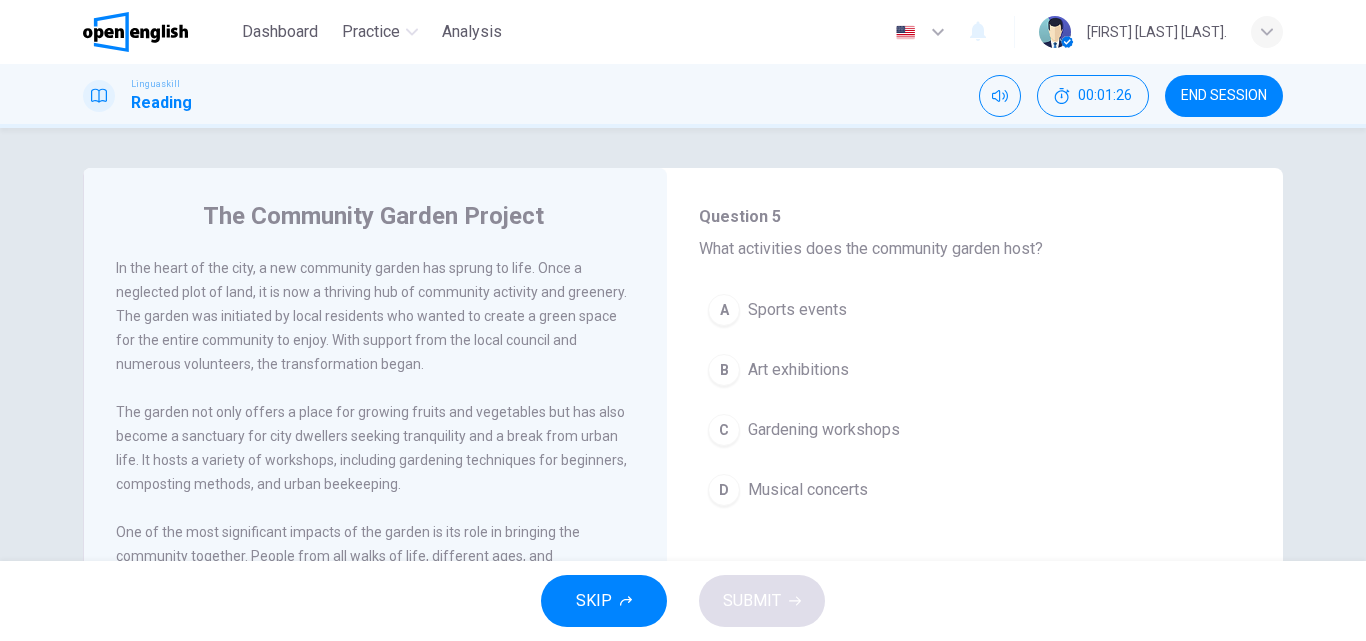 scroll, scrollTop: 502, scrollLeft: 0, axis: vertical 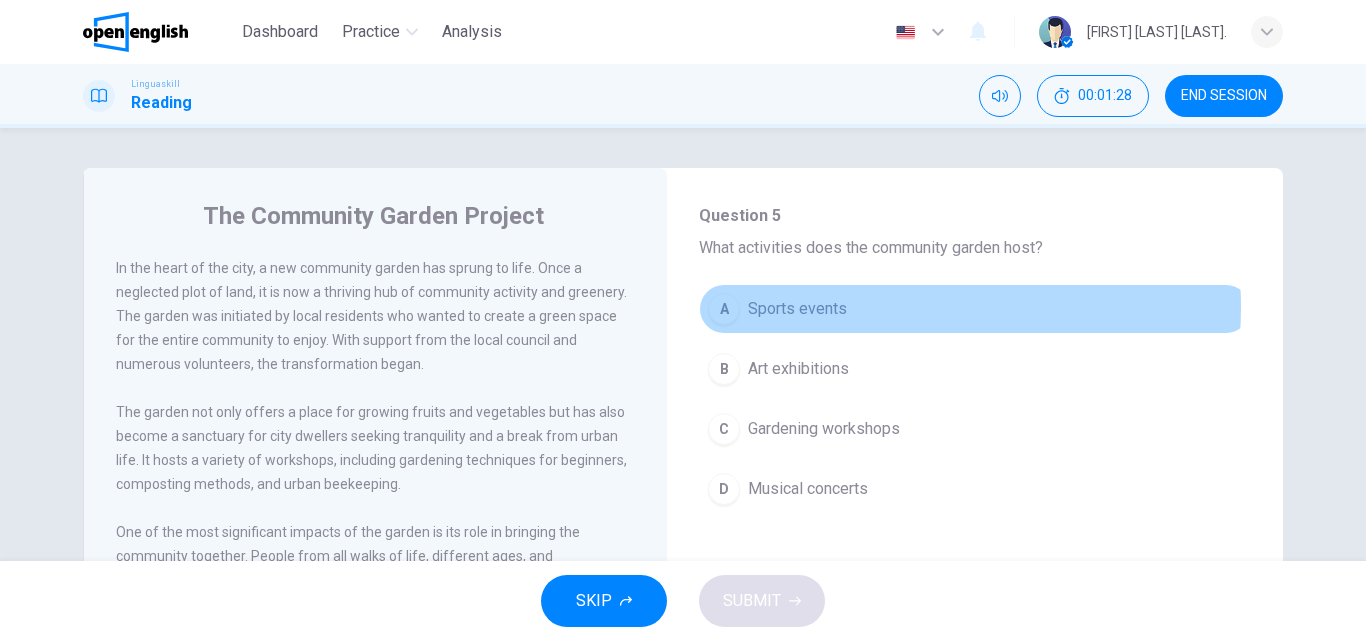 click on "A Sports events" at bounding box center [975, 309] 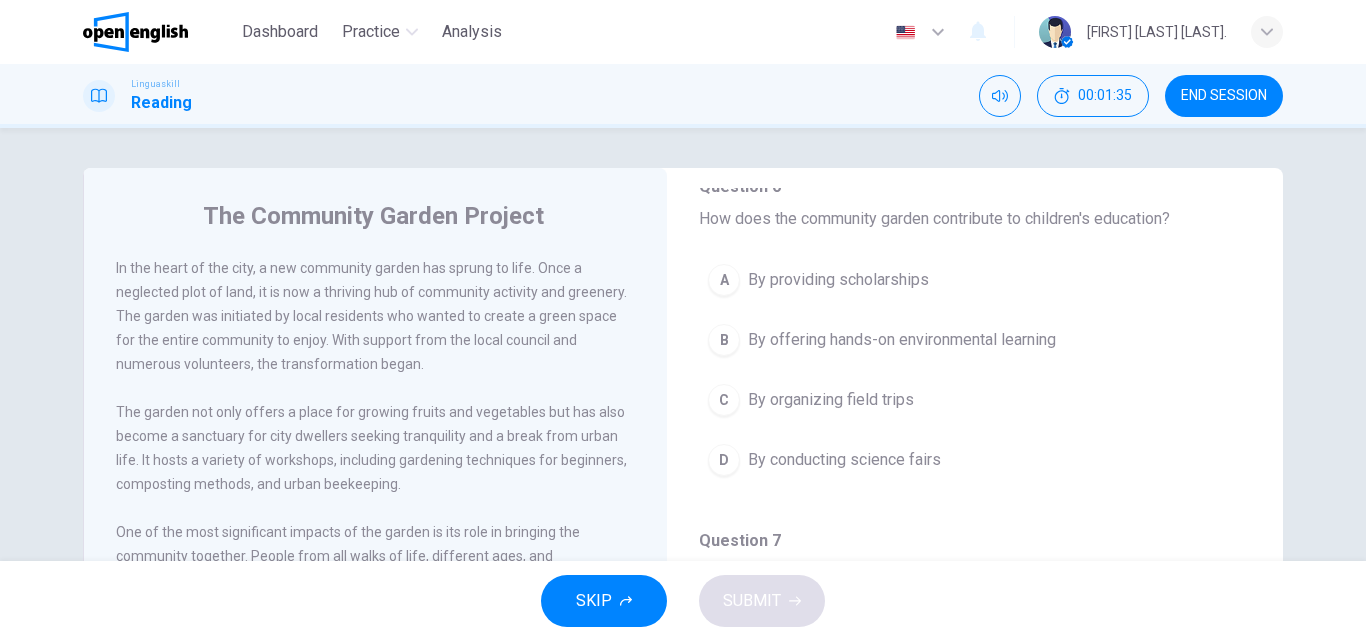 scroll, scrollTop: 870, scrollLeft: 0, axis: vertical 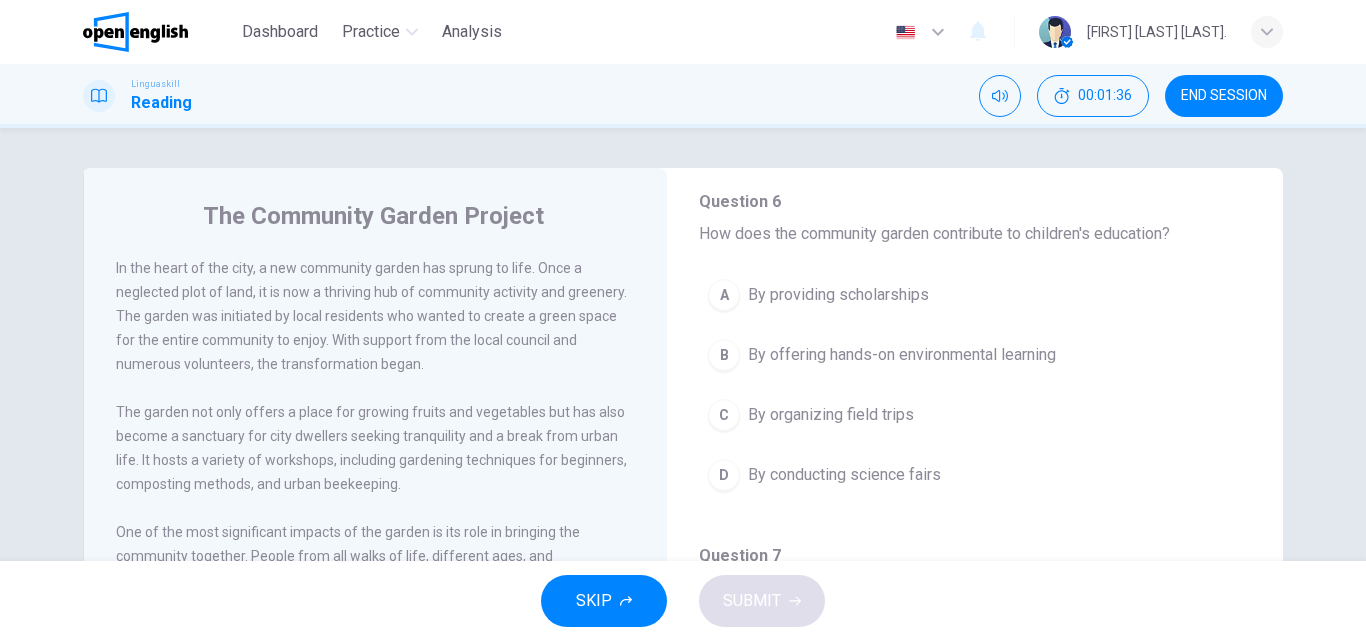 click on "B By offering hands-on environmental learning" at bounding box center [975, 355] 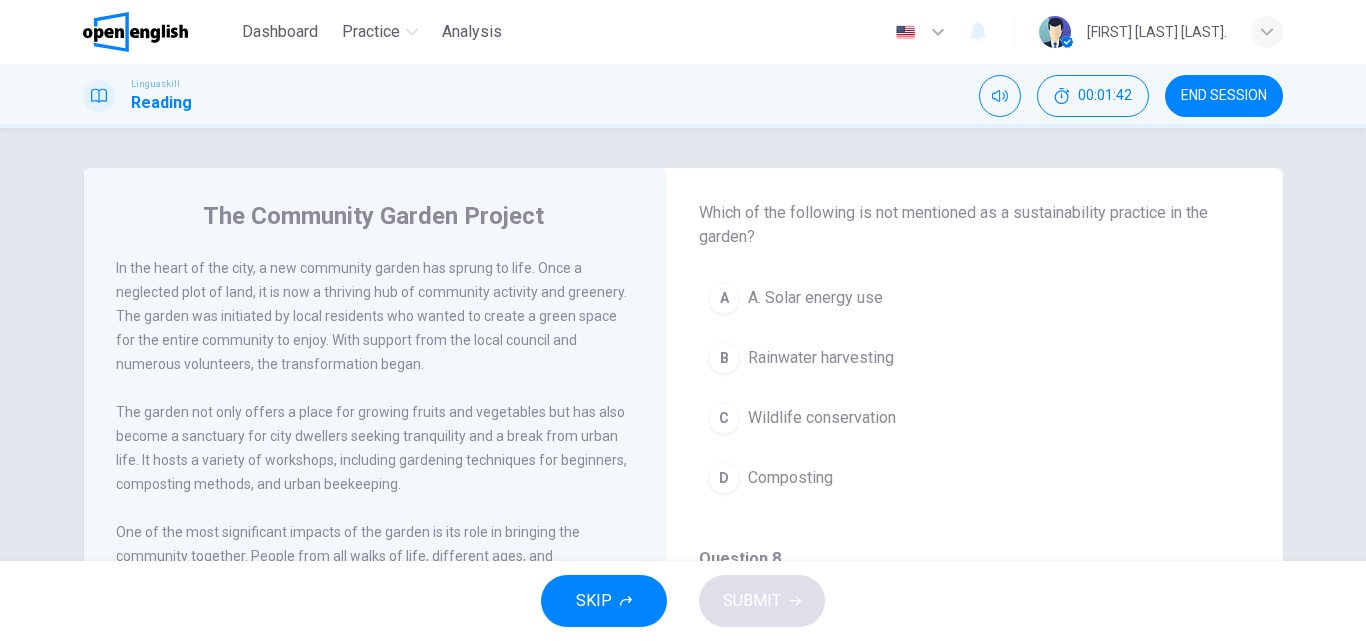 scroll, scrollTop: 1299, scrollLeft: 0, axis: vertical 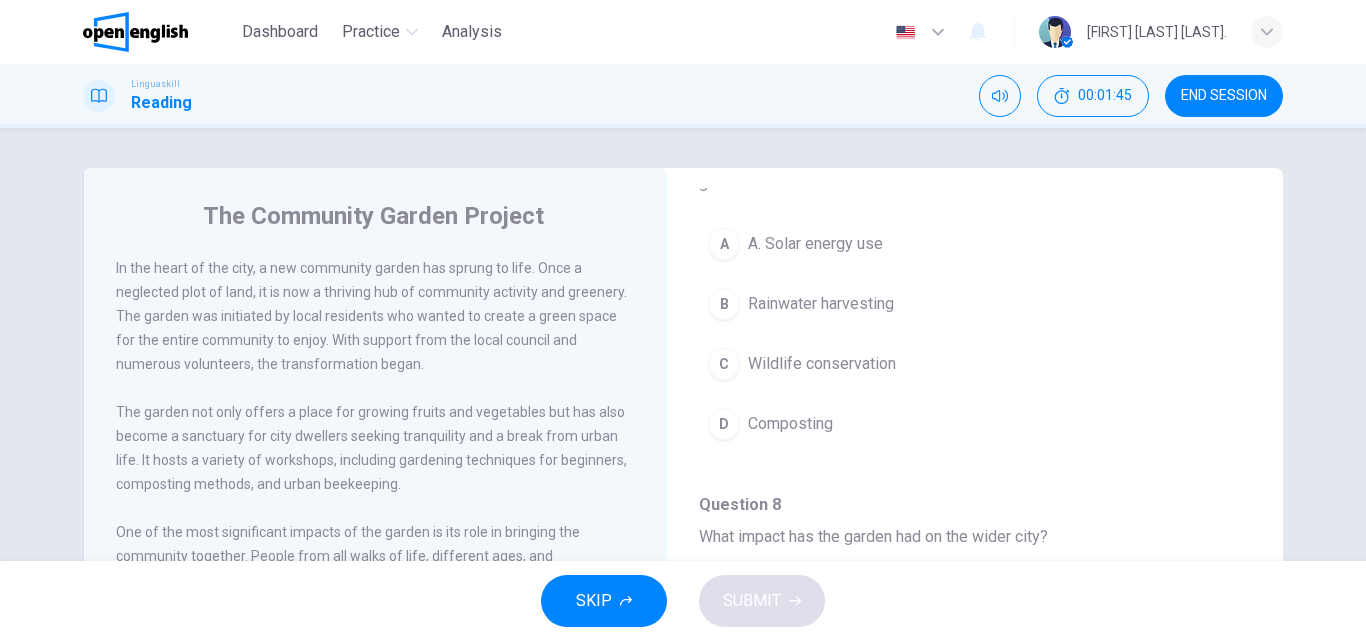 click on "Wildlife conservation" at bounding box center [822, 364] 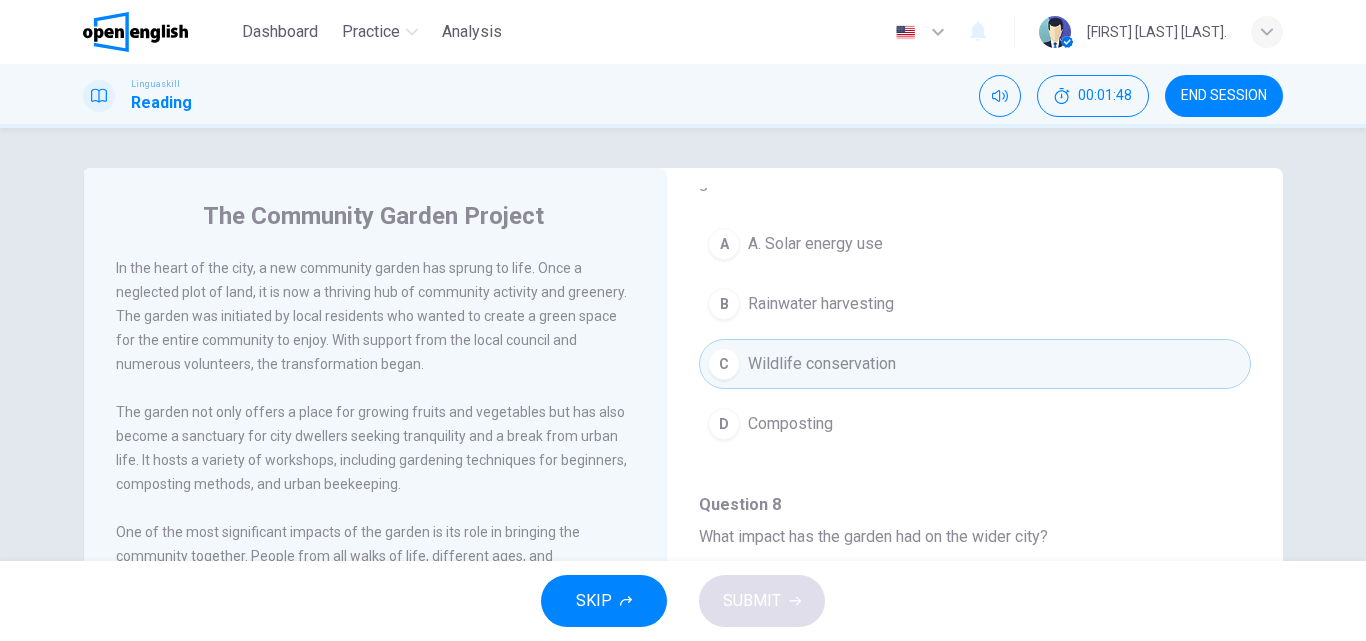 scroll, scrollTop: 738, scrollLeft: 0, axis: vertical 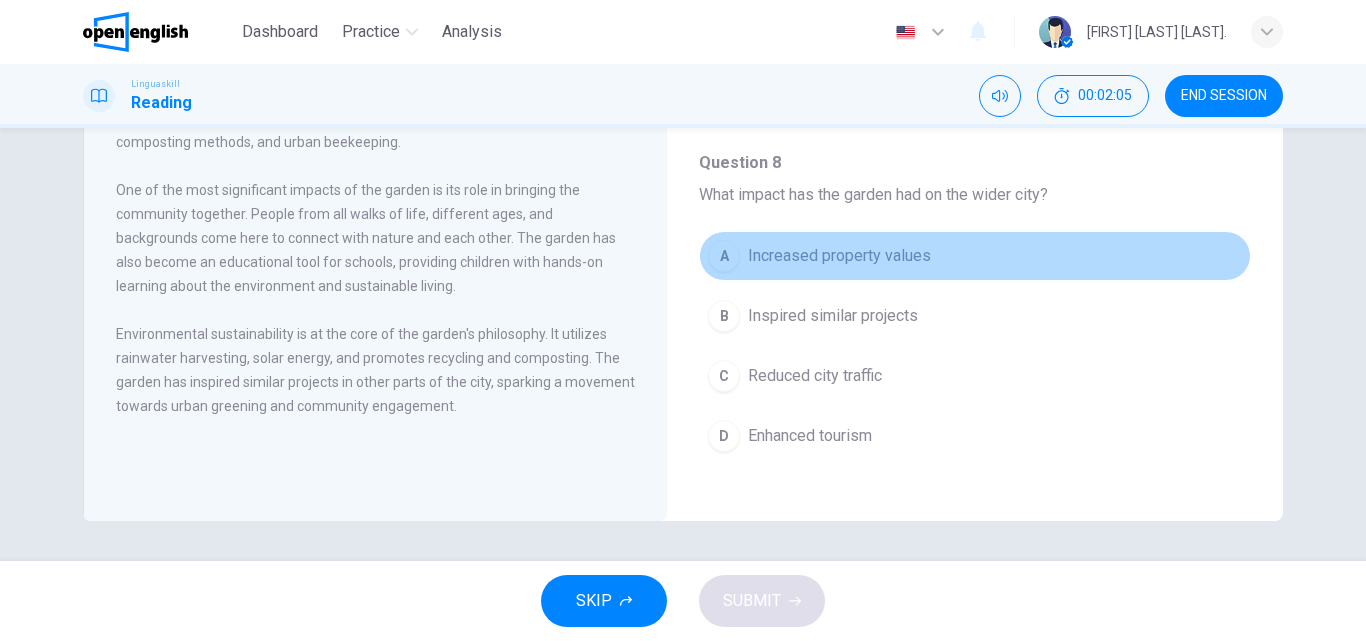 click on "A Increased property values" at bounding box center [975, 256] 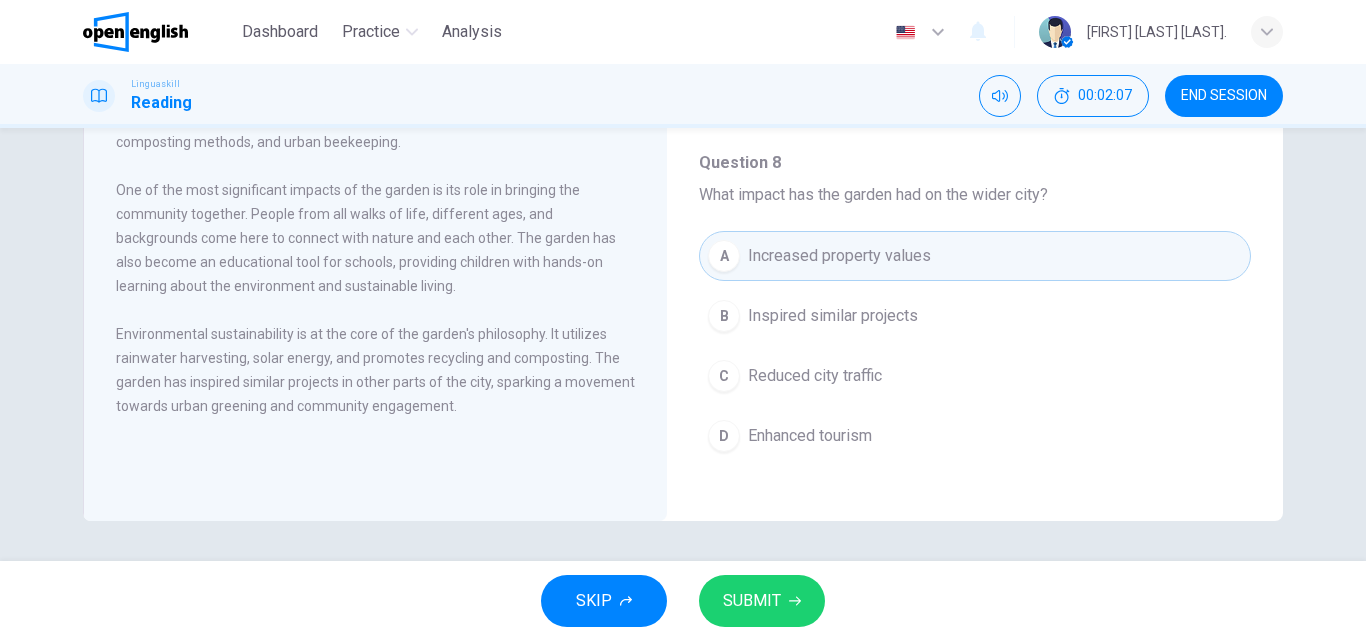 click on "SUBMIT" at bounding box center [762, 601] 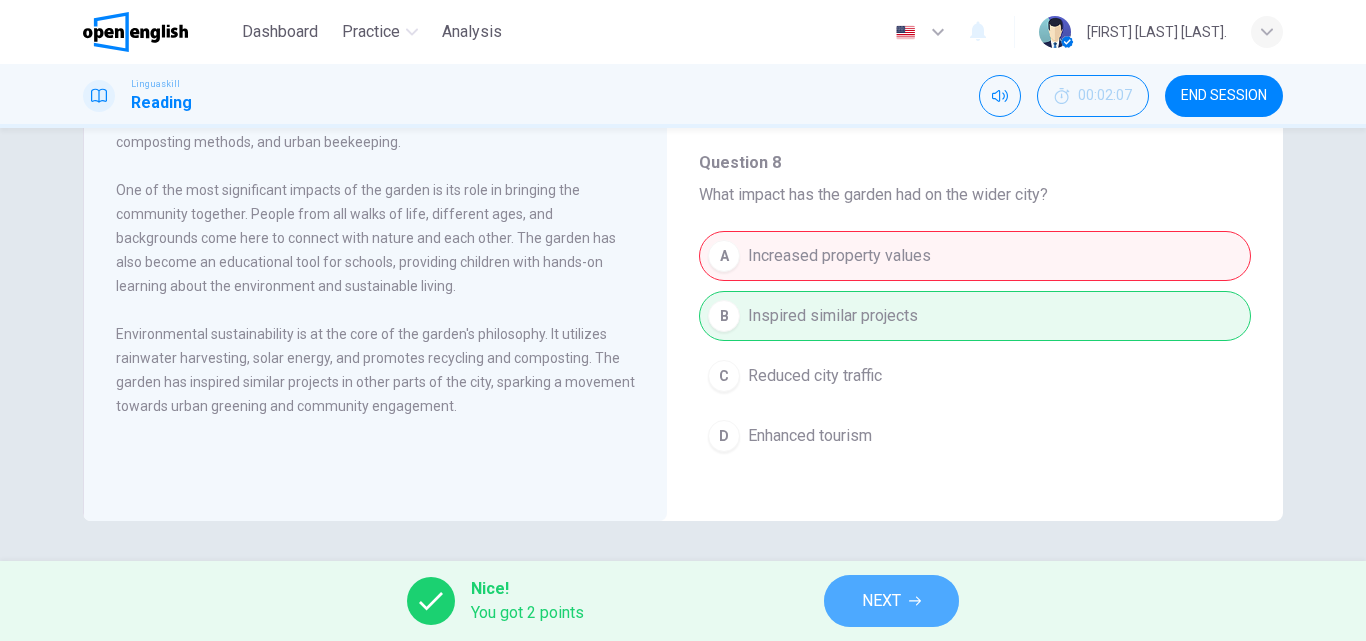 click on "NEXT" at bounding box center (891, 601) 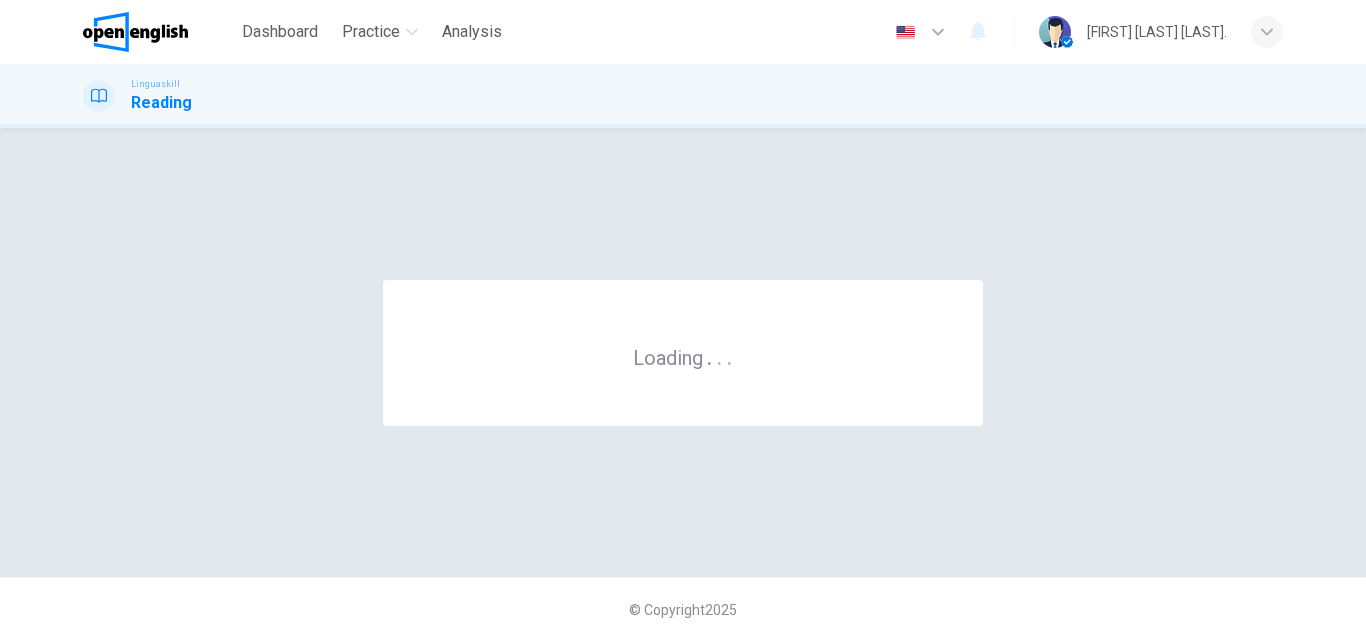 scroll, scrollTop: 0, scrollLeft: 0, axis: both 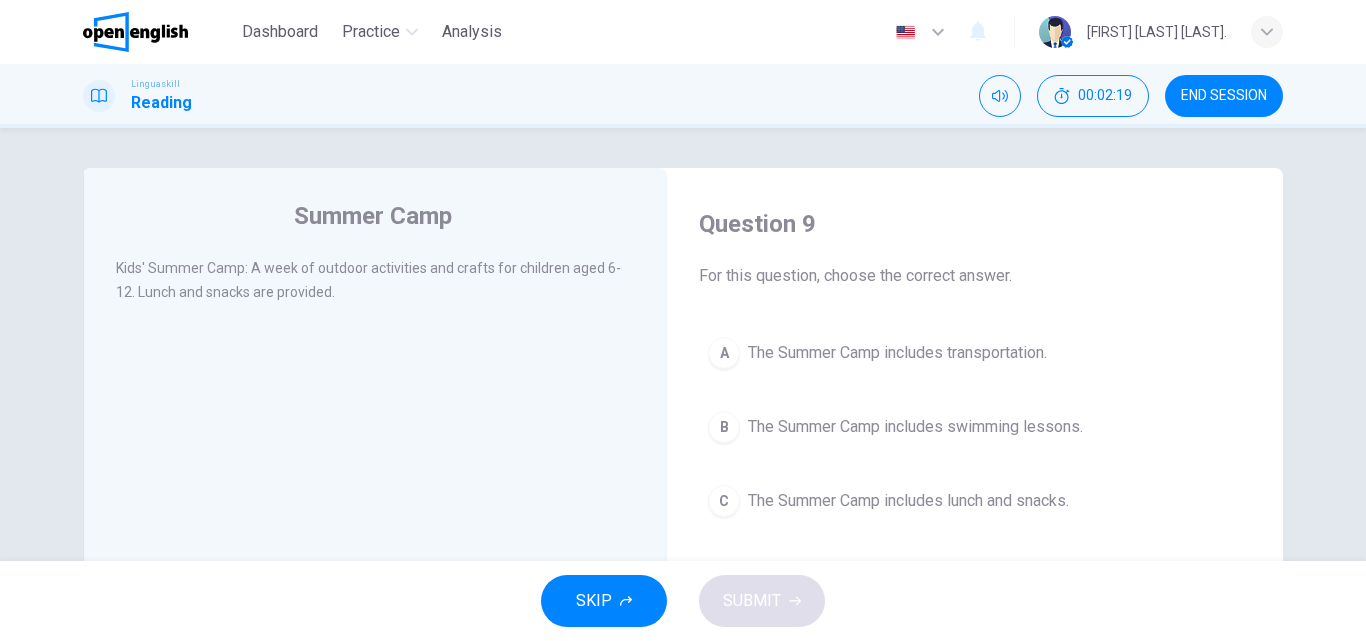 click on "The Summer Camp includes swimming lessons." at bounding box center [915, 427] 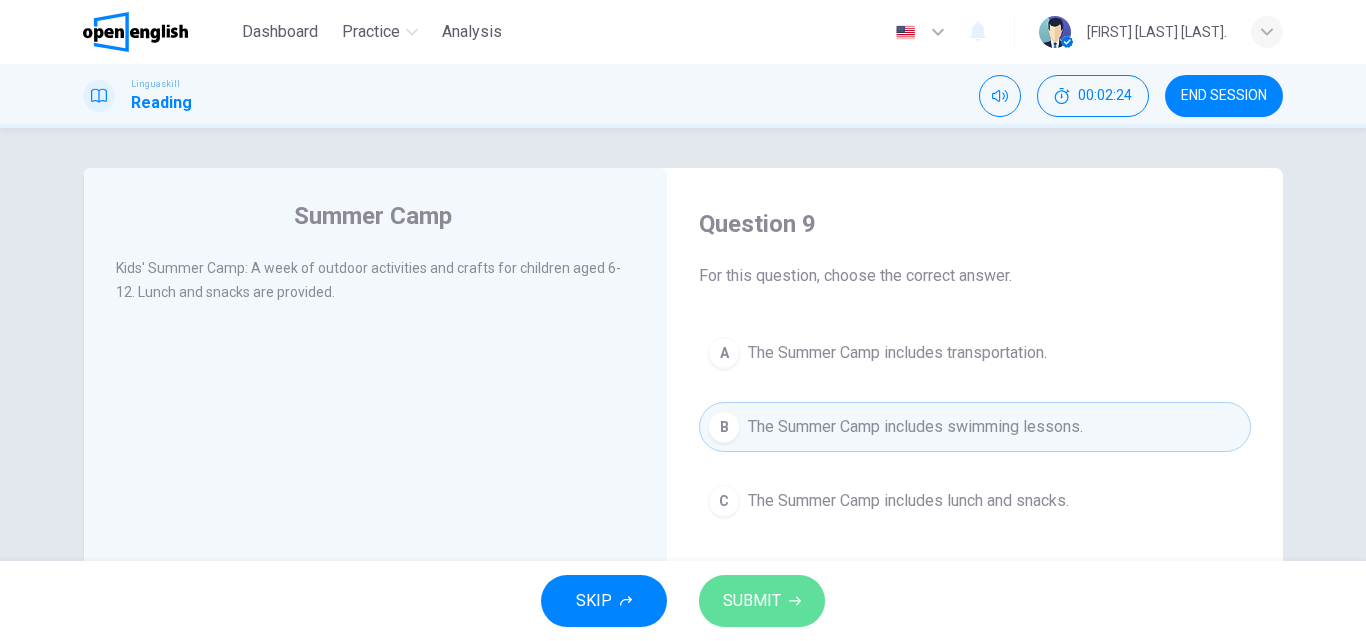 click on "SUBMIT" at bounding box center (762, 601) 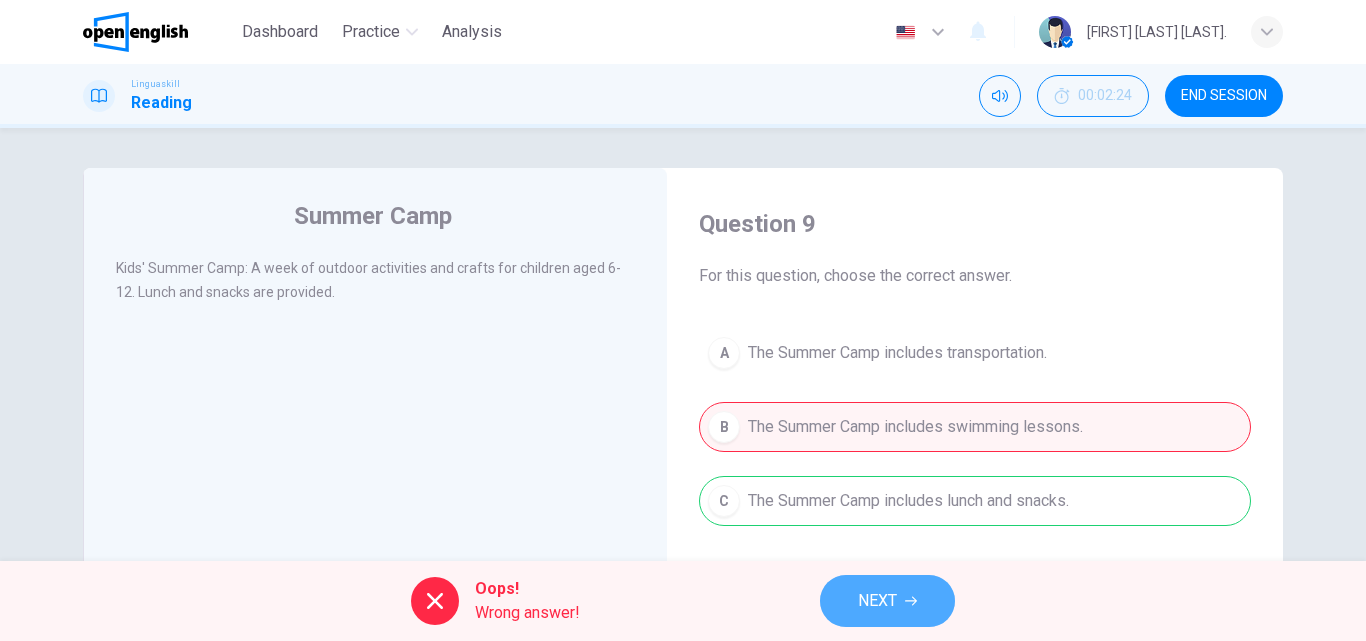 click on "NEXT" at bounding box center (877, 601) 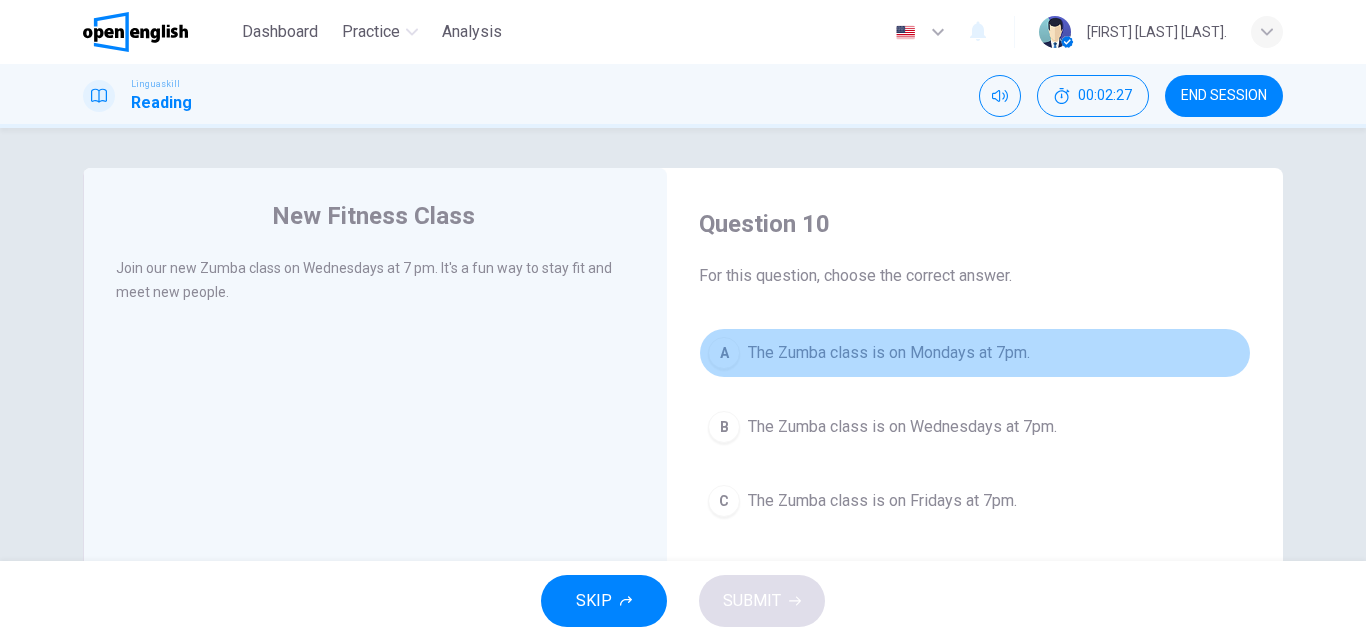click on "The Zumba class is on Mondays at 7pm." at bounding box center [889, 353] 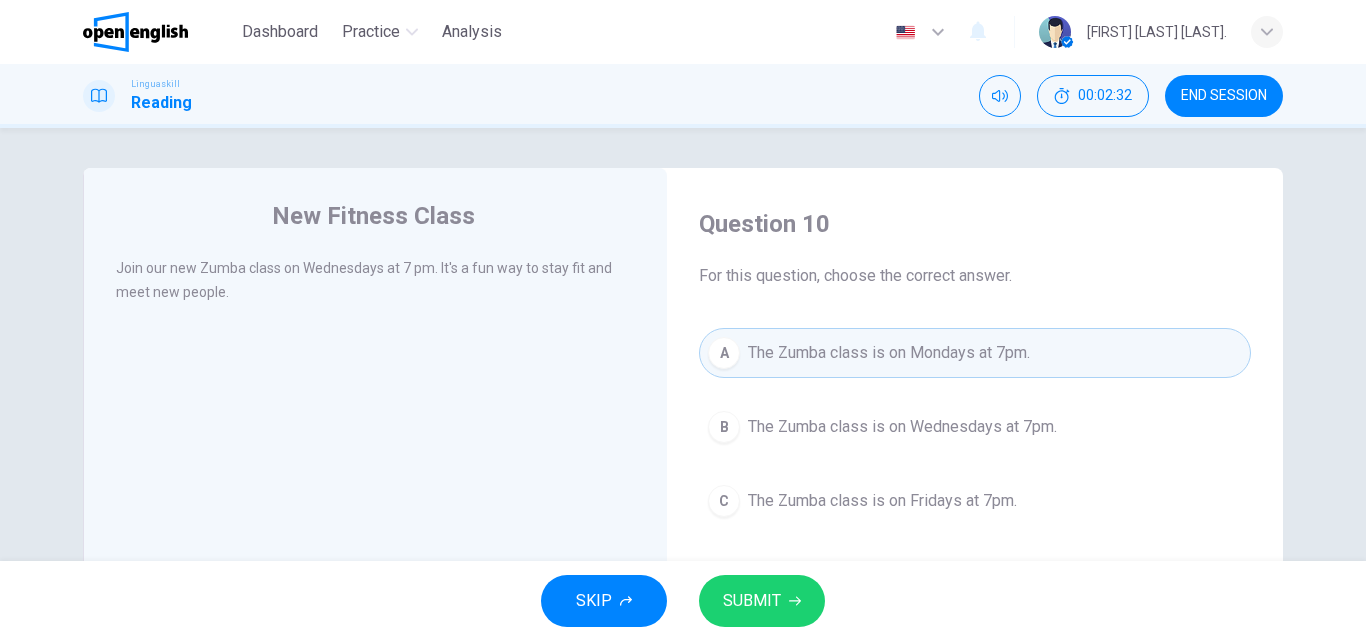 click on "The Zumba class is on Wednesdays at 7pm." at bounding box center (902, 427) 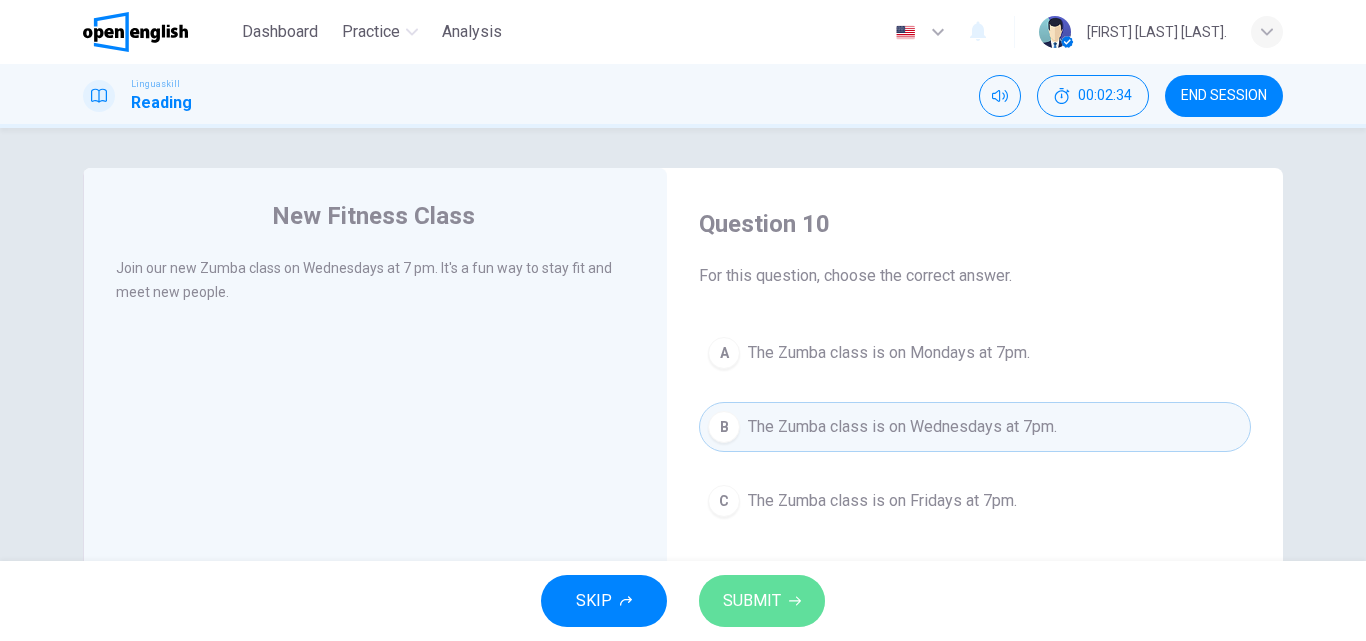 click on "SUBMIT" at bounding box center (752, 601) 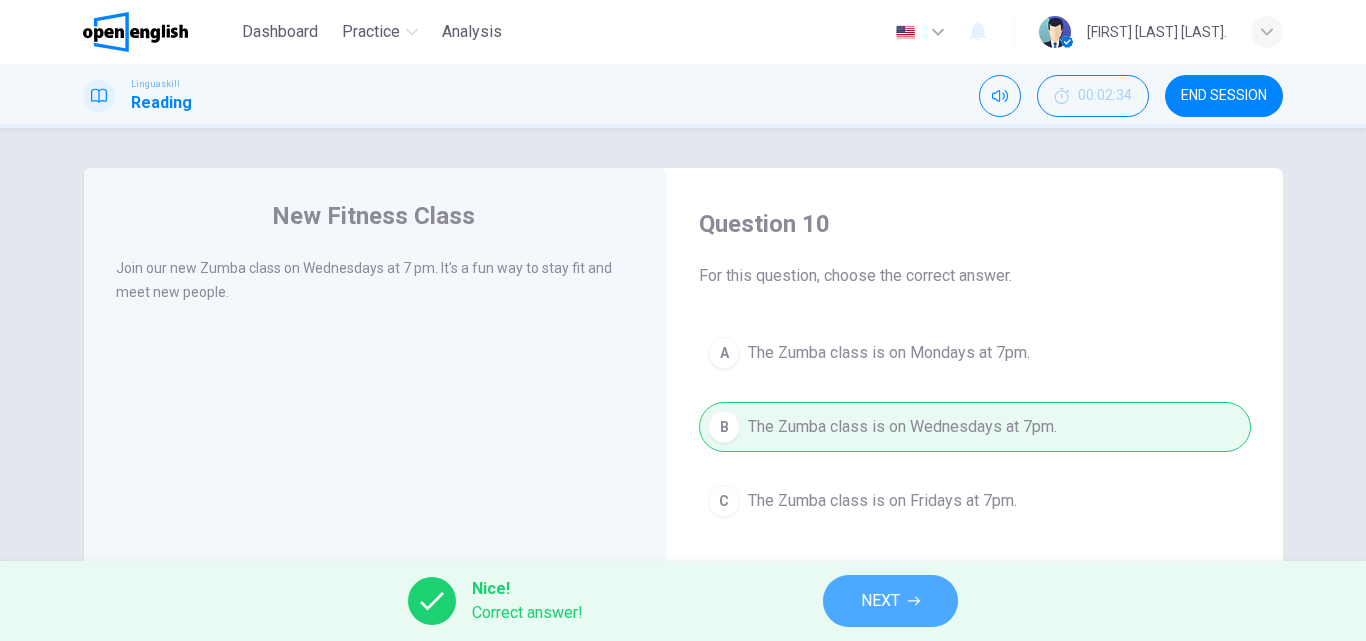 click on "NEXT" at bounding box center (890, 601) 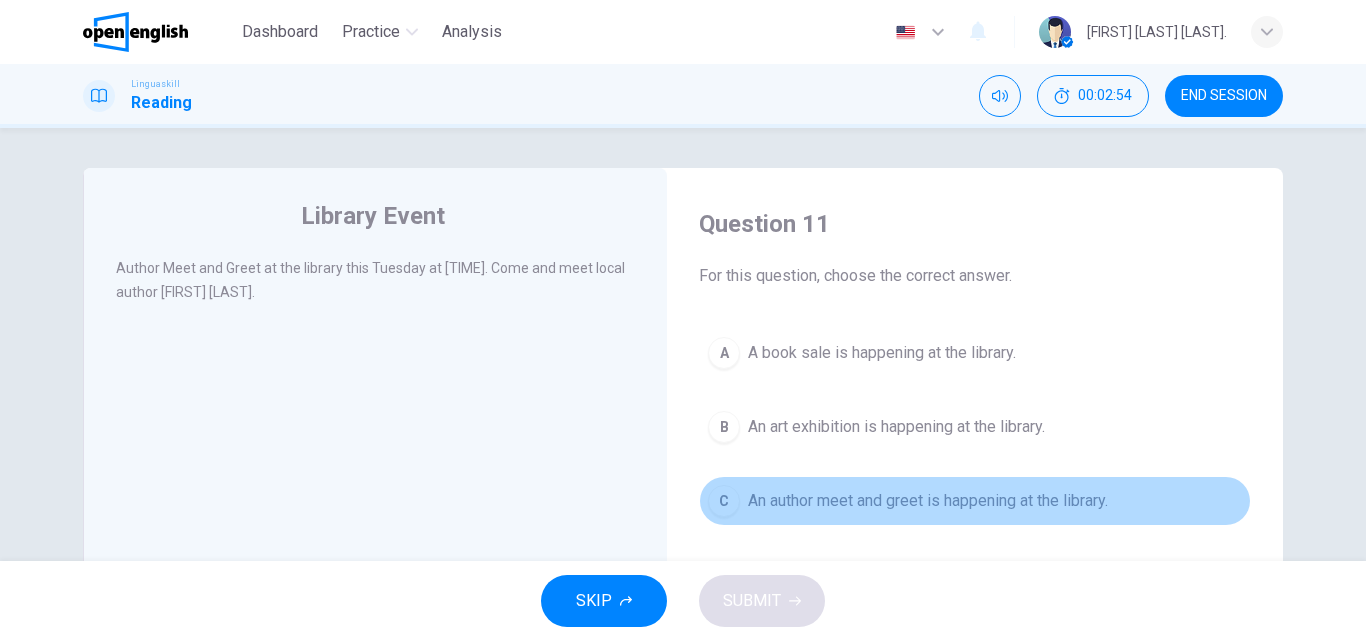 click on "An author meet and greet is happening at the library." at bounding box center (928, 501) 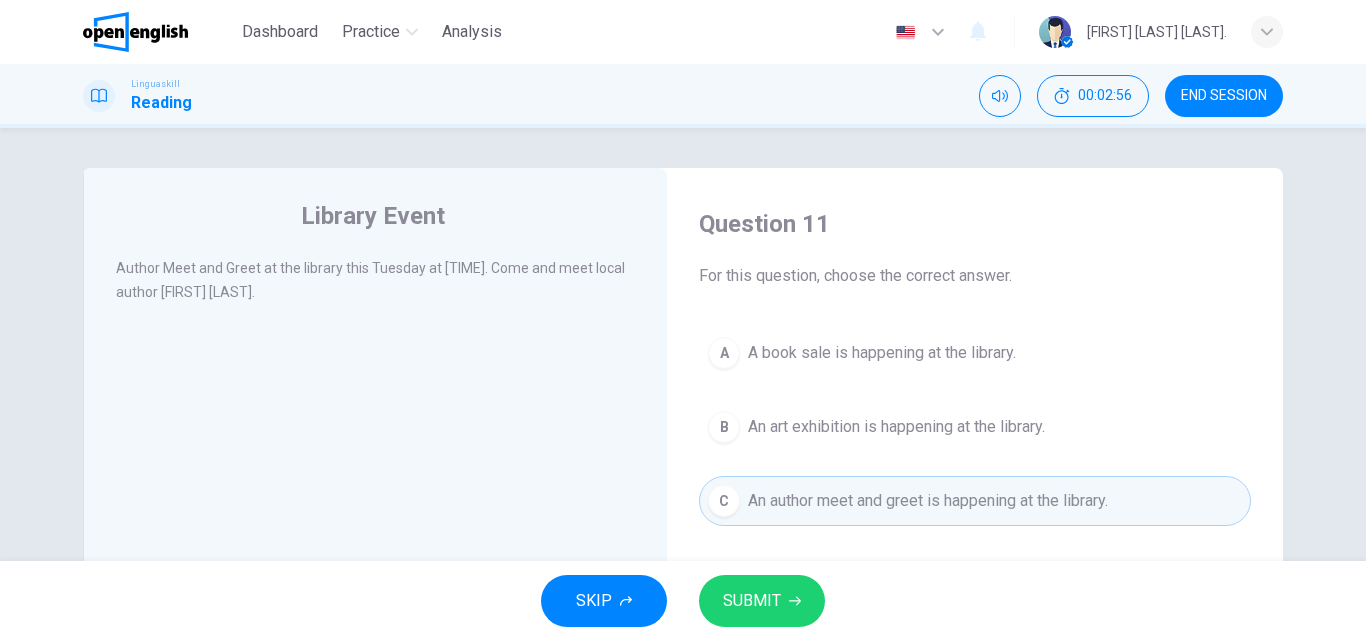 click on "SUBMIT" at bounding box center (762, 601) 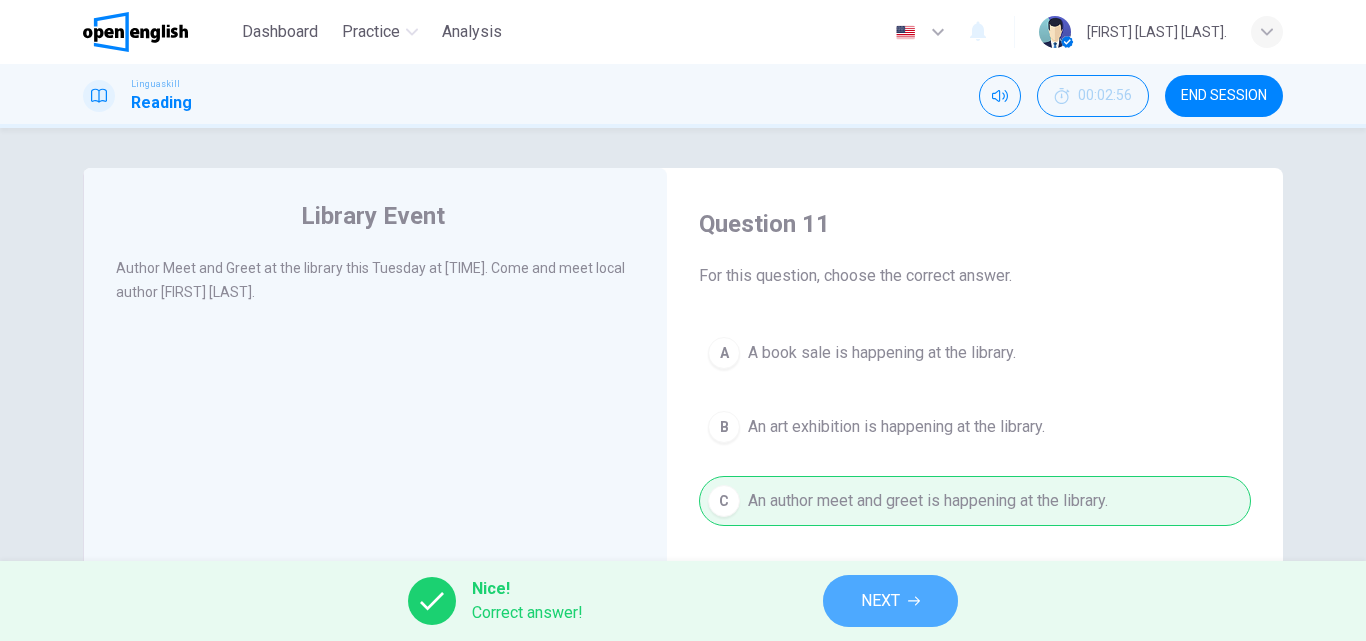 click on "NEXT" at bounding box center (890, 601) 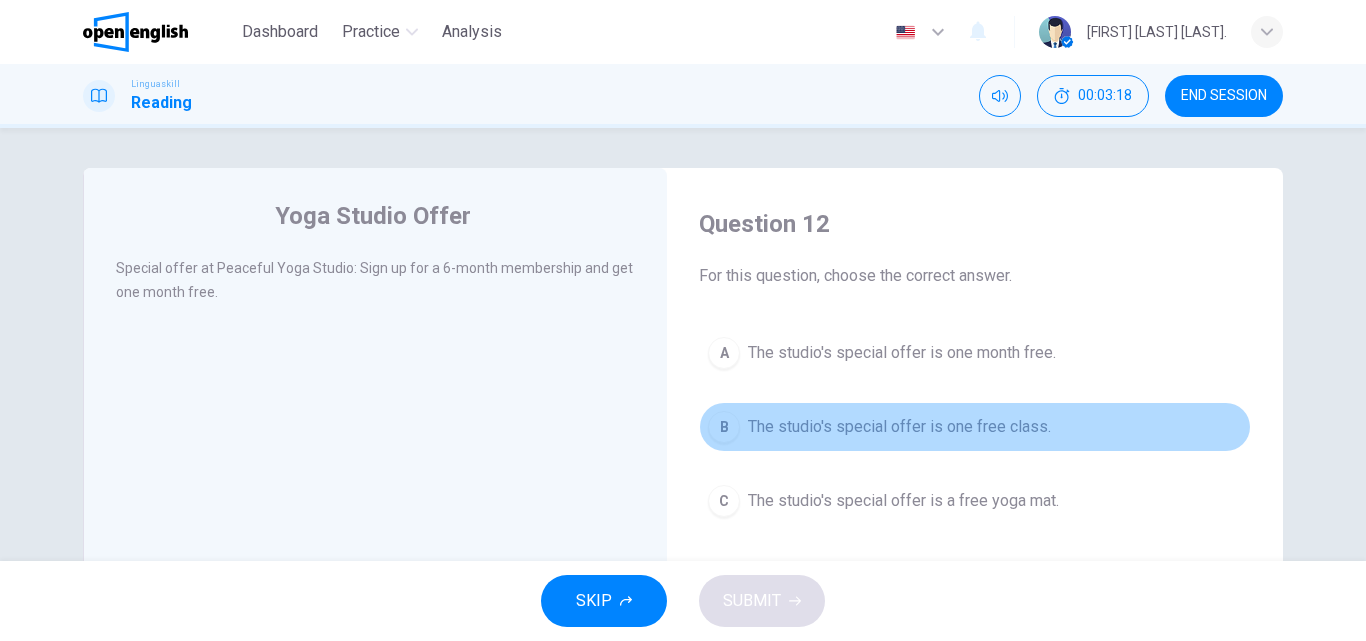 click on "B The studio's special offer is one free class." at bounding box center [975, 427] 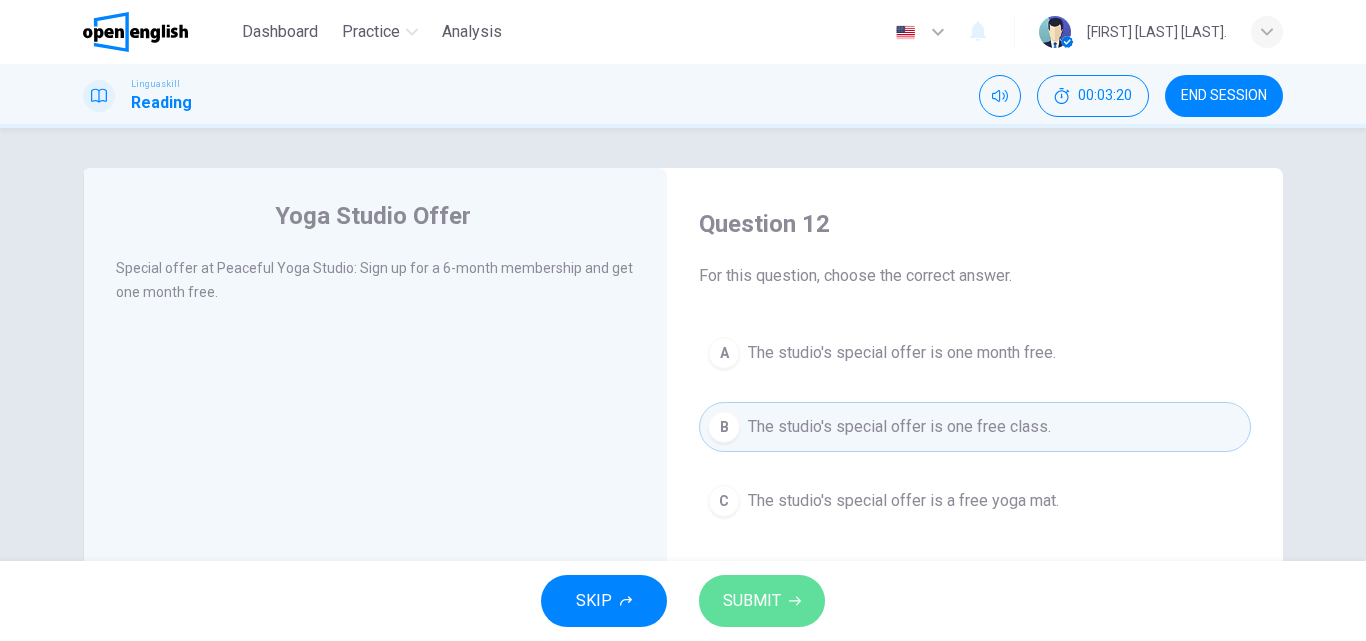 click on "SUBMIT" at bounding box center (762, 601) 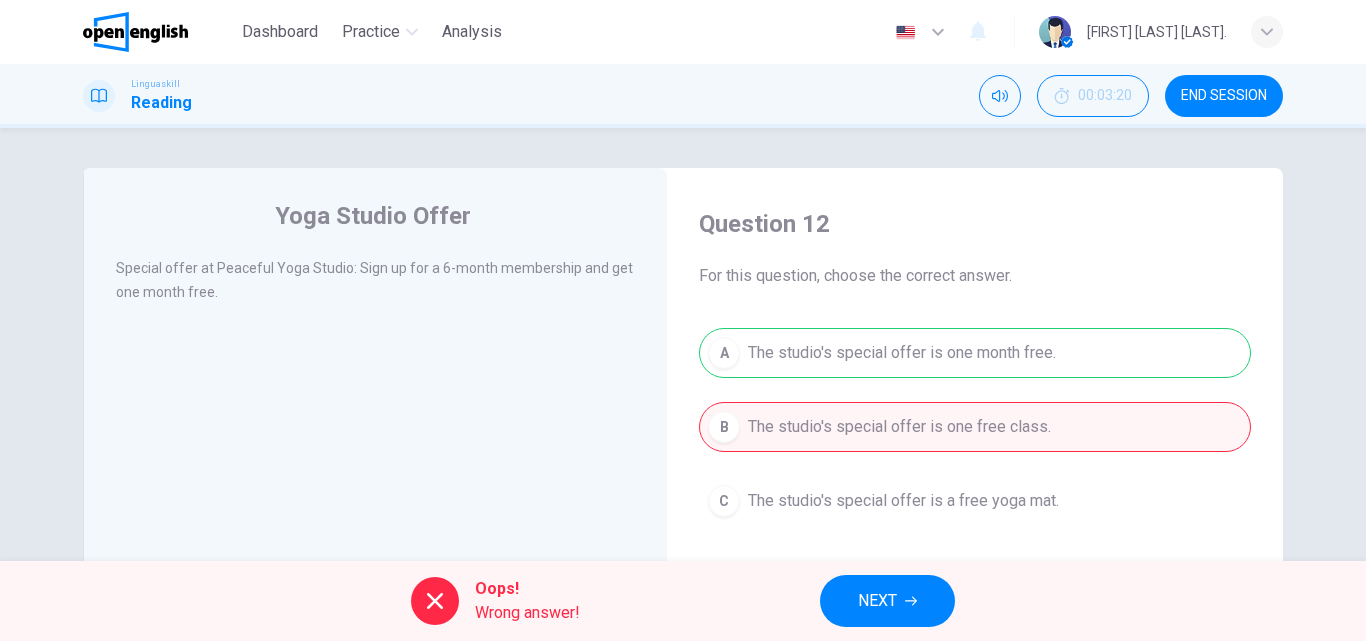 click on "NEXT" at bounding box center [887, 601] 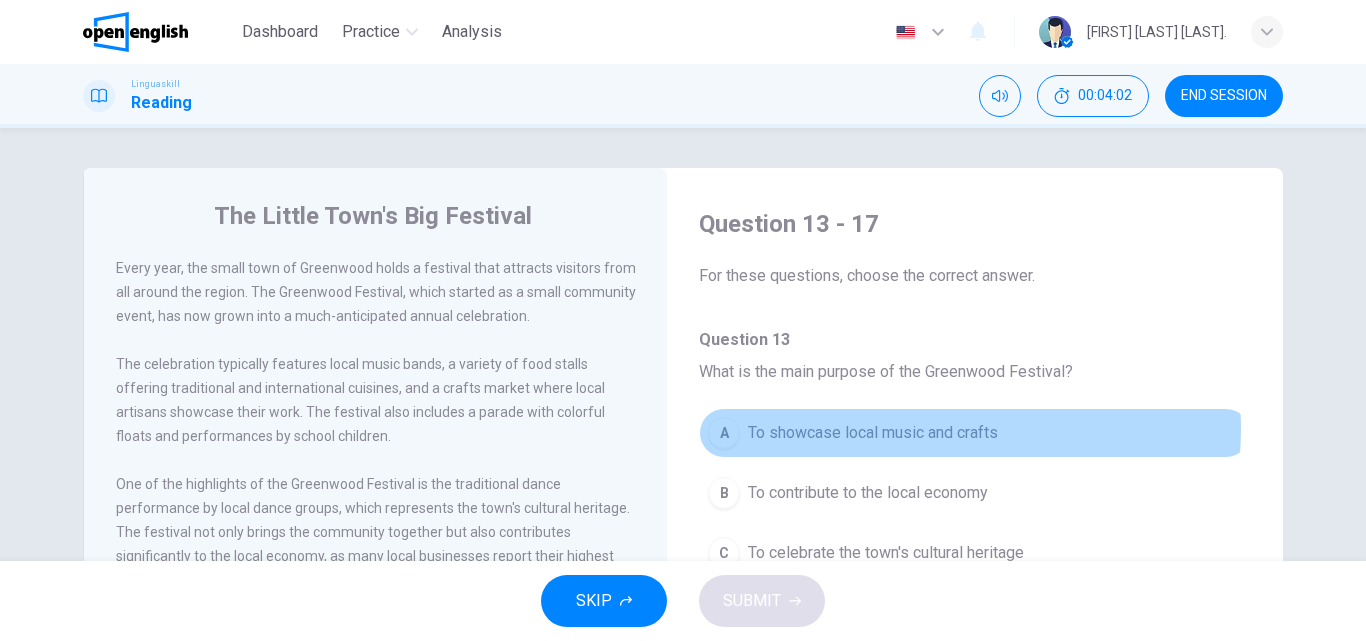 click on "To showcase local music and crafts" at bounding box center [873, 433] 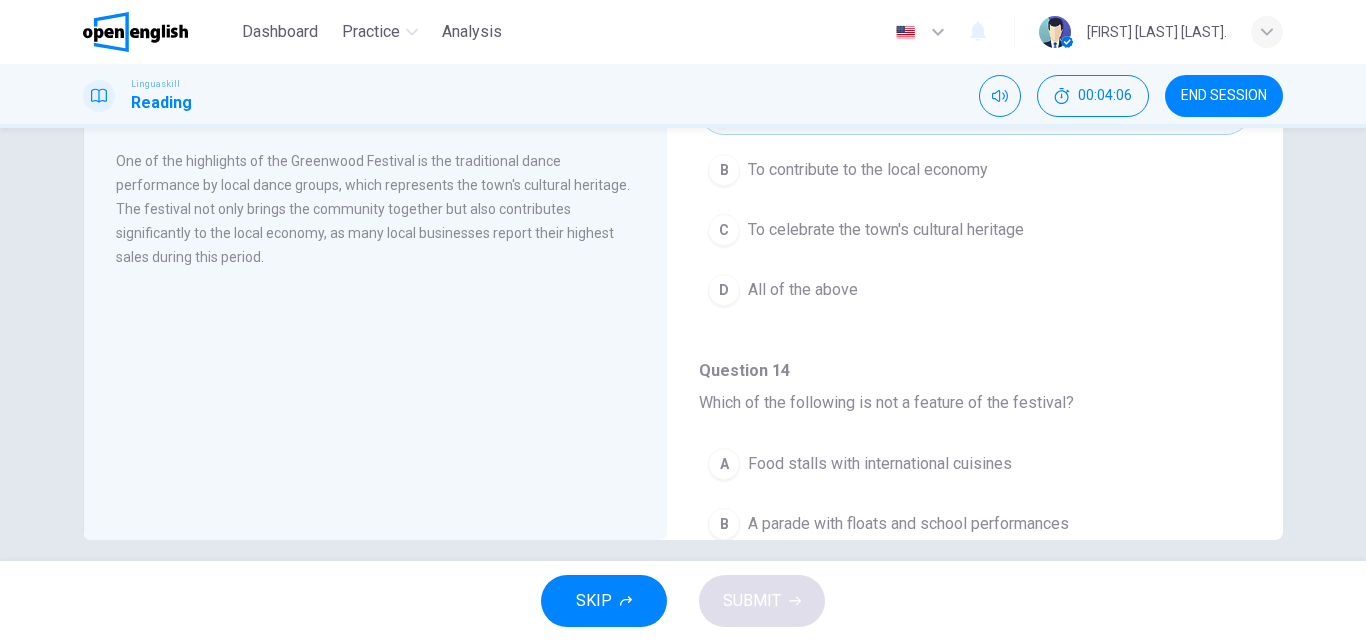 scroll, scrollTop: 342, scrollLeft: 0, axis: vertical 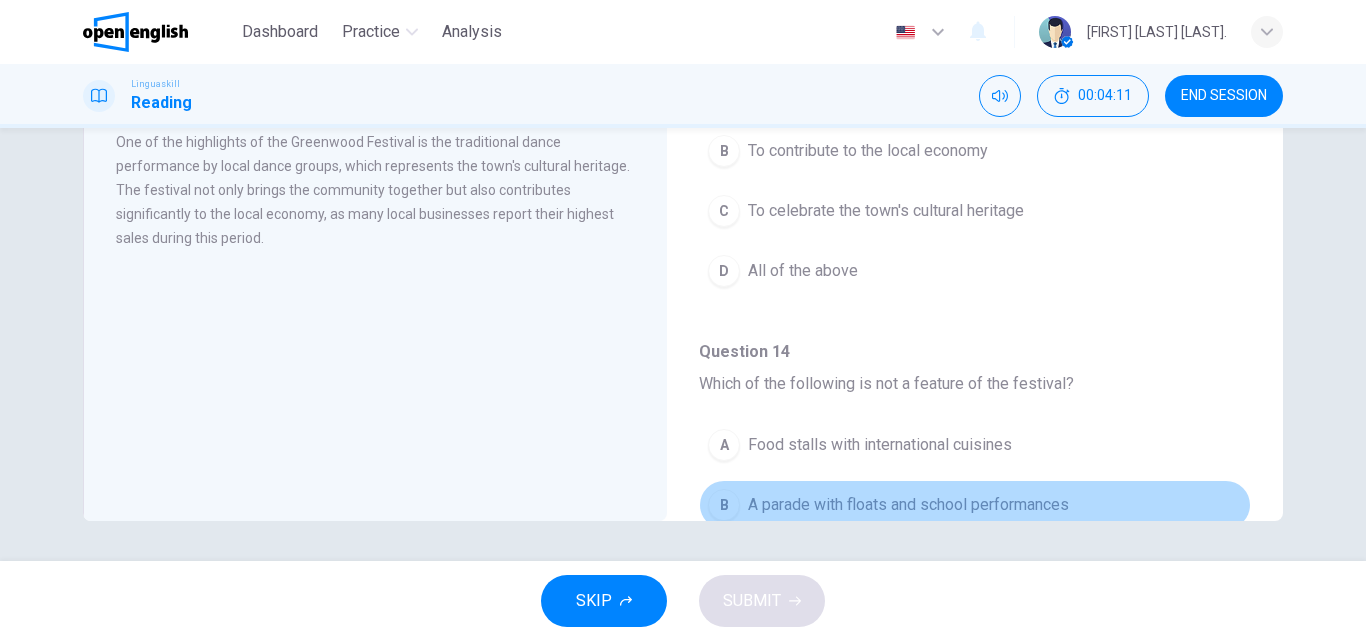 click on "A parade with floats and school performances" at bounding box center [908, 505] 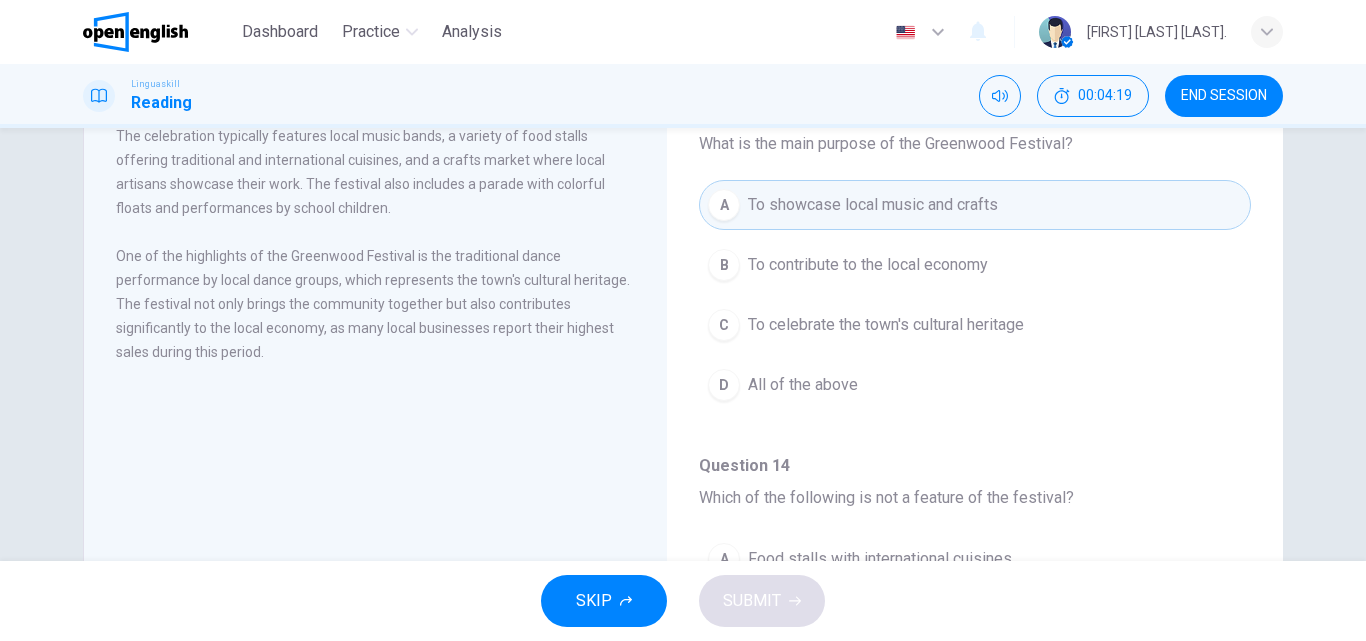 scroll, scrollTop: 0, scrollLeft: 0, axis: both 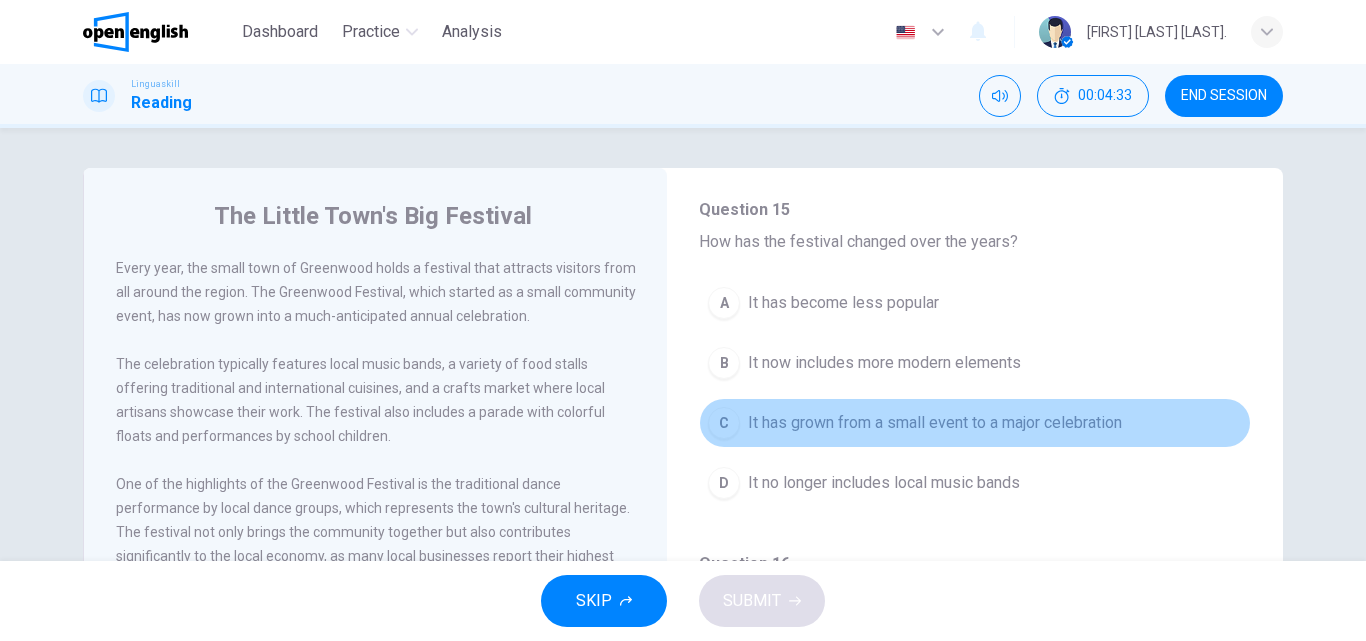 click on "C It has grown from a small event to a major celebration" at bounding box center (975, 423) 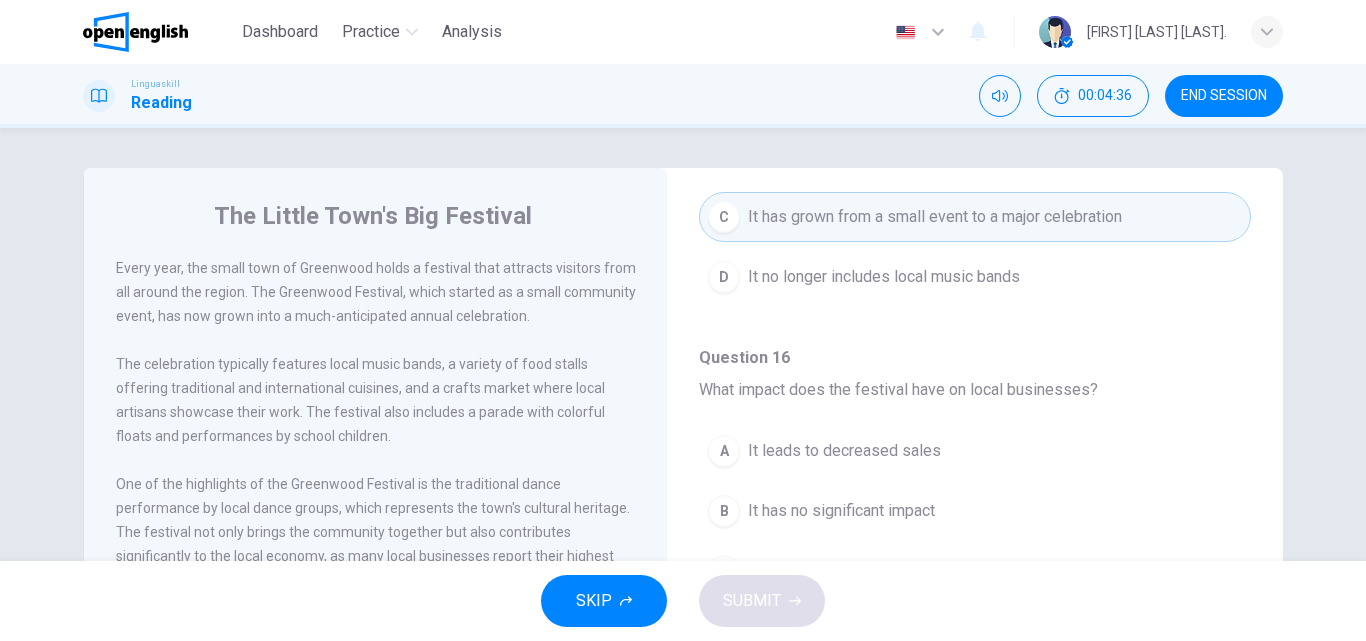 scroll, scrollTop: 1144, scrollLeft: 0, axis: vertical 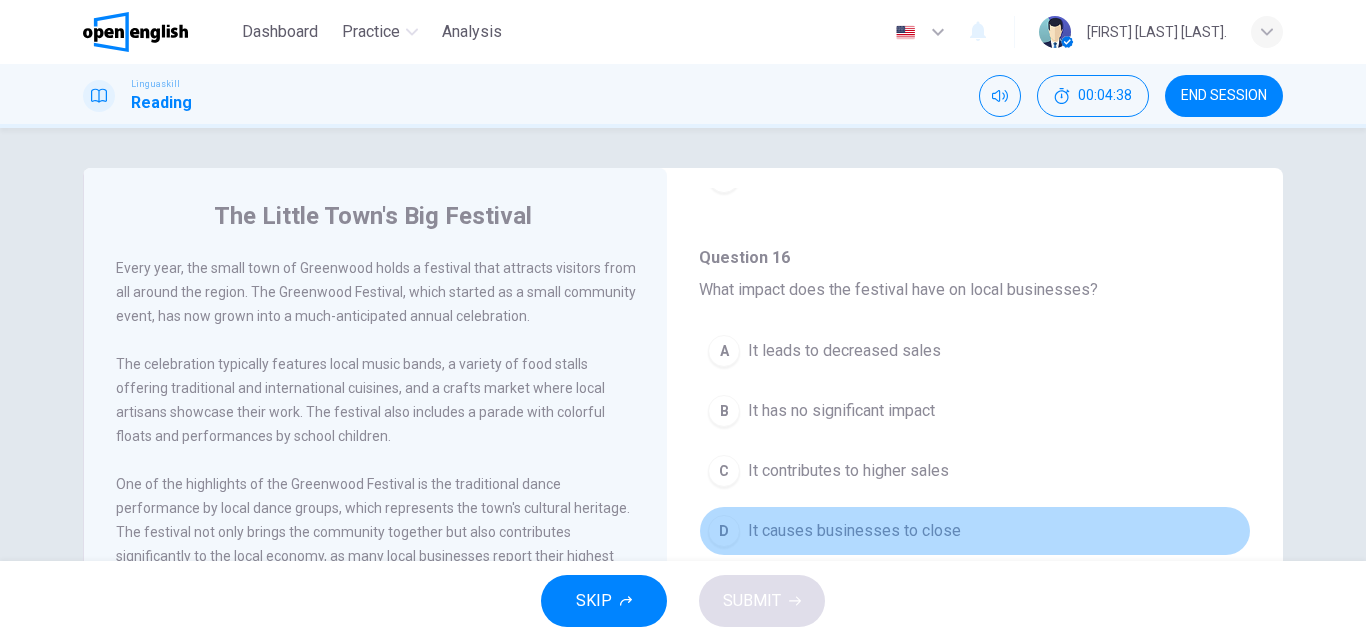 click on "D It causes businesses to close" at bounding box center (975, 531) 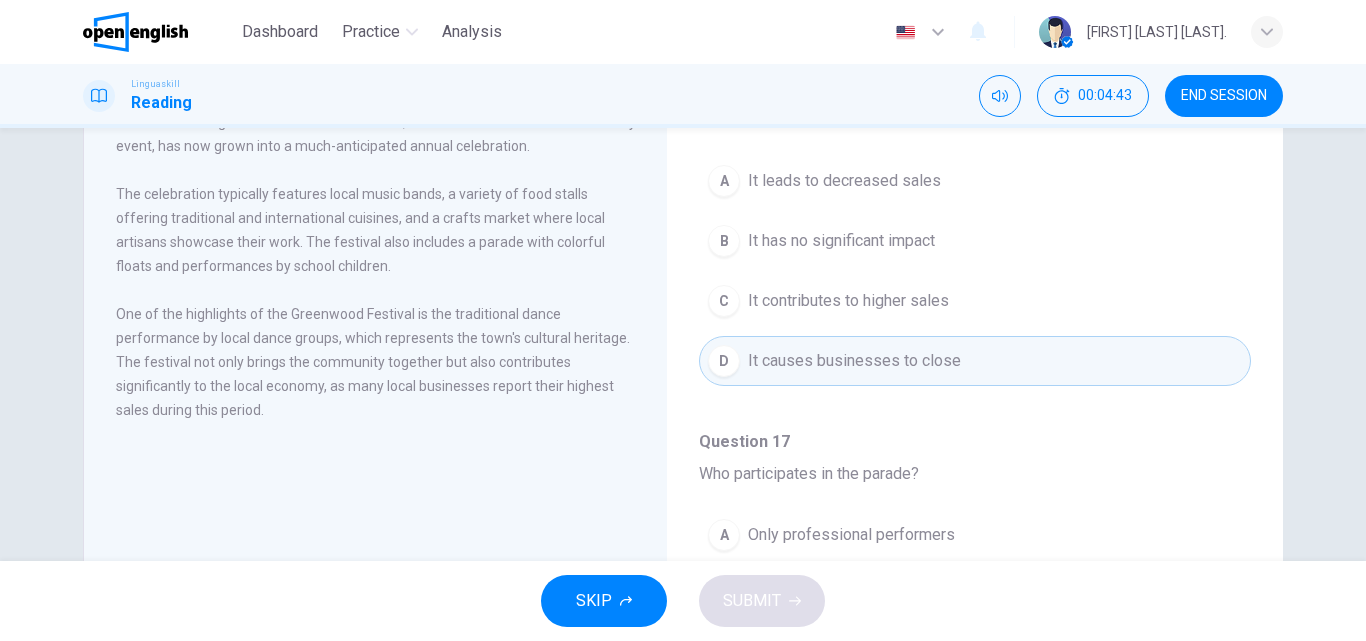 scroll, scrollTop: 342, scrollLeft: 0, axis: vertical 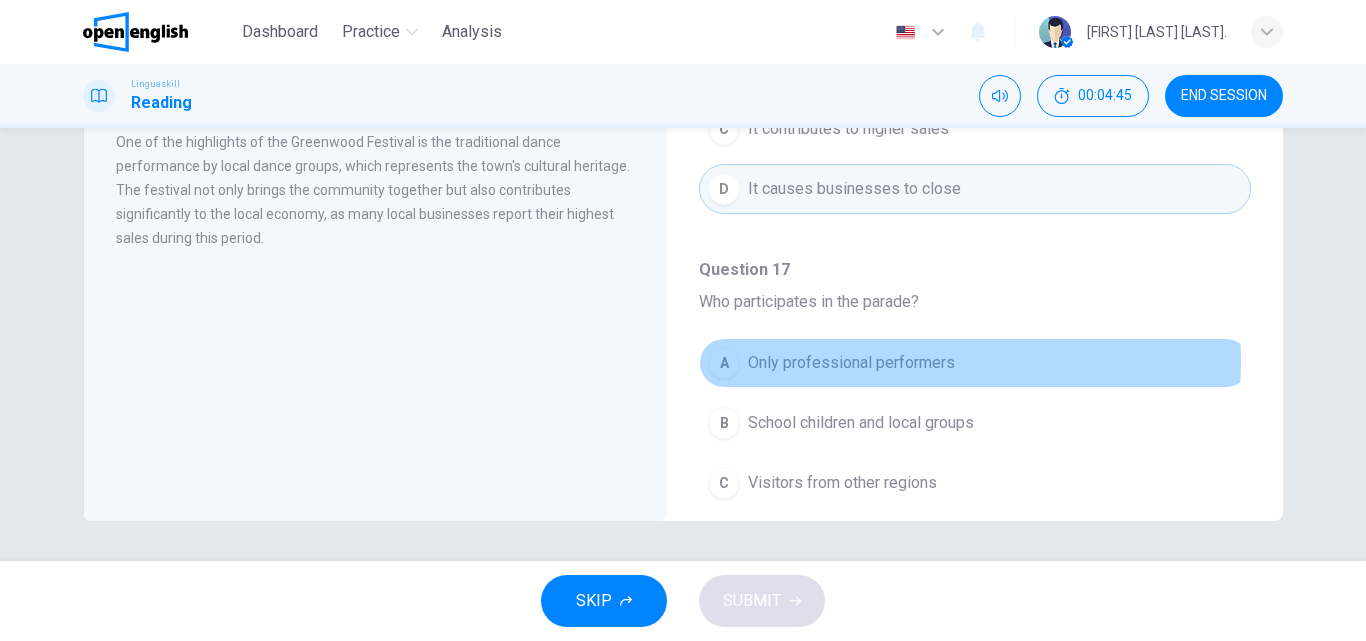 click on "A Only professional performers" at bounding box center (975, 363) 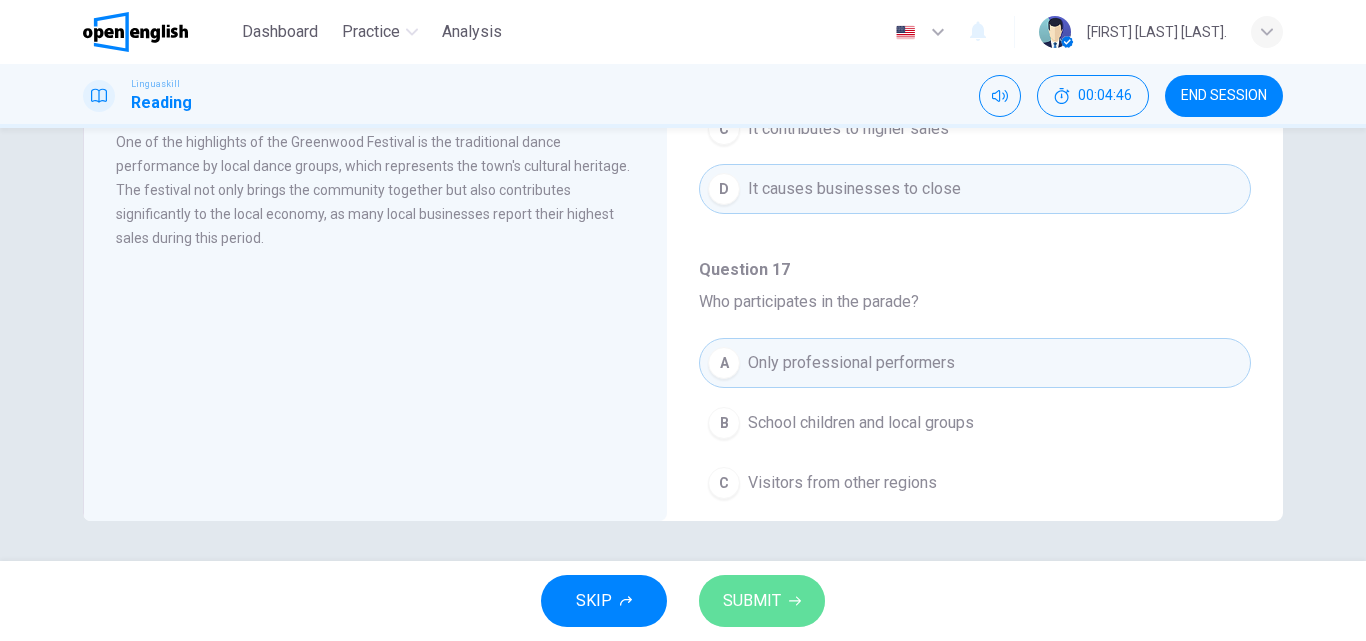 click on "SUBMIT" at bounding box center (762, 601) 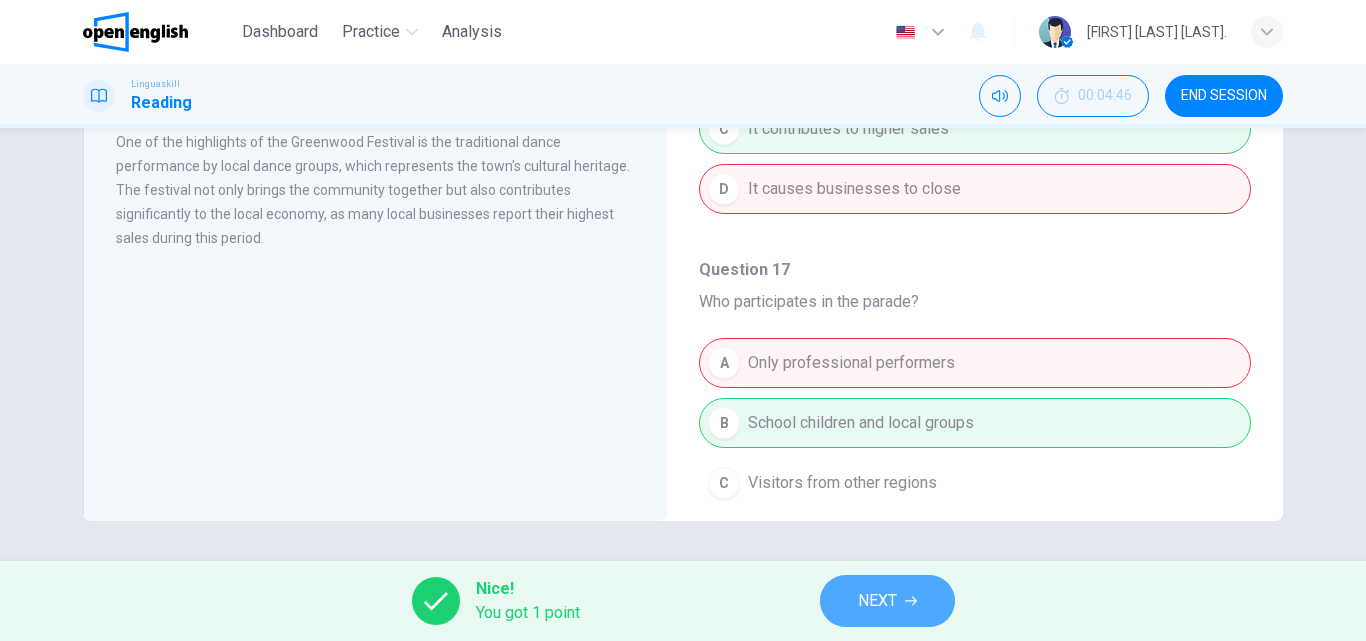 click on "NEXT" at bounding box center [887, 601] 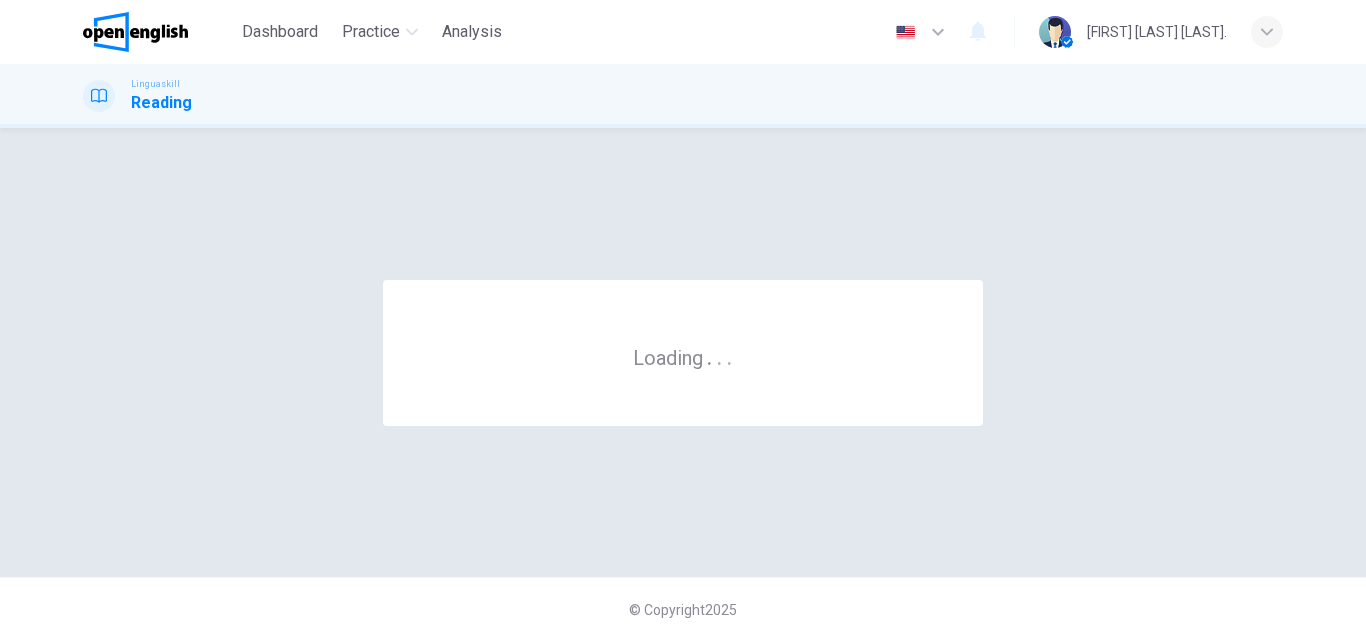 scroll, scrollTop: 0, scrollLeft: 0, axis: both 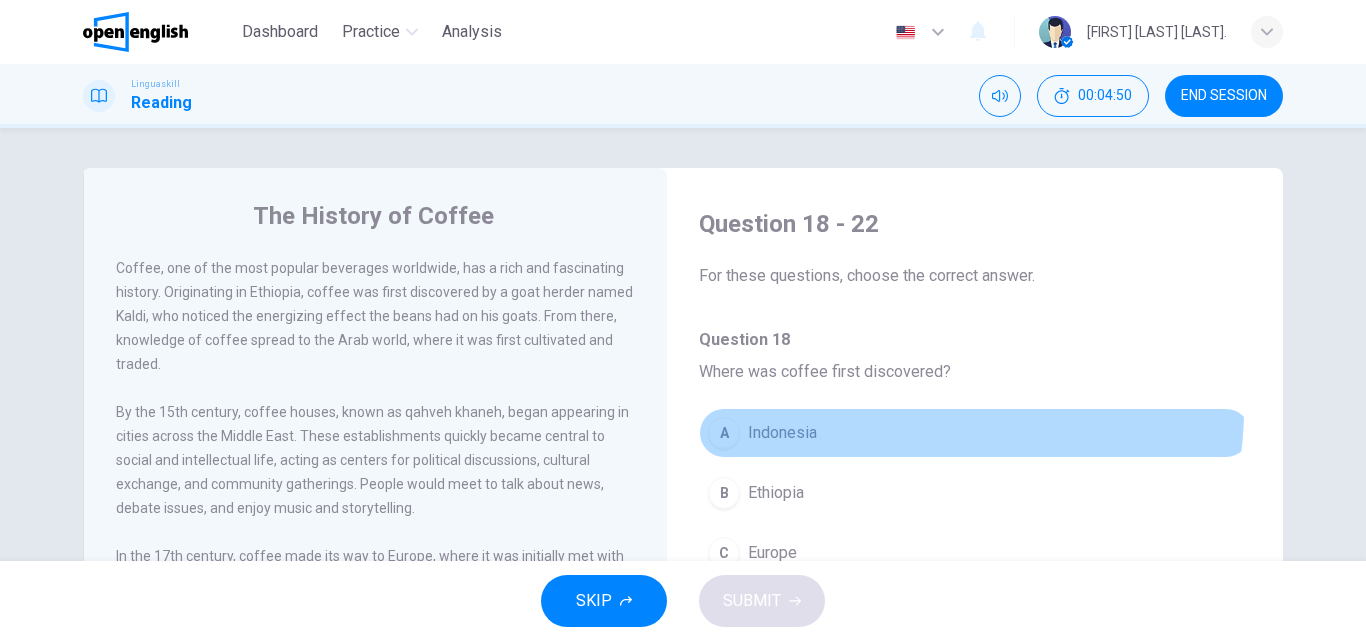 click on "A Indonesia" at bounding box center (975, 433) 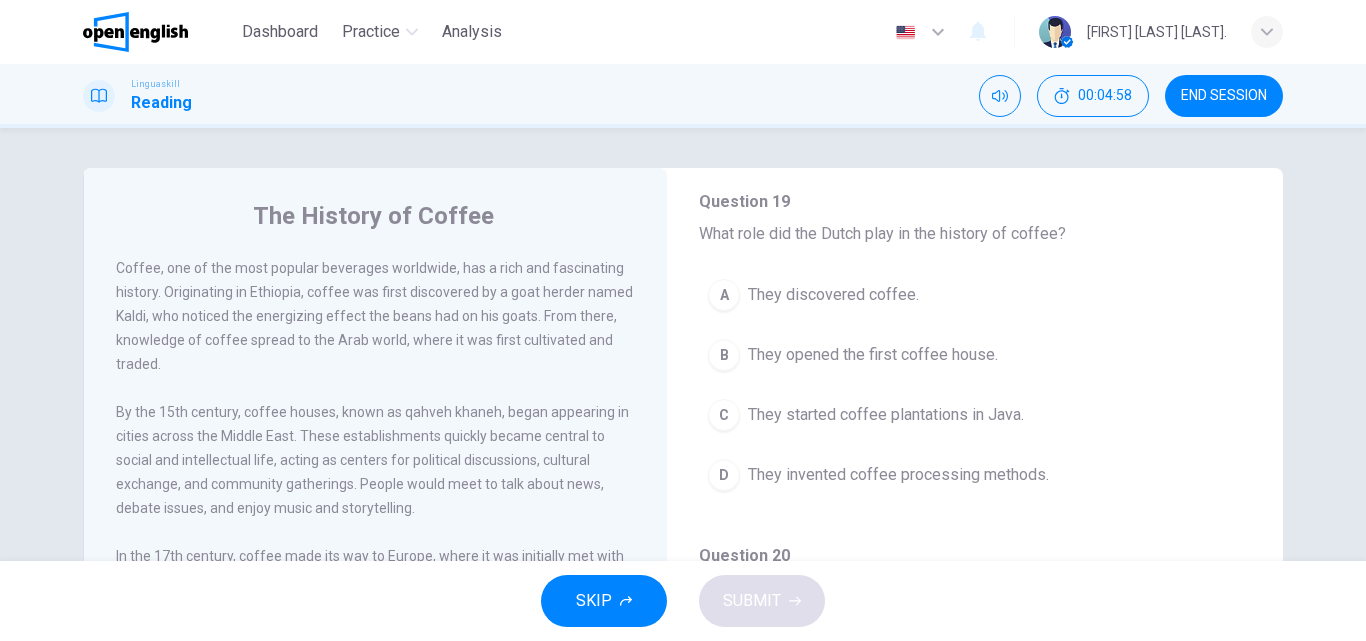 scroll, scrollTop: 493, scrollLeft: 0, axis: vertical 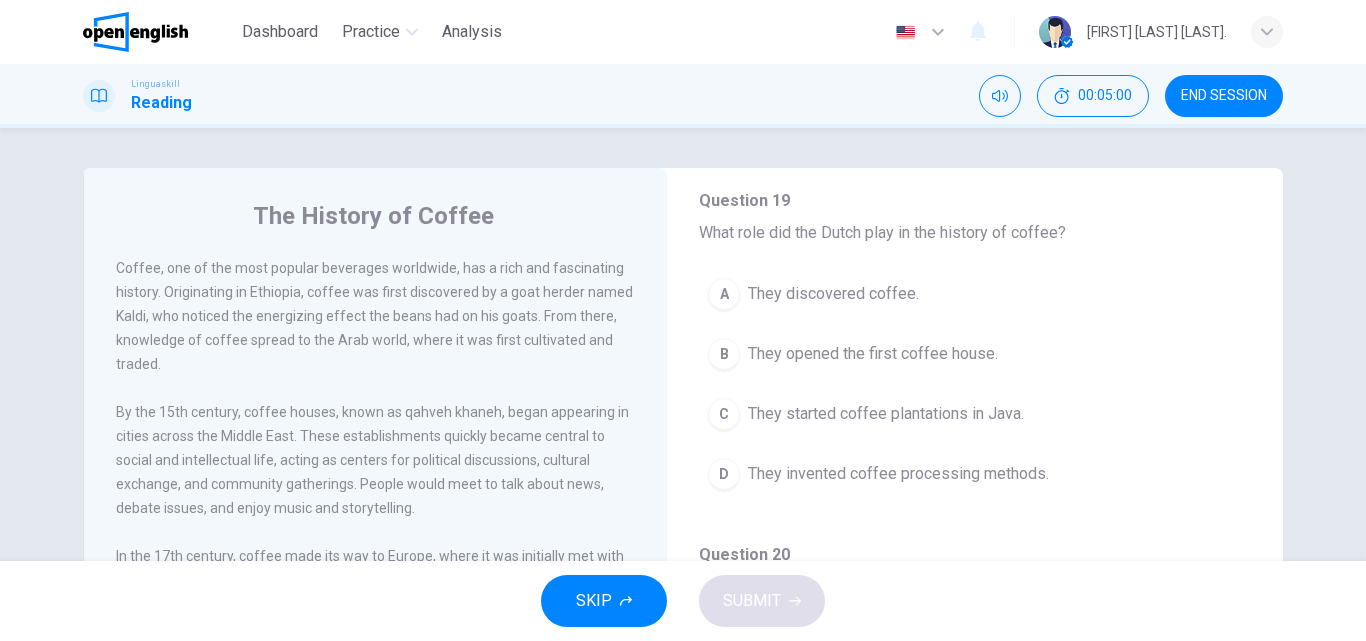 click on "A They discovered coffee." at bounding box center [975, 294] 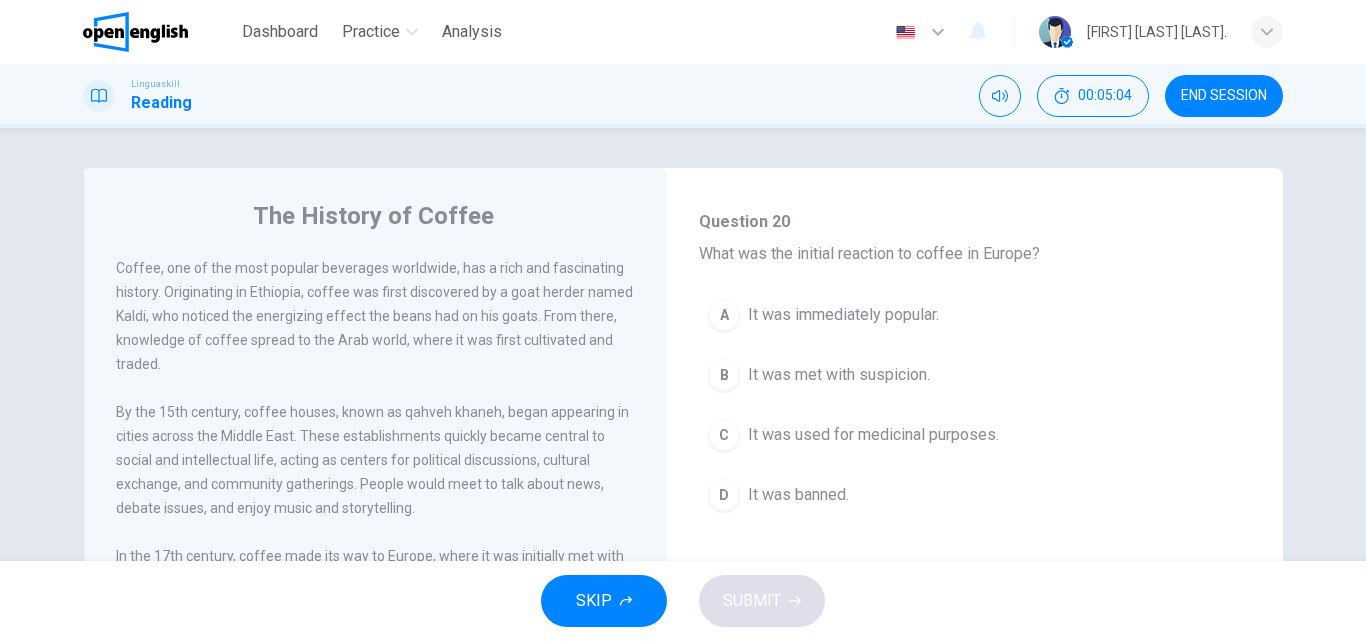 scroll, scrollTop: 829, scrollLeft: 0, axis: vertical 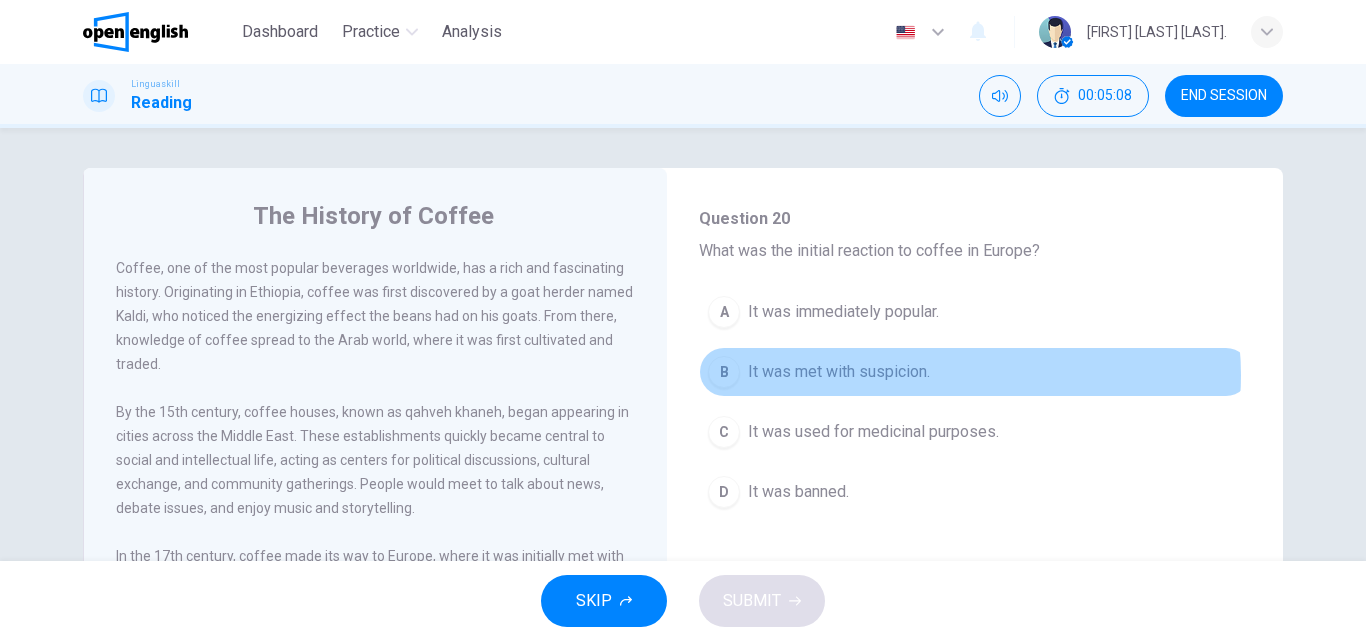 click on "B It was met with suspicion." at bounding box center [975, 372] 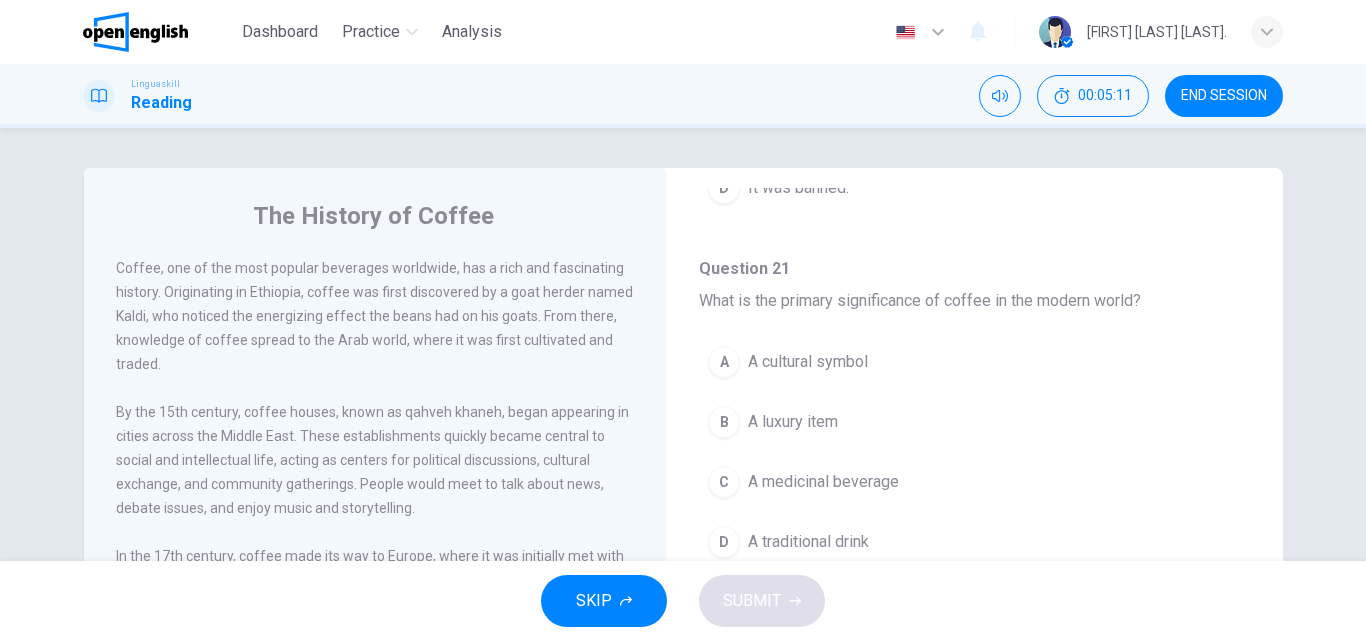 scroll, scrollTop: 1169, scrollLeft: 0, axis: vertical 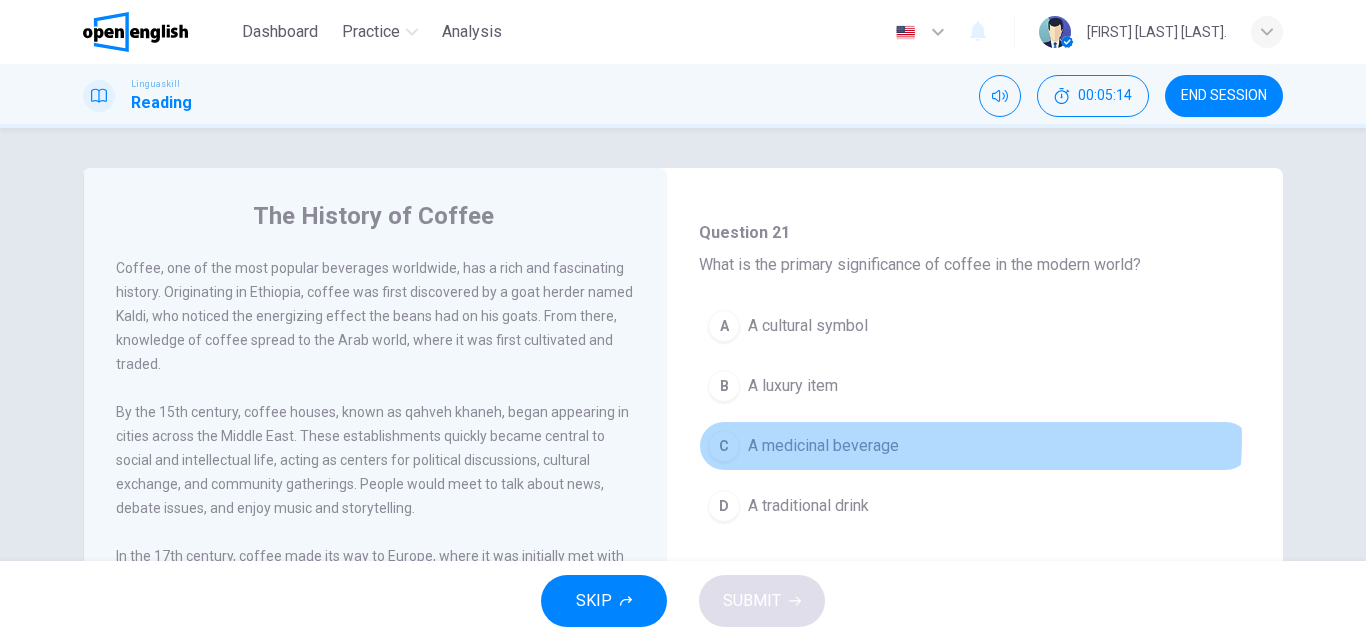 click on "C A medicinal beverage" at bounding box center [975, 446] 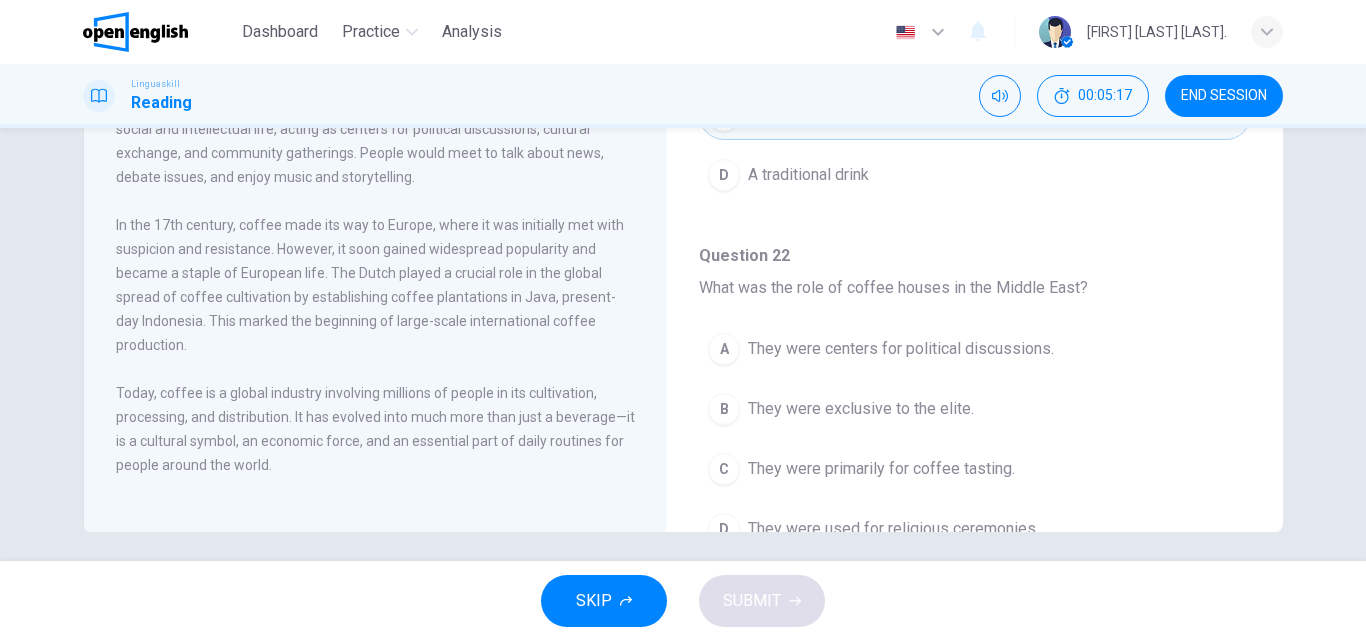 scroll, scrollTop: 342, scrollLeft: 0, axis: vertical 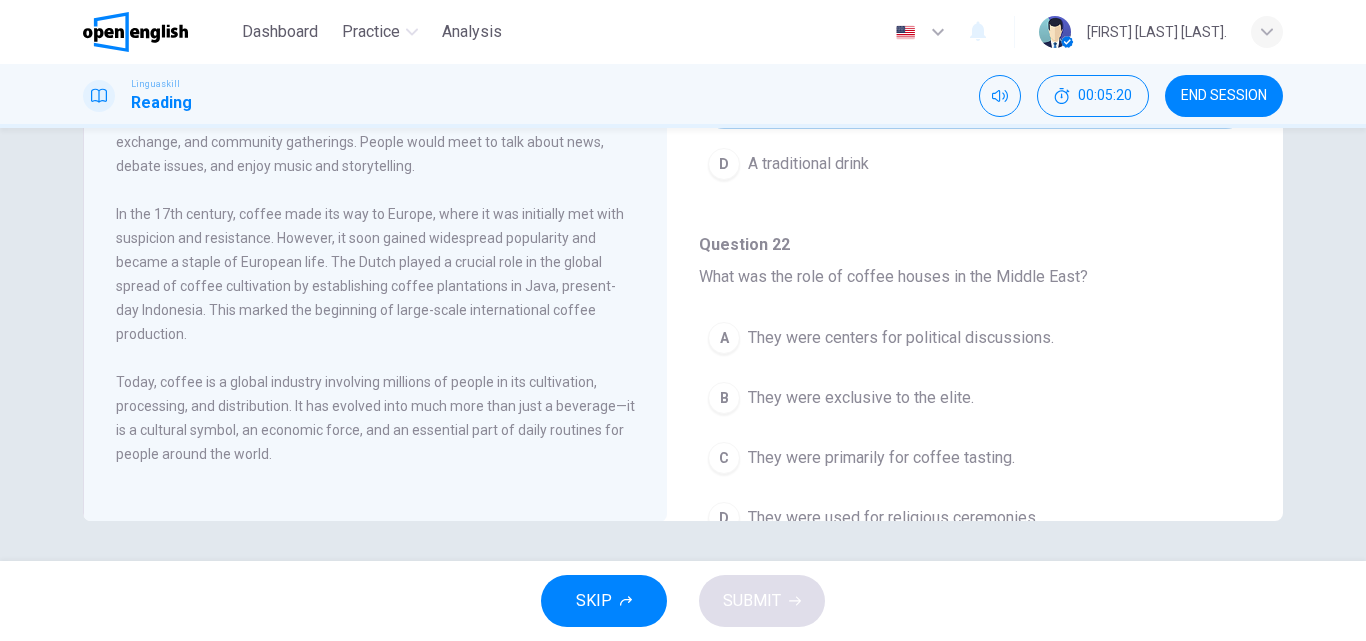 click on "C They were primarily for coffee tasting." at bounding box center [975, 458] 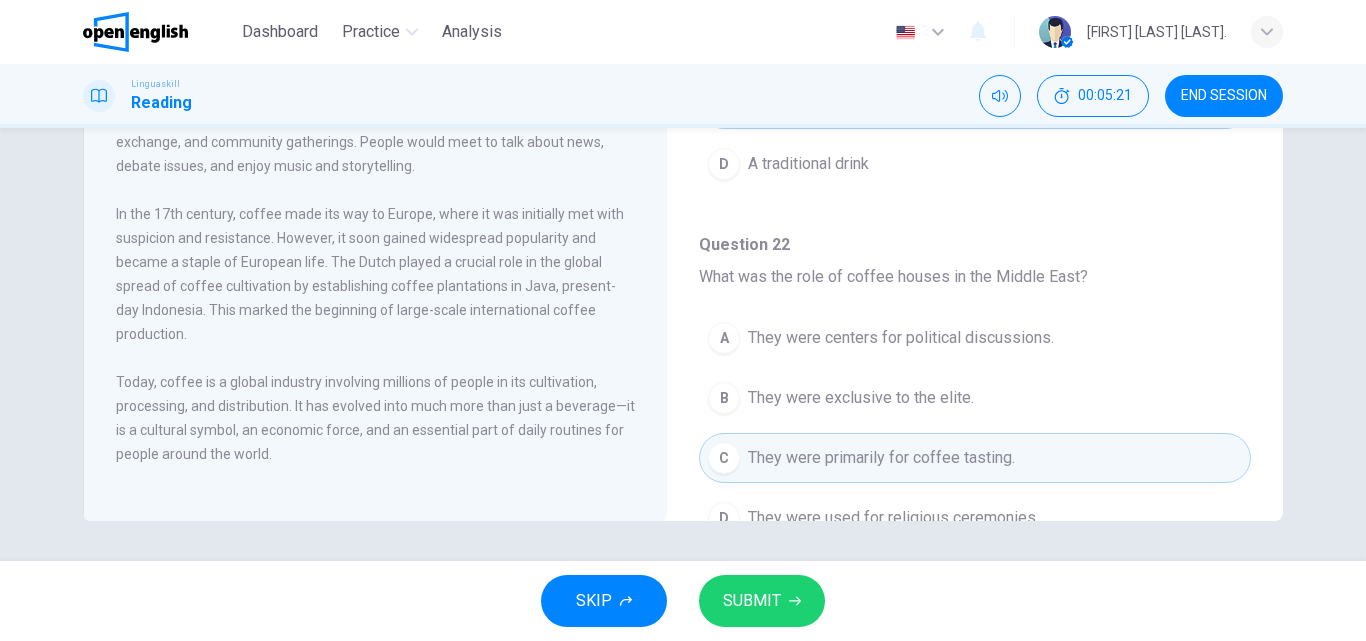click on "SUBMIT" at bounding box center [752, 601] 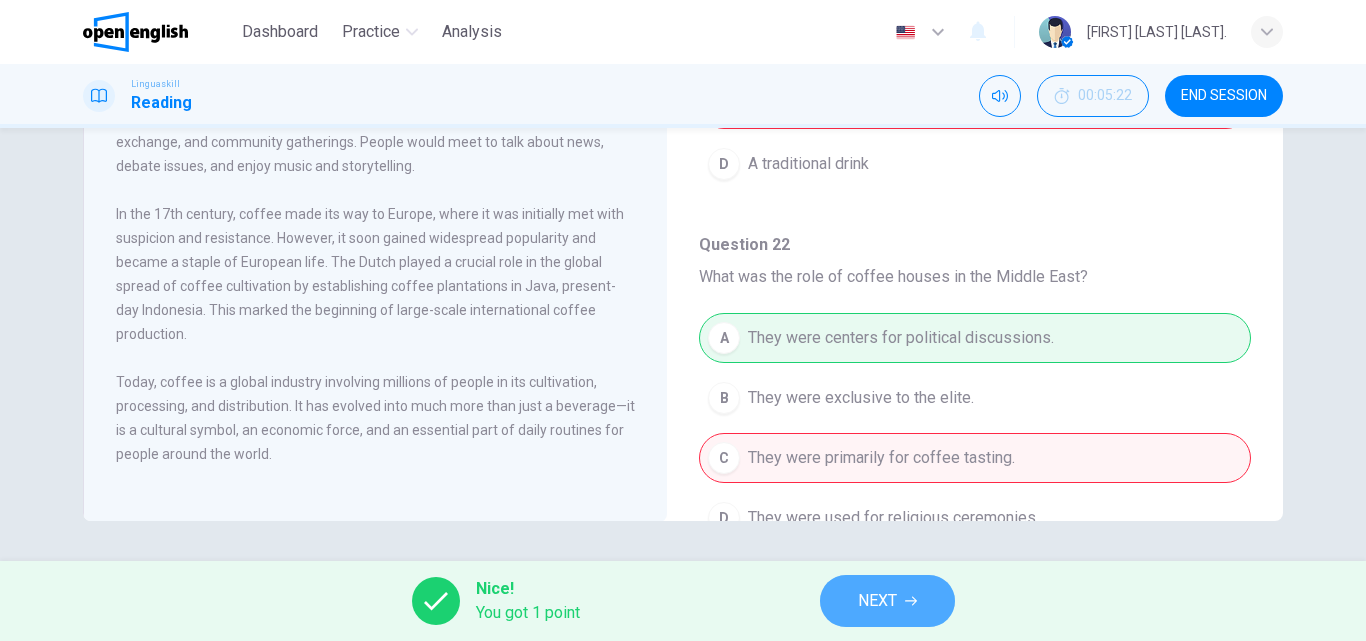 click on "NEXT" at bounding box center (887, 601) 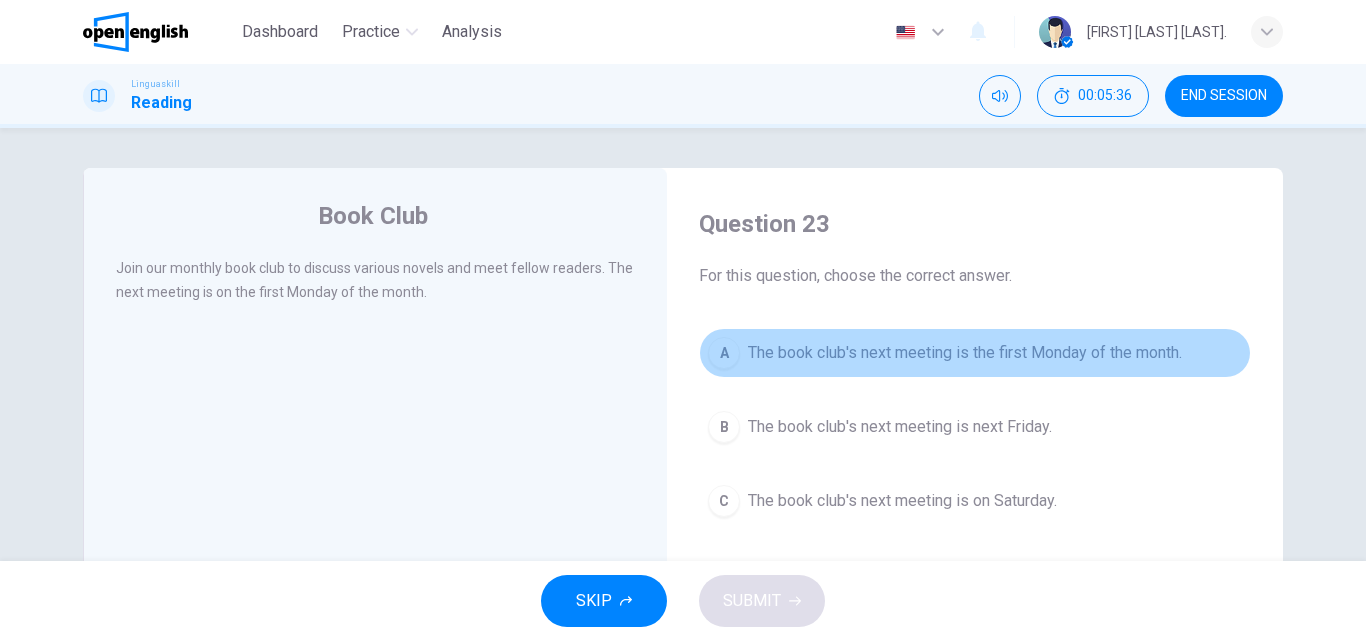 click on "The book club's next meeting is the first Monday of the month." at bounding box center (965, 353) 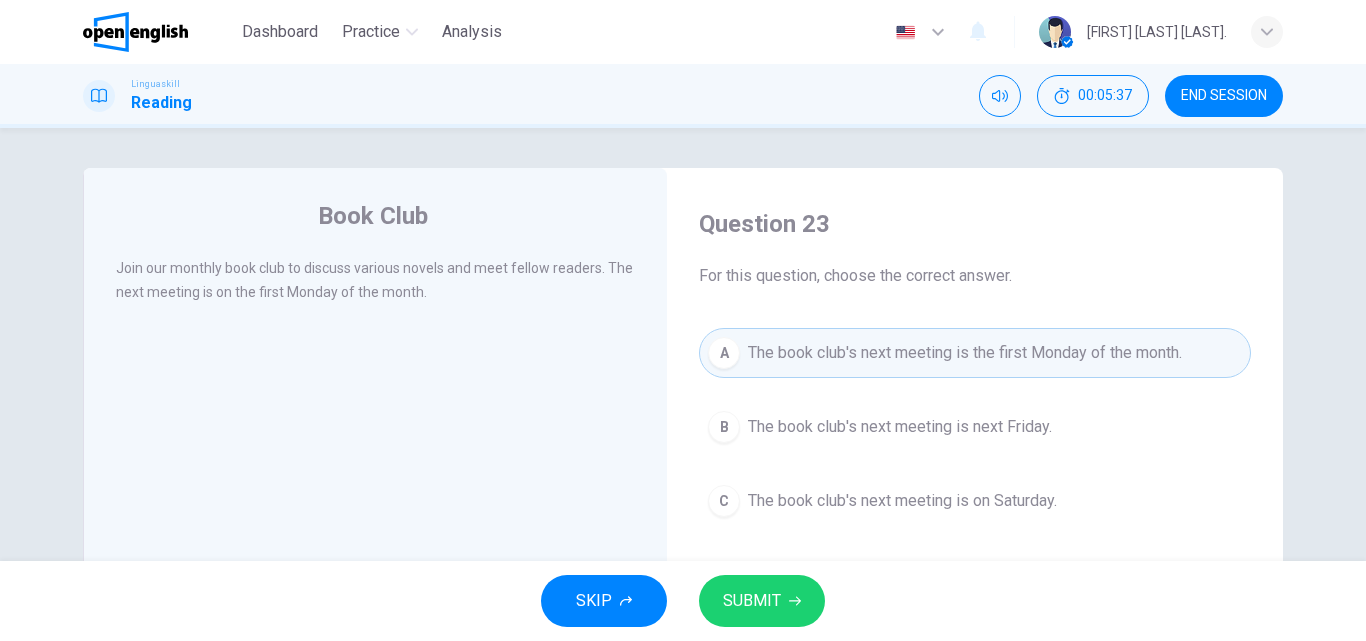 click on "SUBMIT" at bounding box center (762, 601) 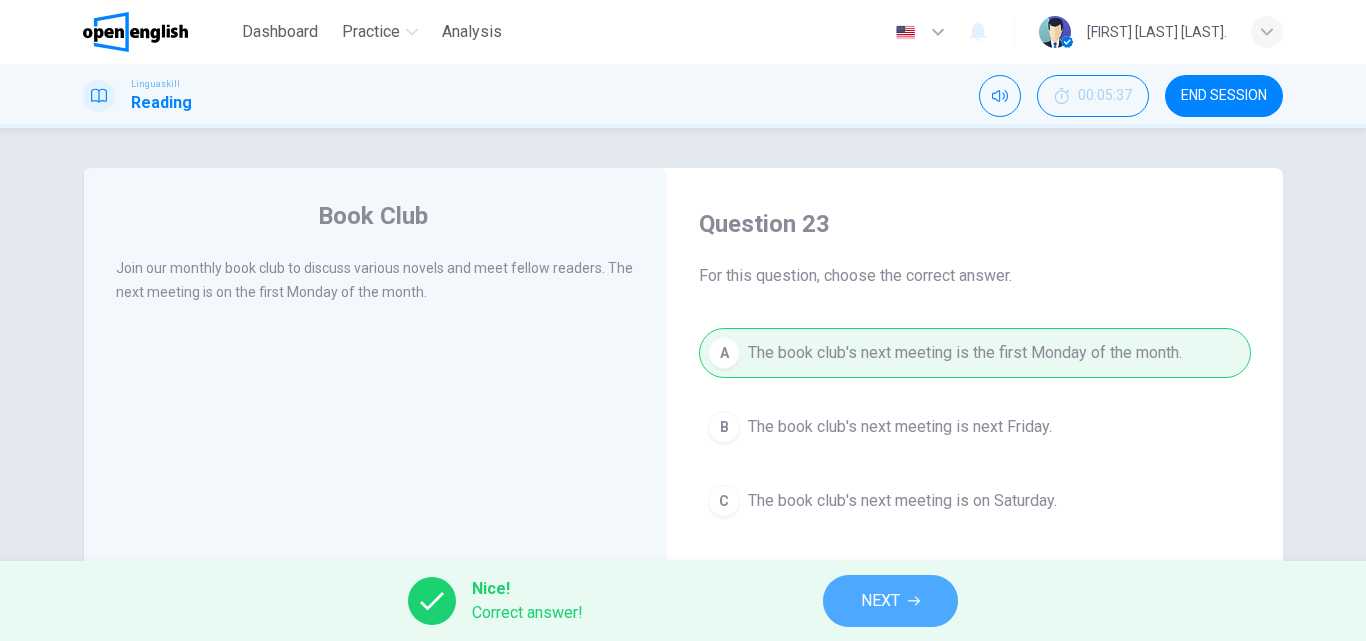 click on "NEXT" at bounding box center [890, 601] 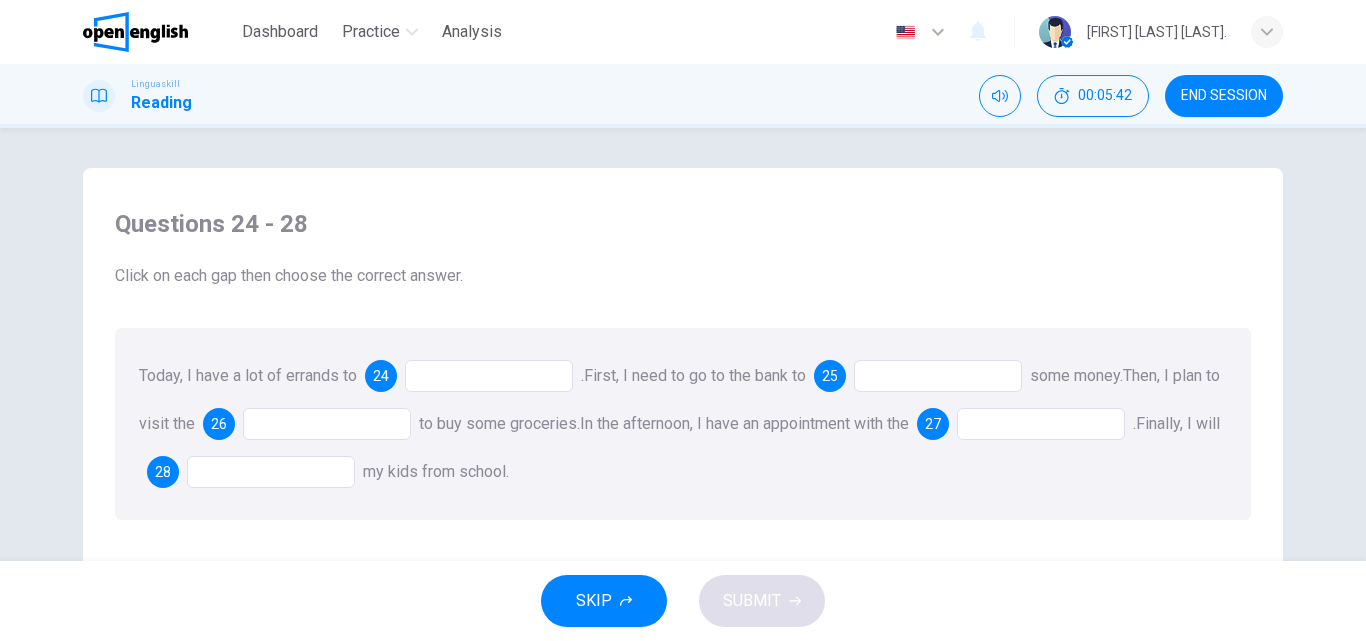 click at bounding box center [489, 376] 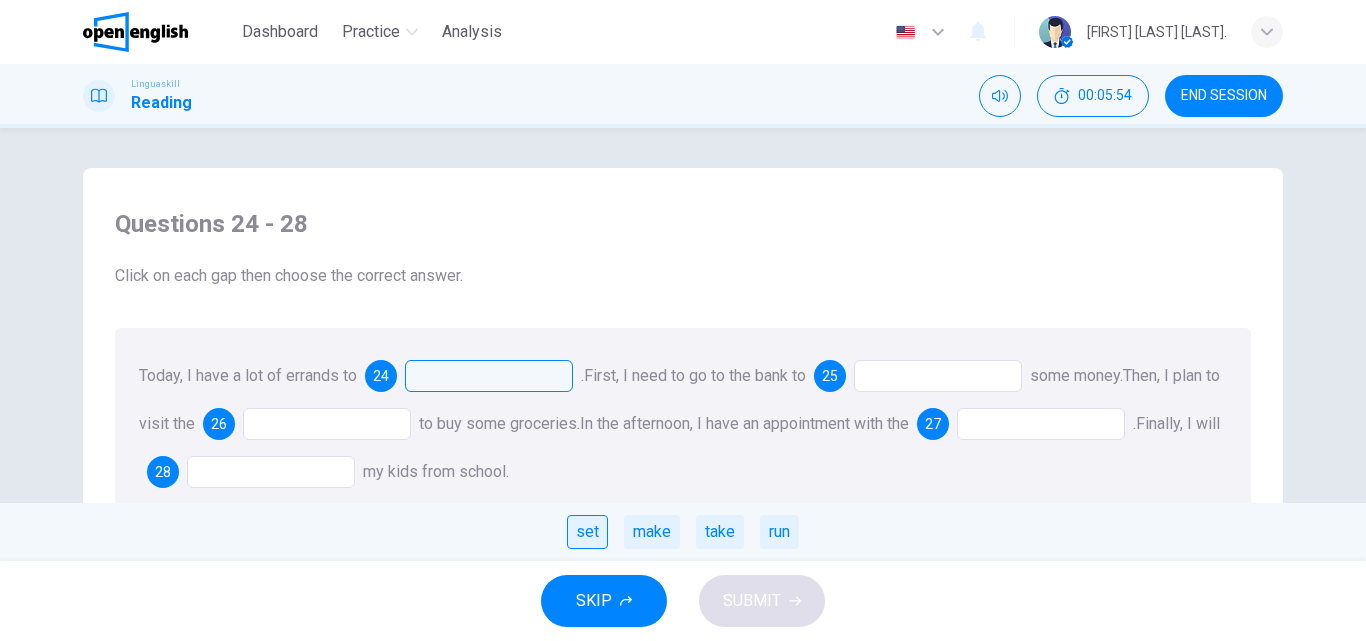 click on "set" at bounding box center [587, 532] 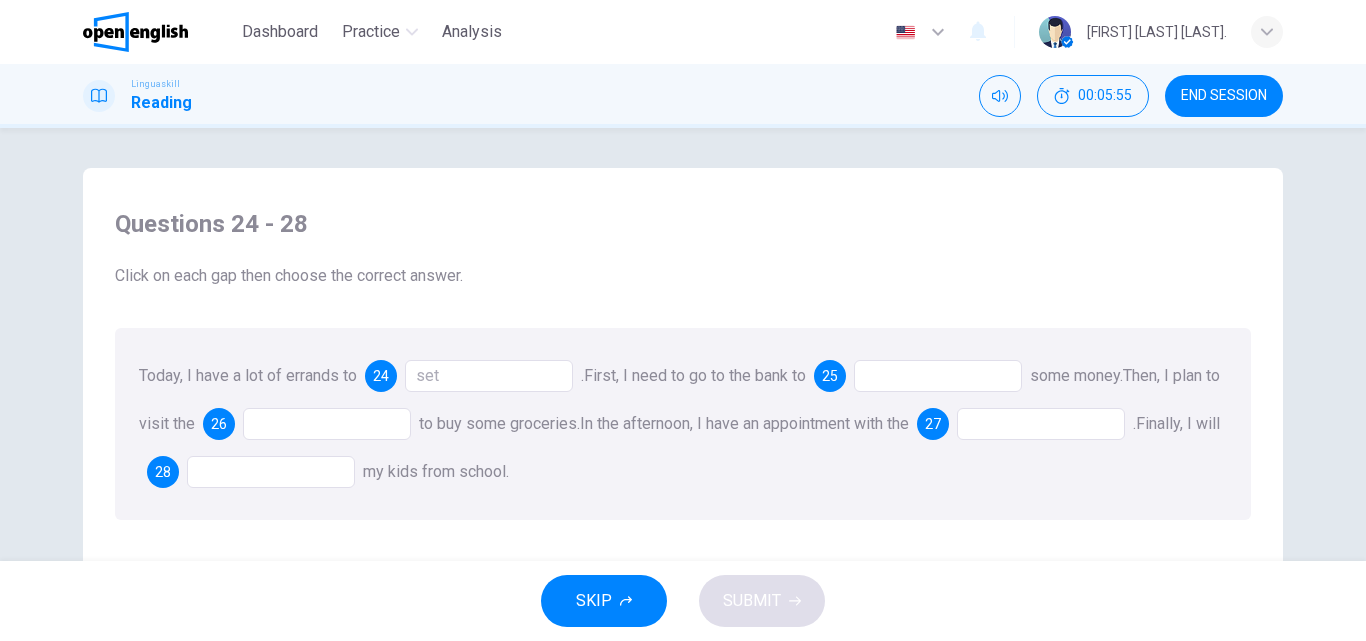 click at bounding box center [938, 376] 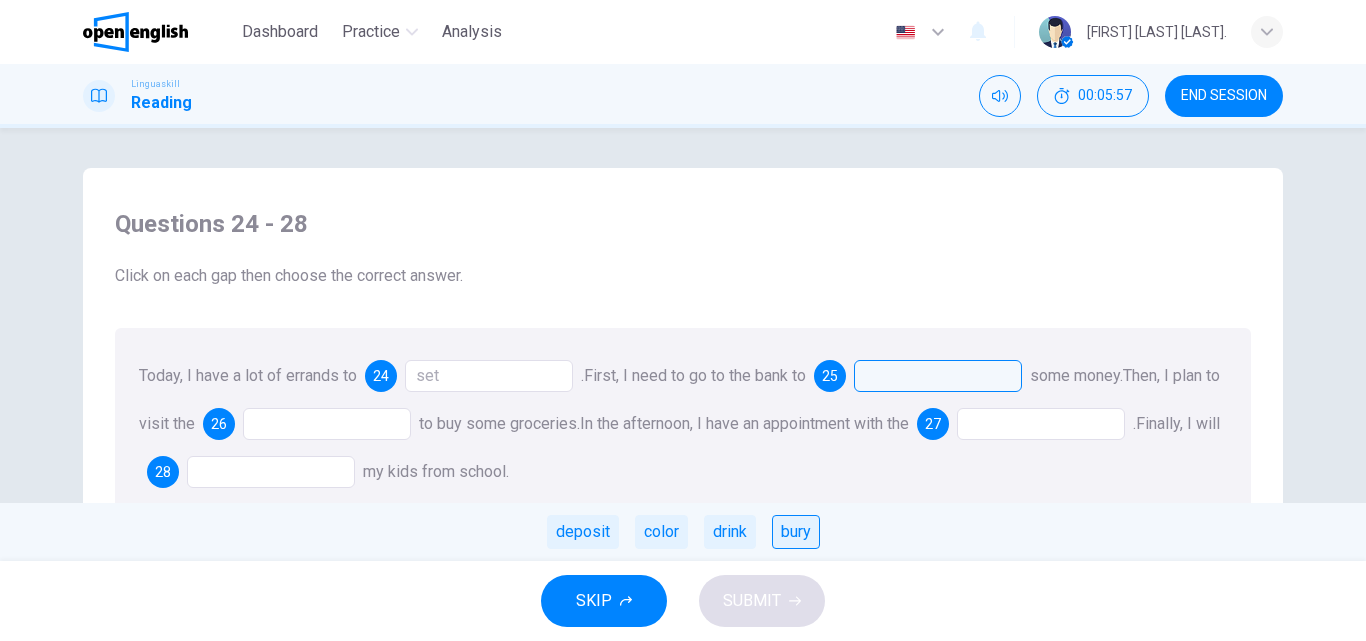 click on "bury" at bounding box center [796, 532] 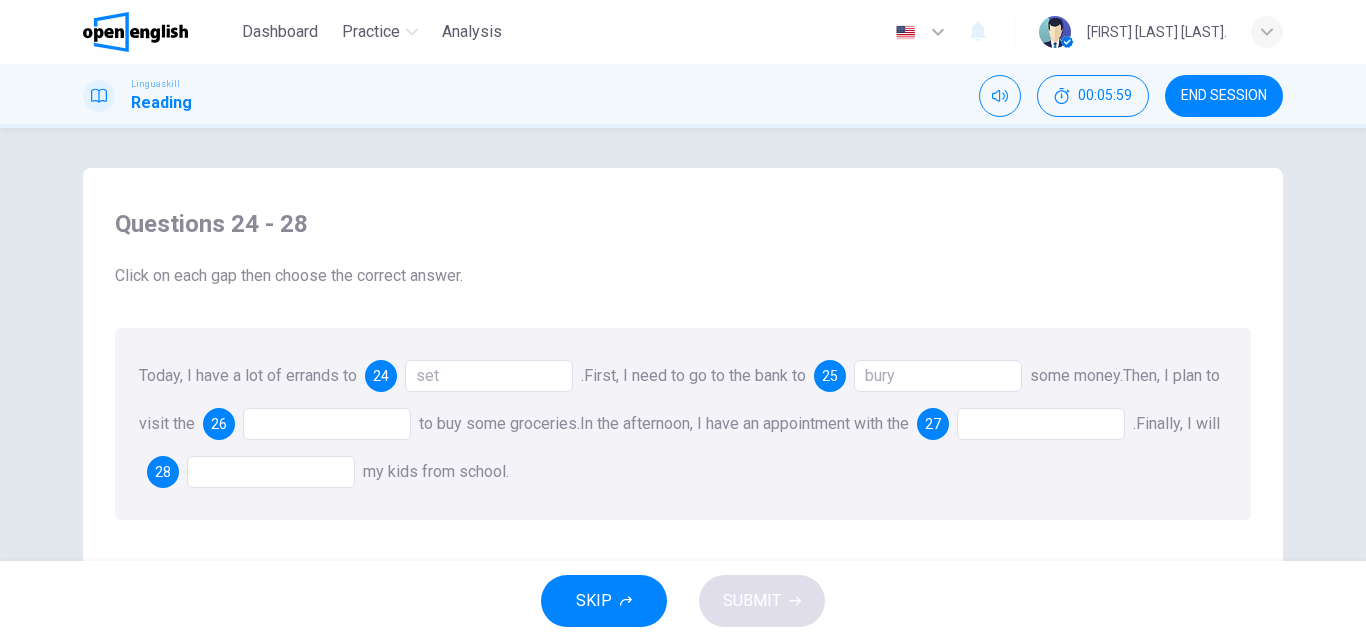 click at bounding box center (327, 424) 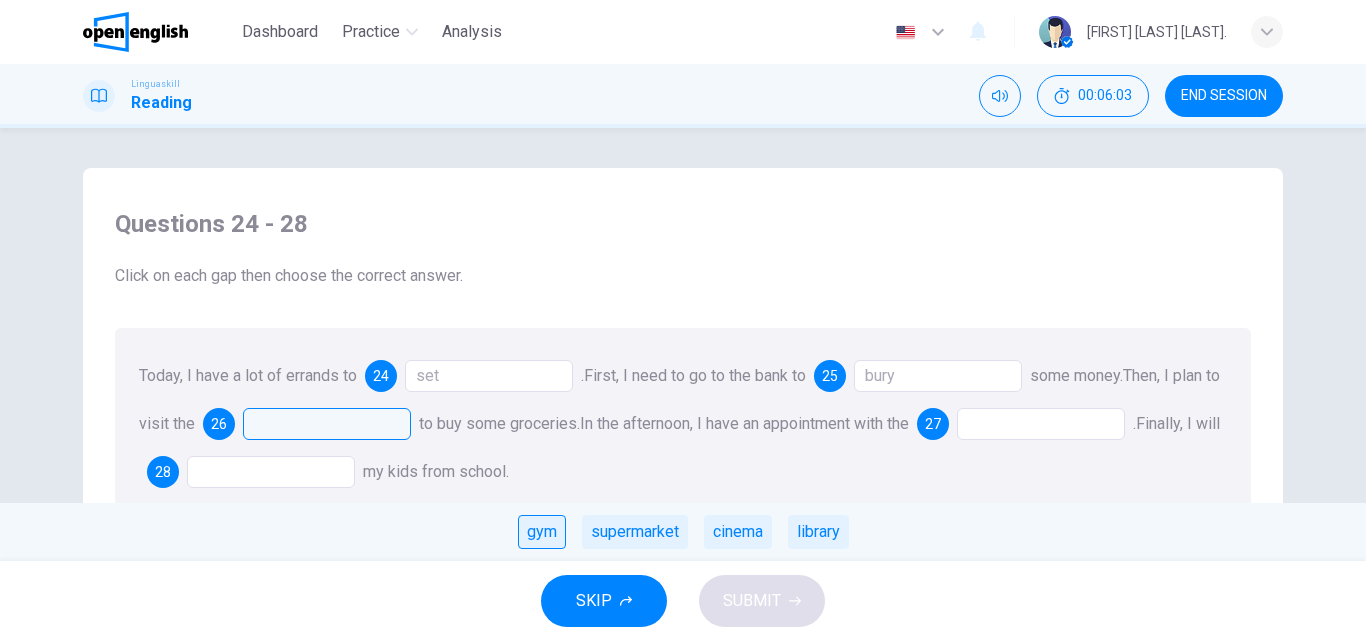 click on "gym" at bounding box center [542, 532] 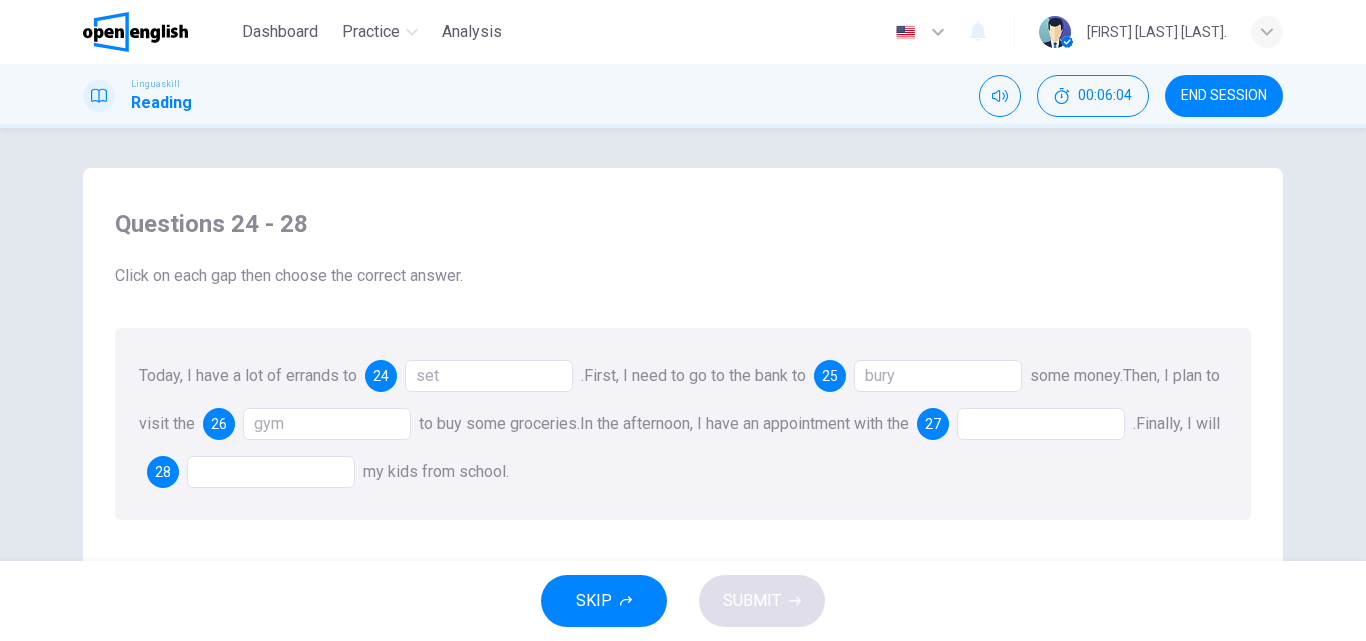click at bounding box center [1041, 424] 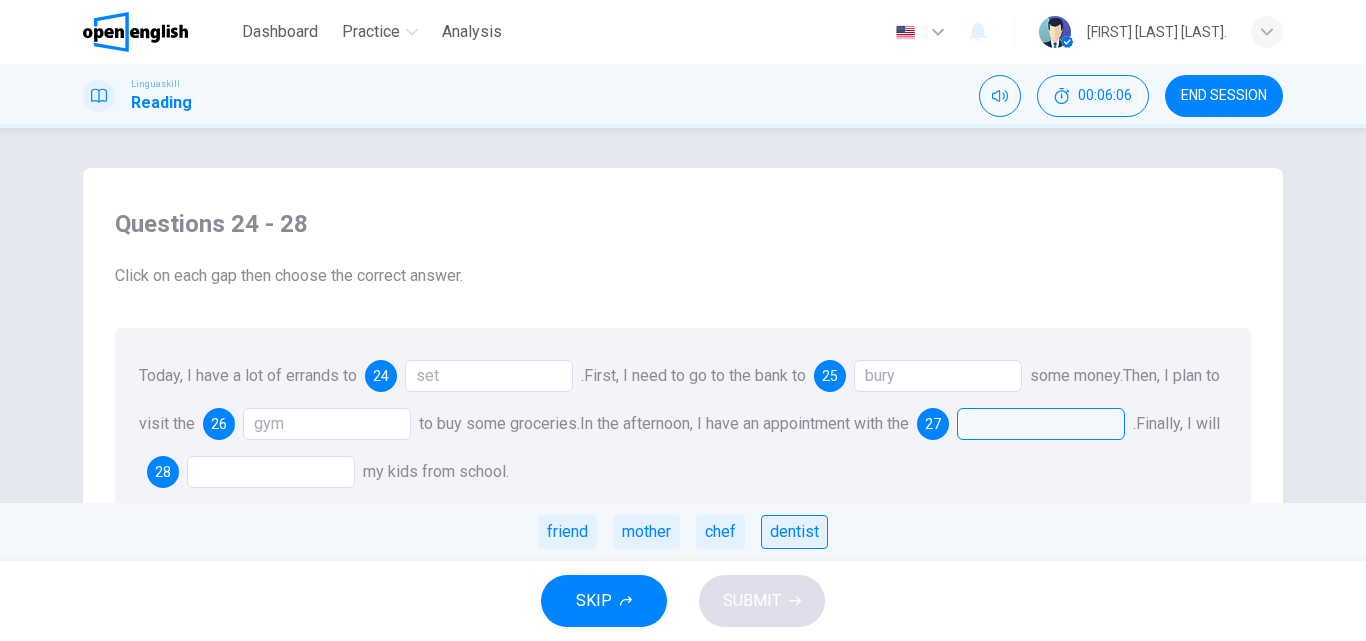 click on "dentist" at bounding box center (794, 532) 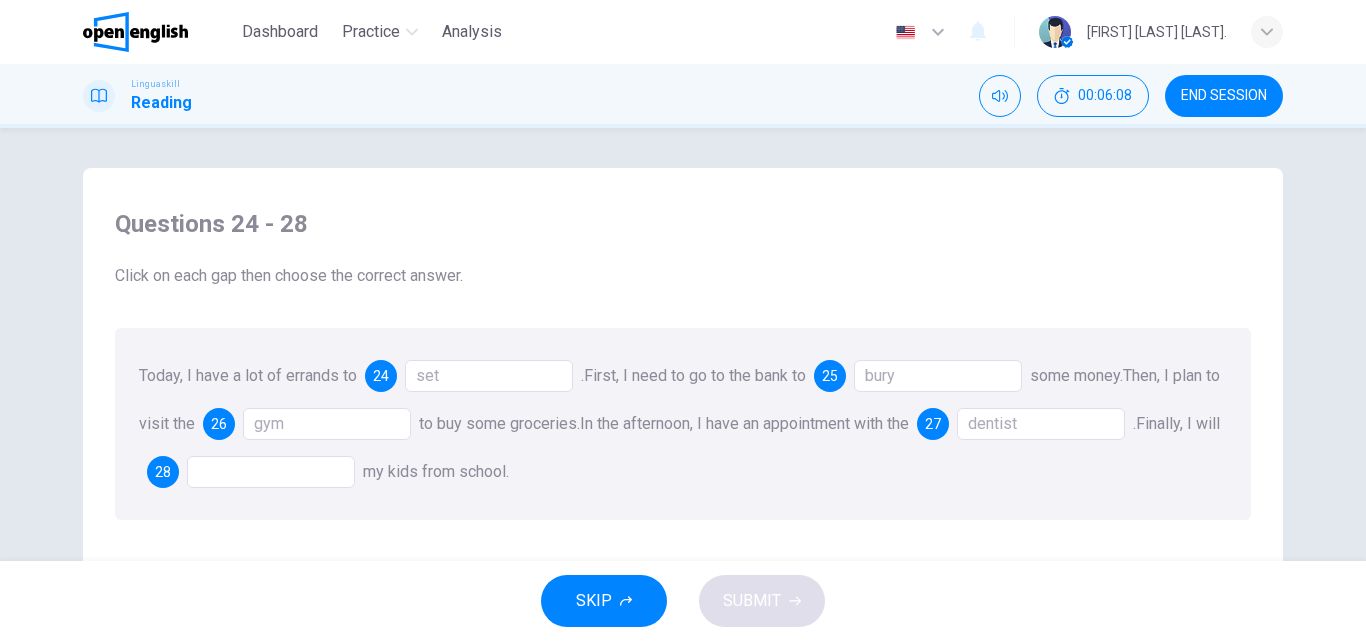 click at bounding box center [271, 472] 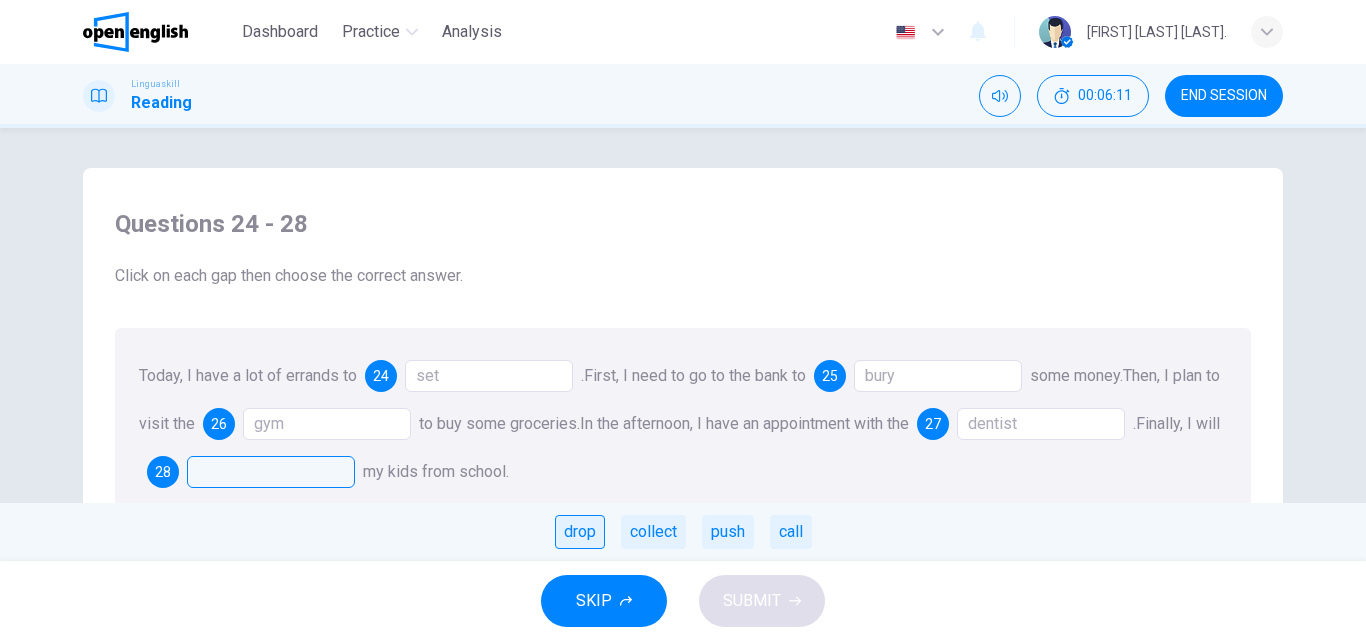 click on "drop" at bounding box center (580, 532) 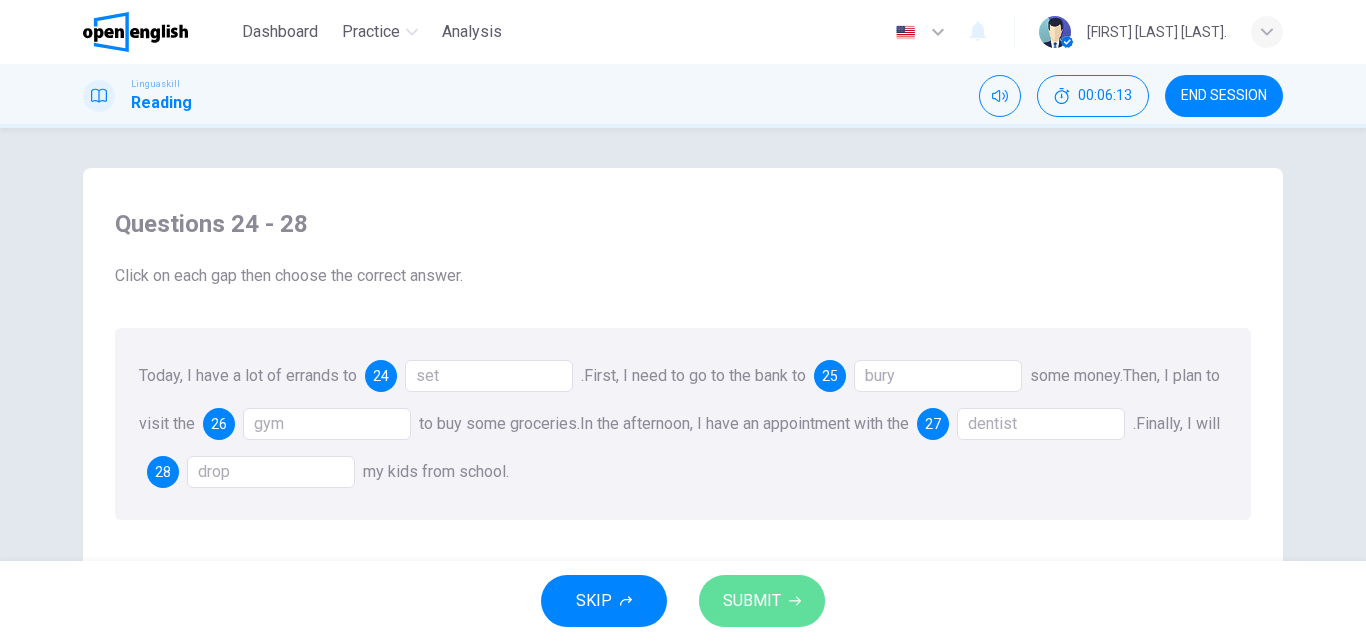 click on "SUBMIT" at bounding box center [762, 601] 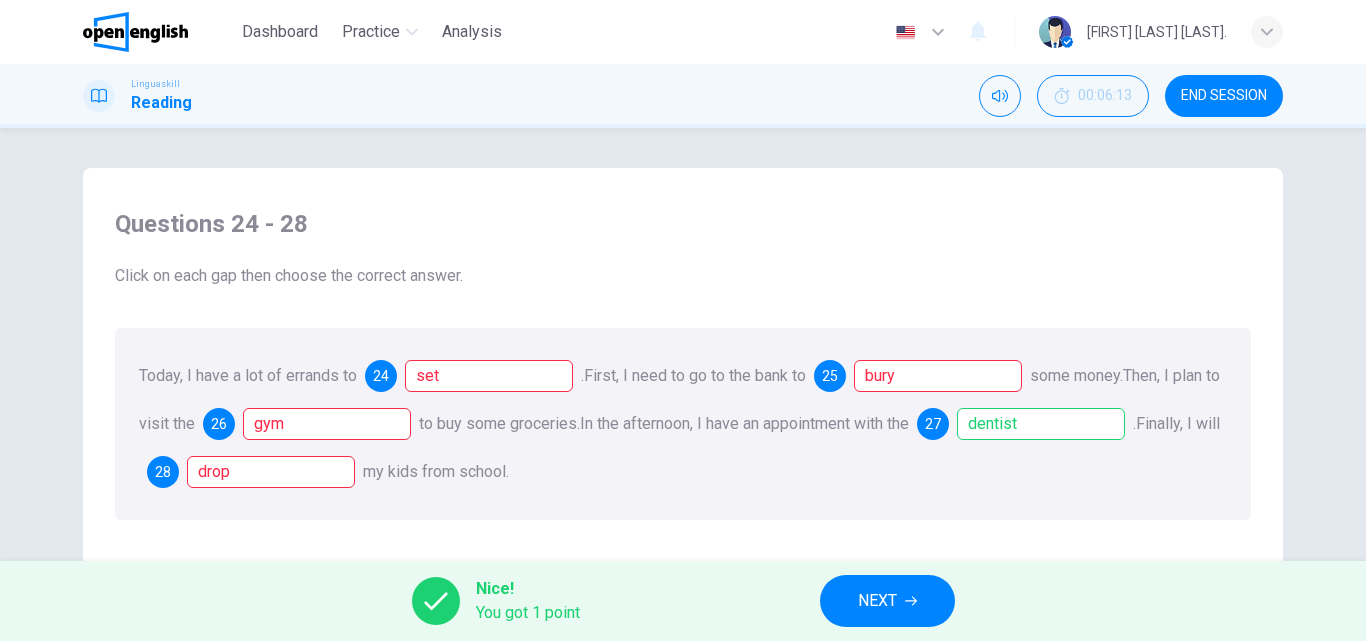 click on "NEXT" at bounding box center (887, 601) 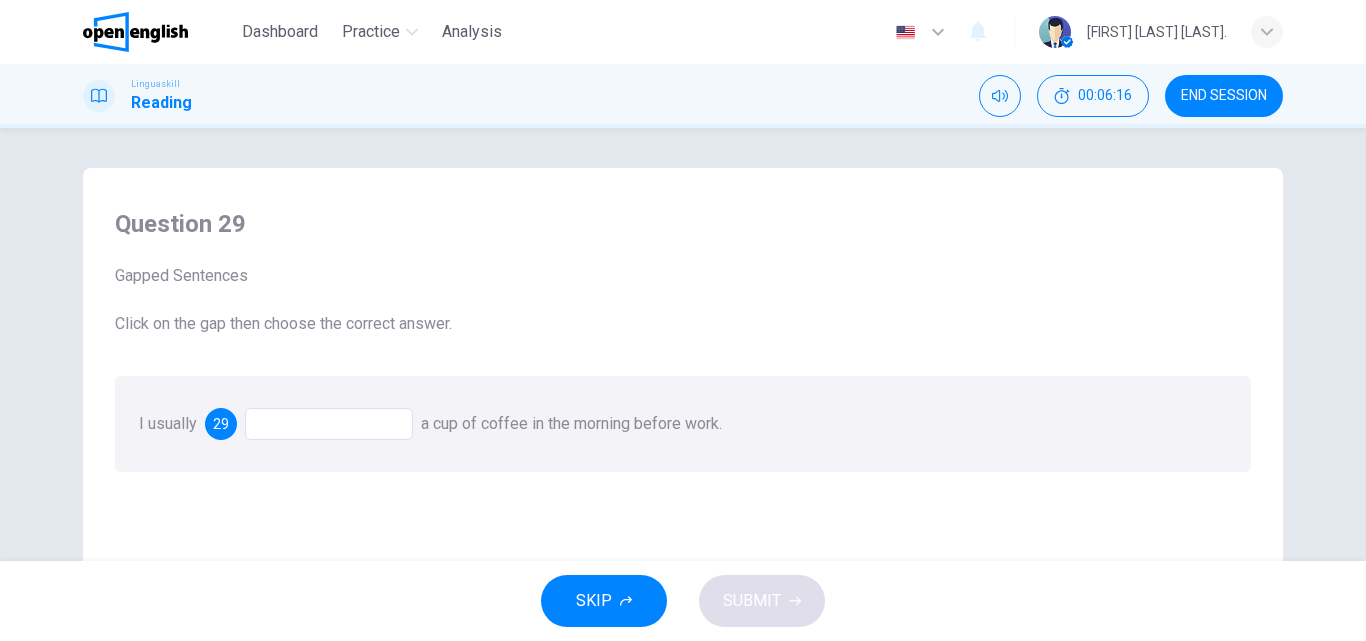 click at bounding box center [329, 424] 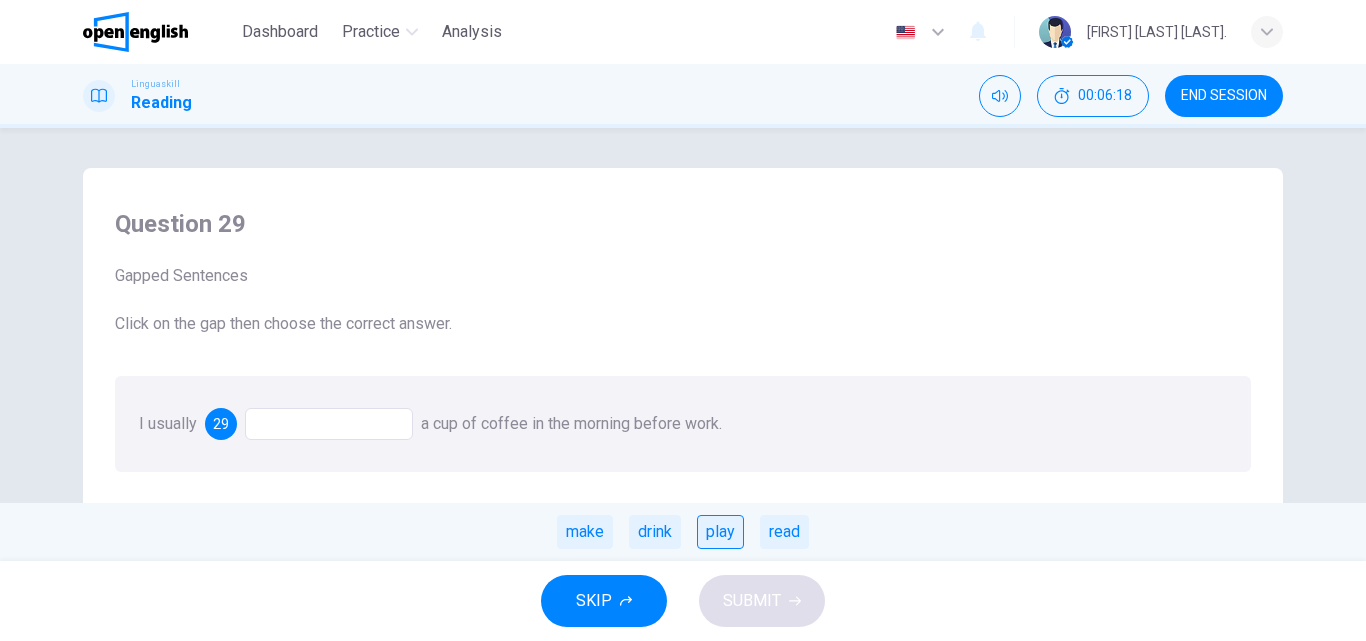 click on "play" at bounding box center [720, 532] 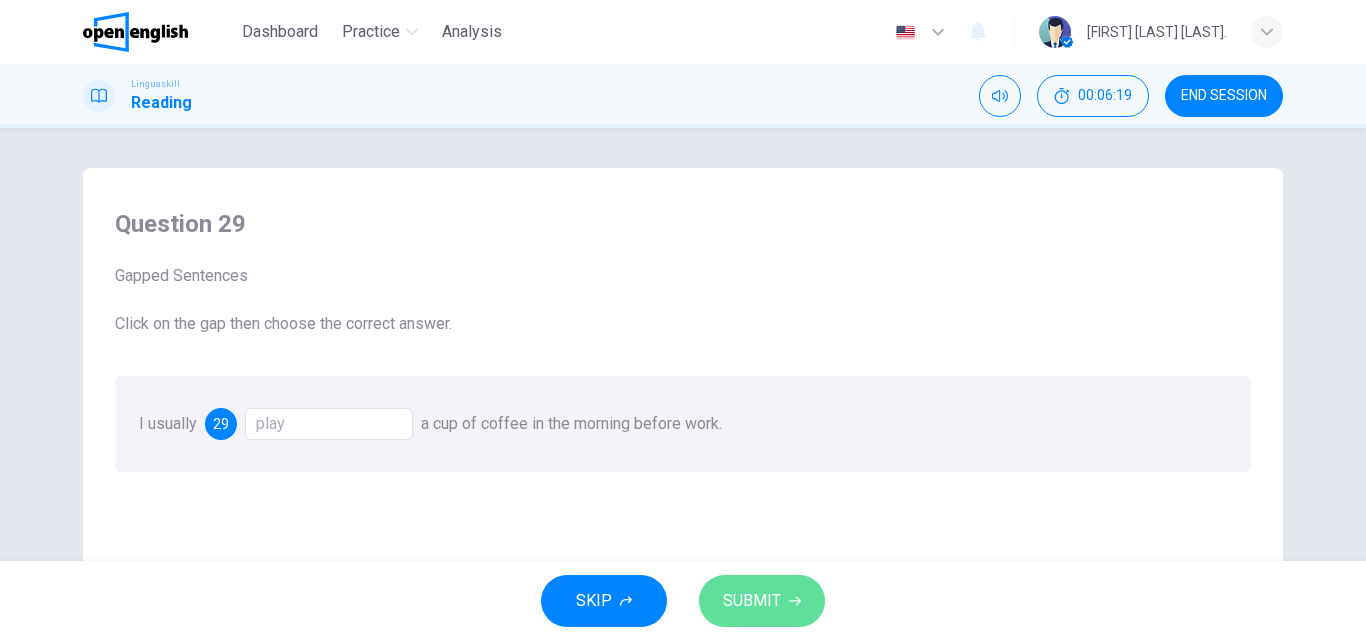 click on "SUBMIT" at bounding box center [752, 601] 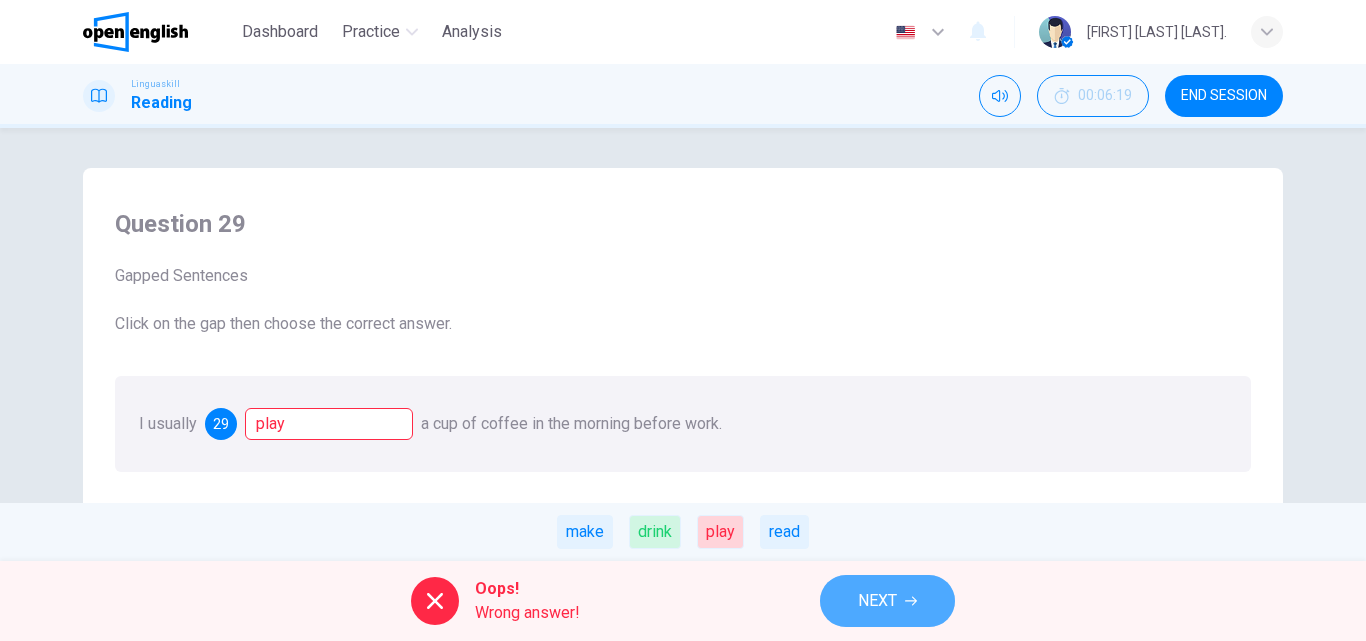 click on "NEXT" at bounding box center [887, 601] 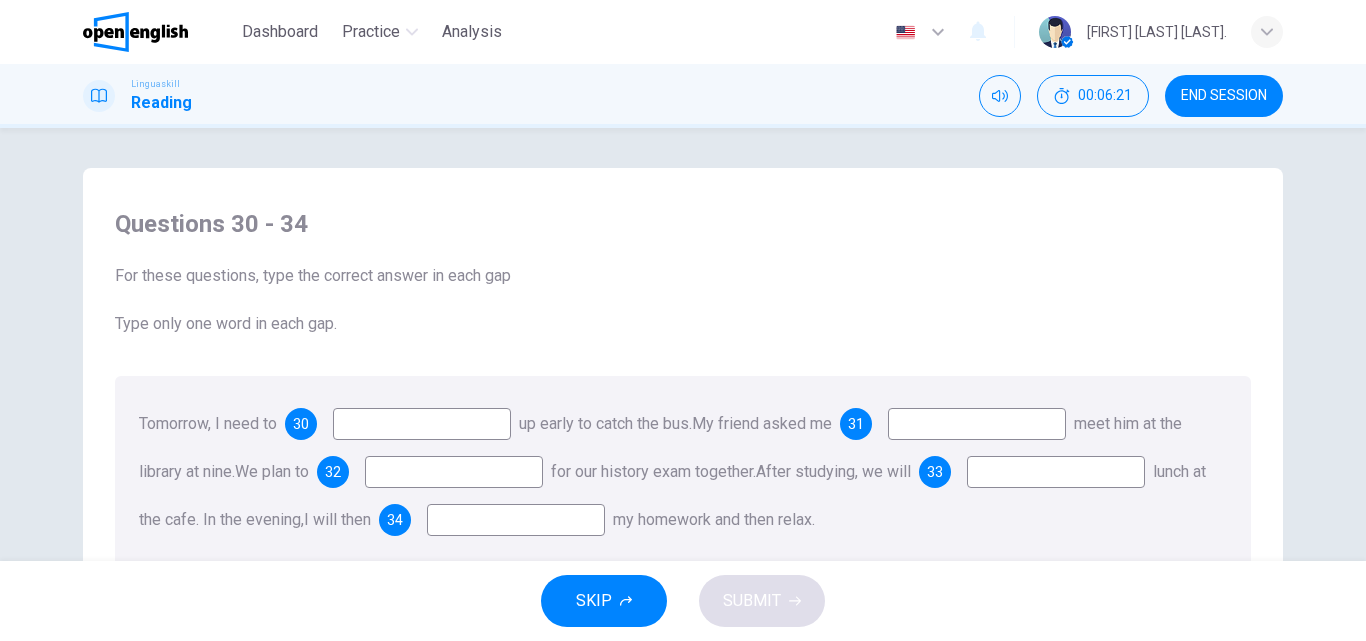 click at bounding box center [422, 424] 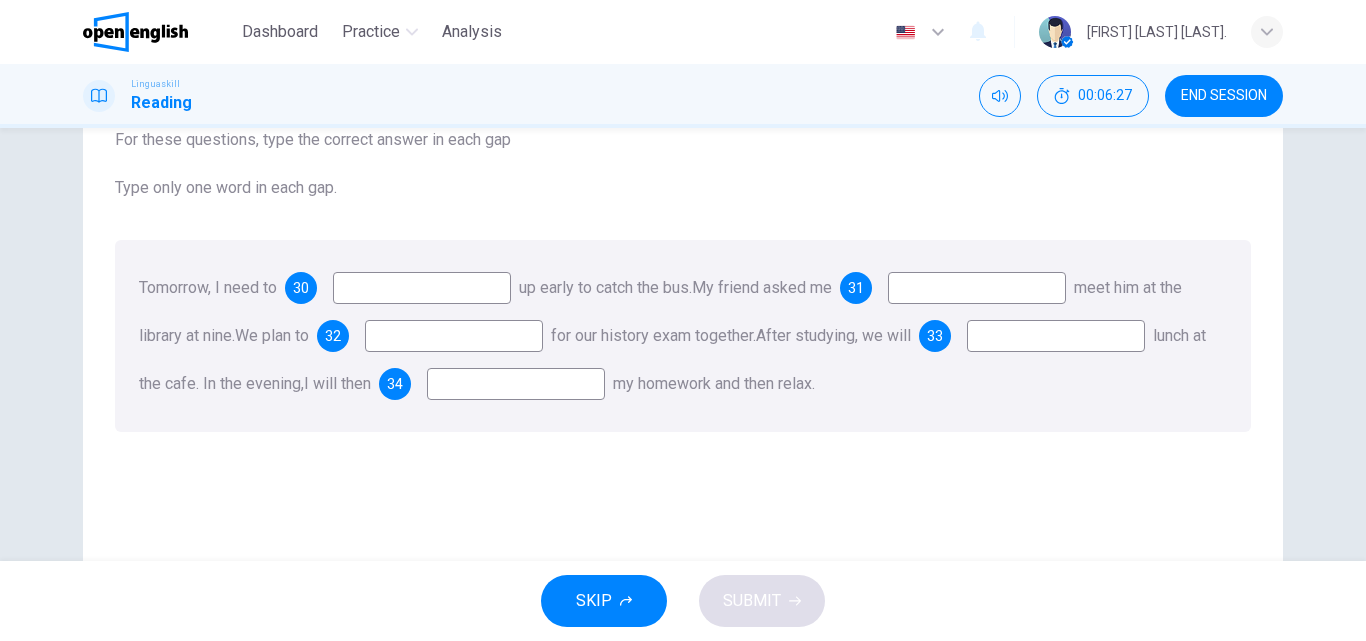 scroll, scrollTop: 141, scrollLeft: 0, axis: vertical 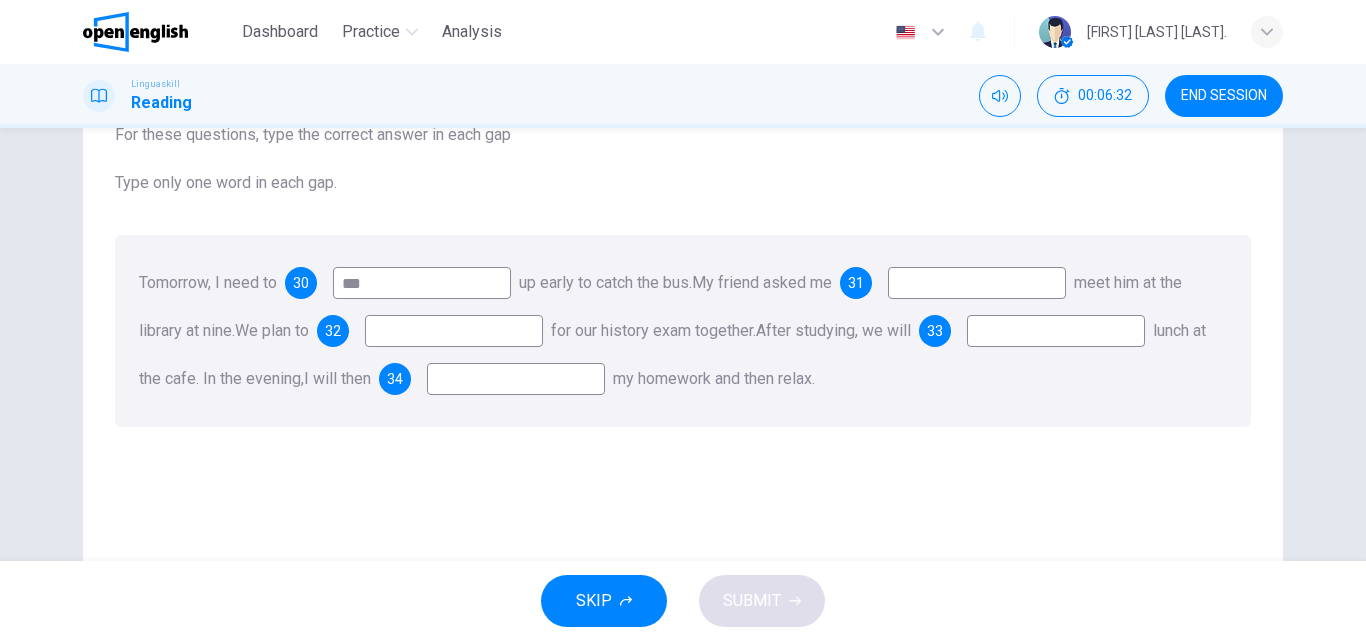 type on "***" 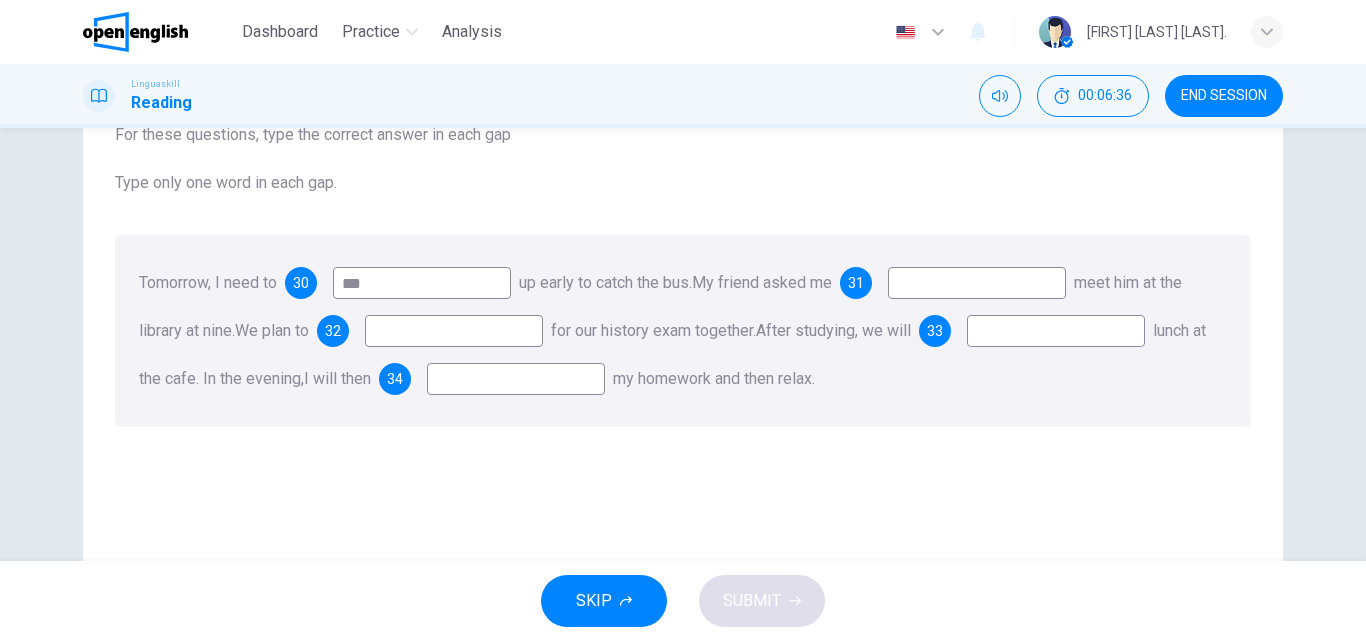 click at bounding box center [977, 283] 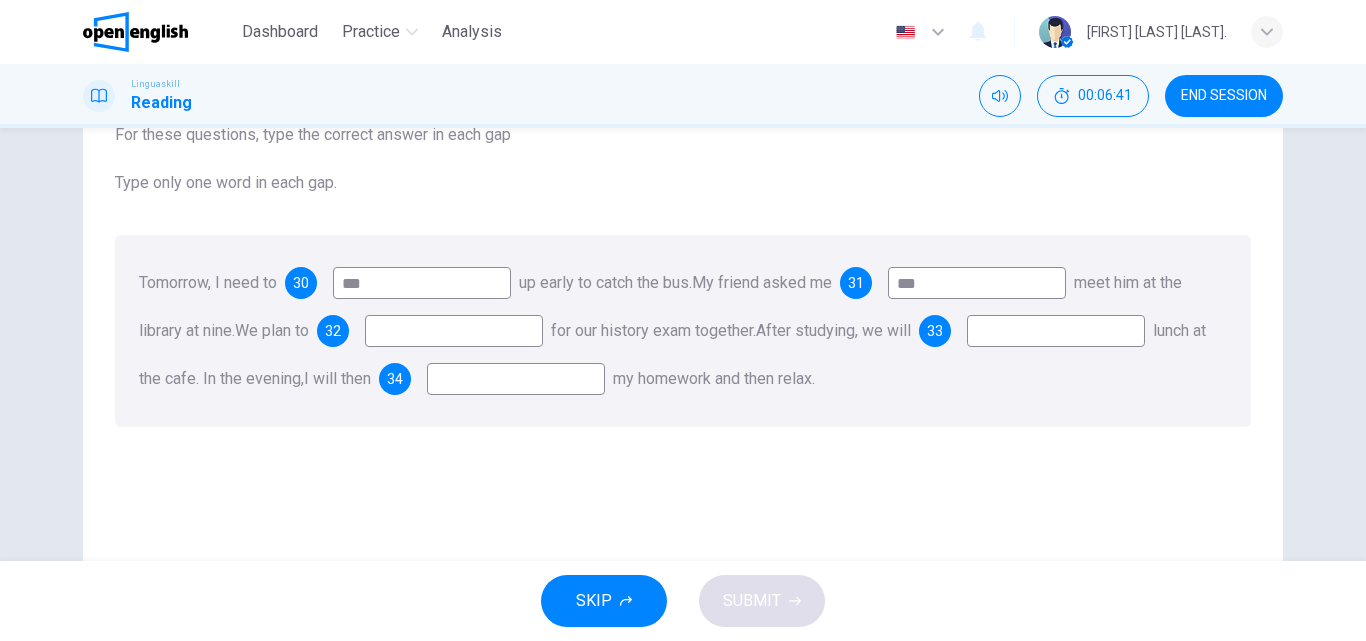 type on "***" 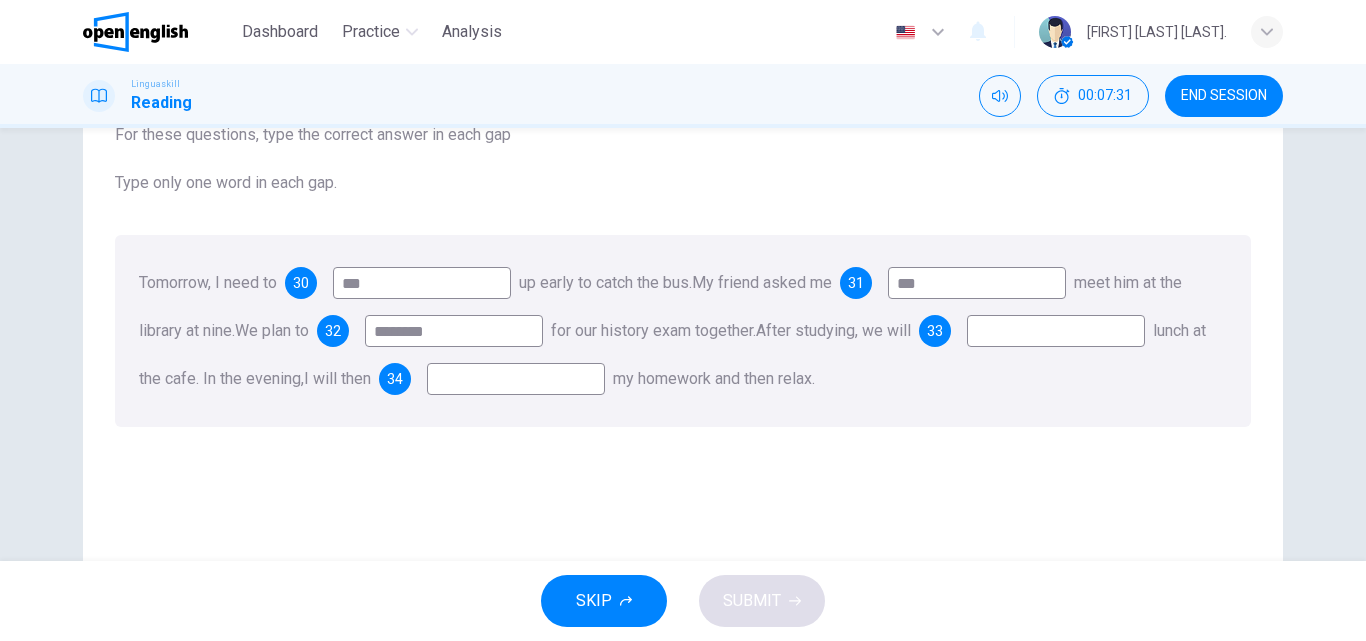 click at bounding box center (516, 379) 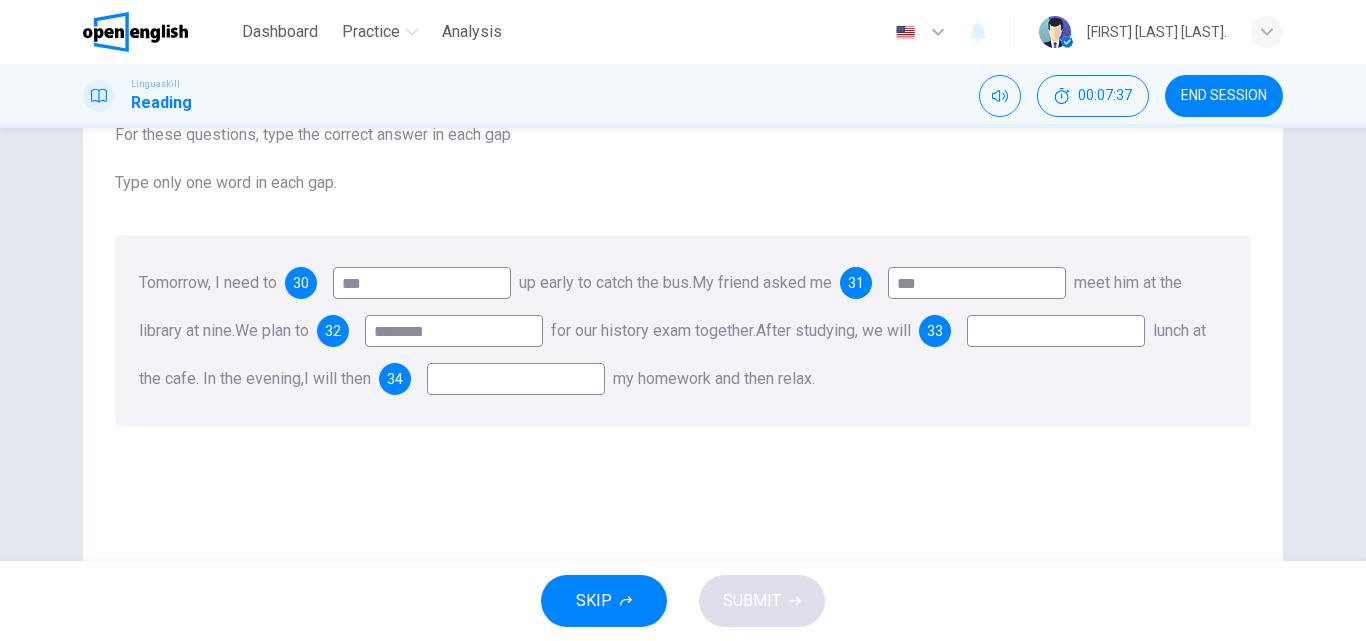 click on "********" at bounding box center (454, 331) 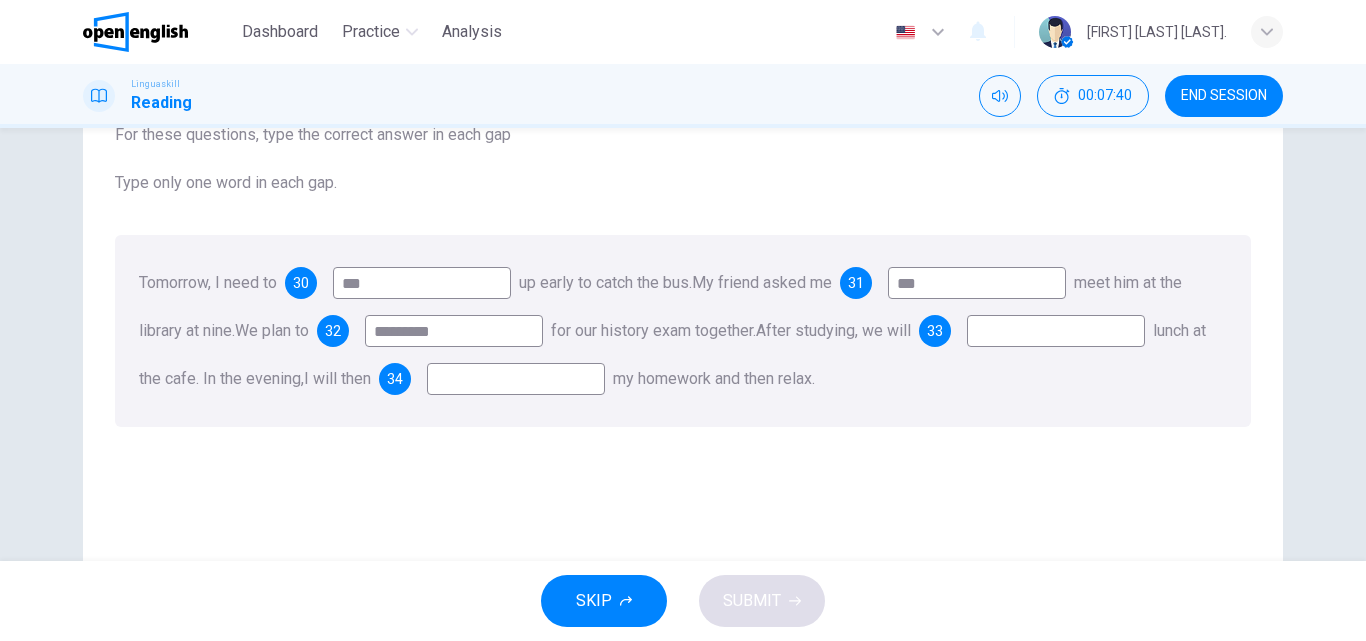 type on "*********" 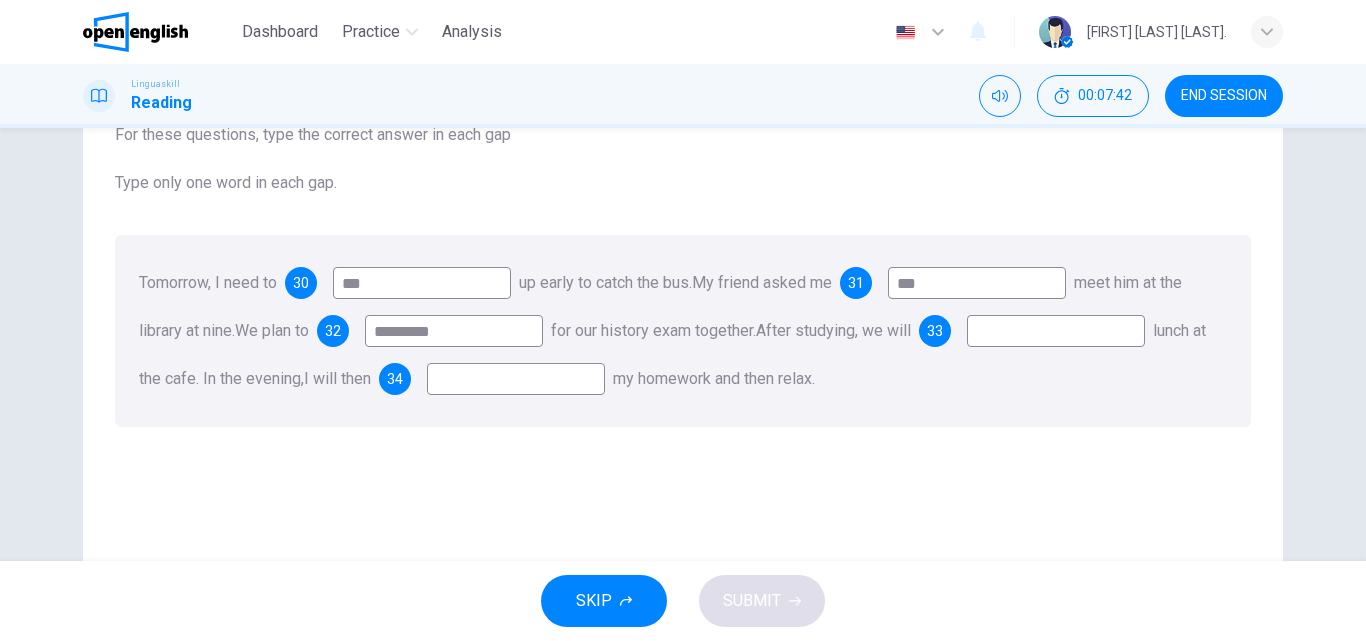 click at bounding box center (1056, 331) 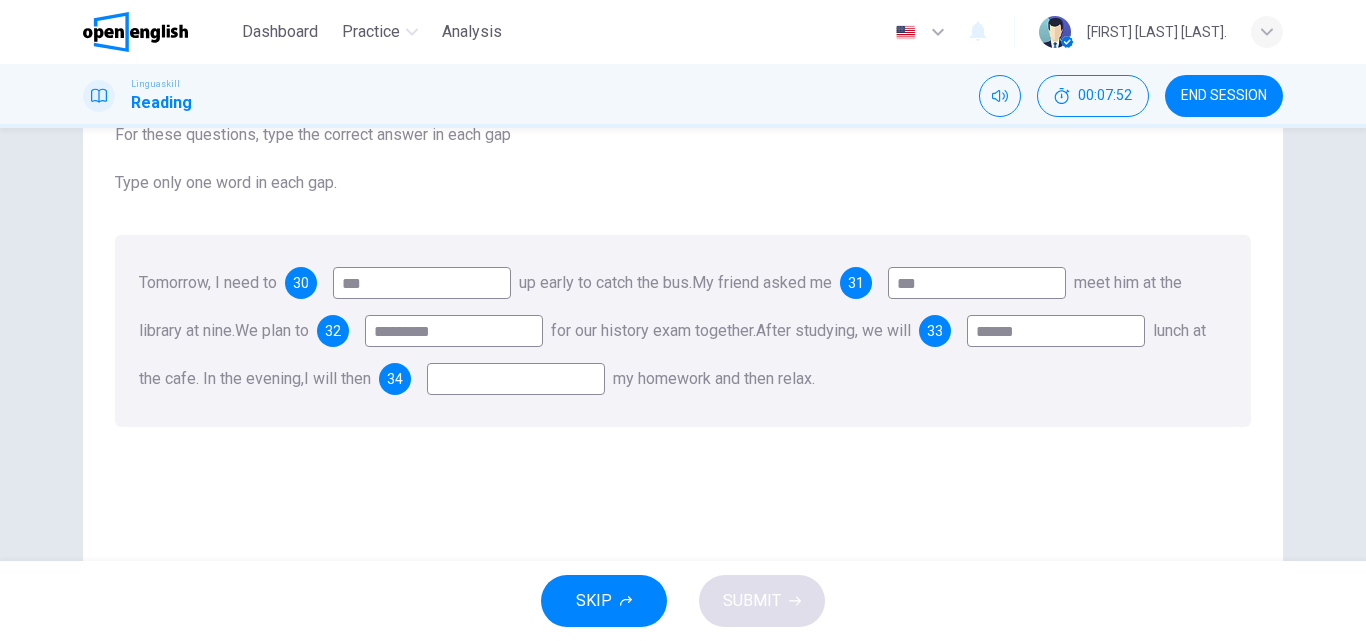 type on "******" 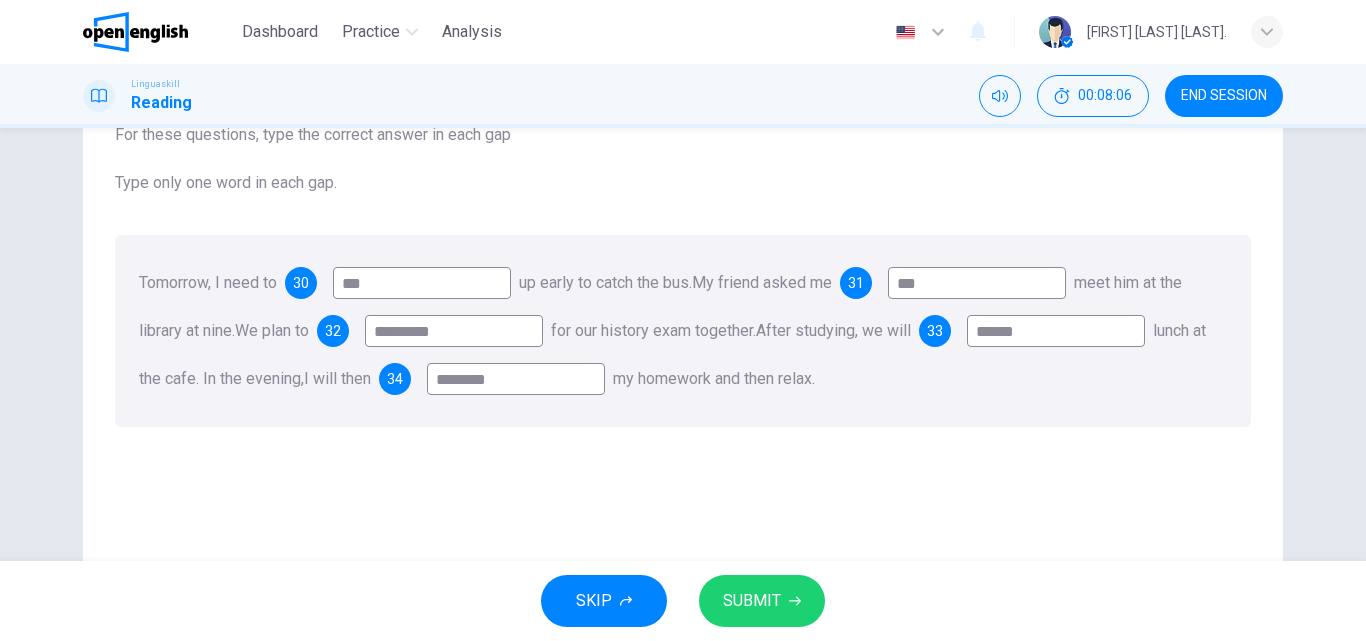 type on "********" 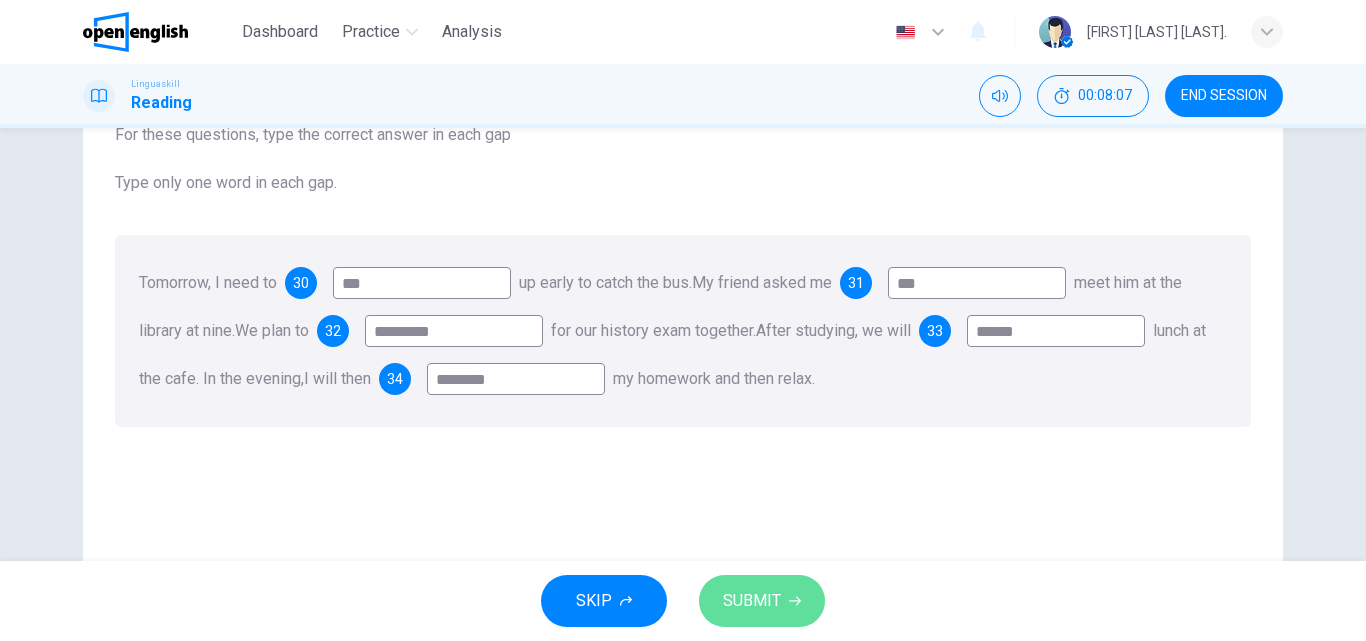 click on "SUBMIT" at bounding box center [762, 601] 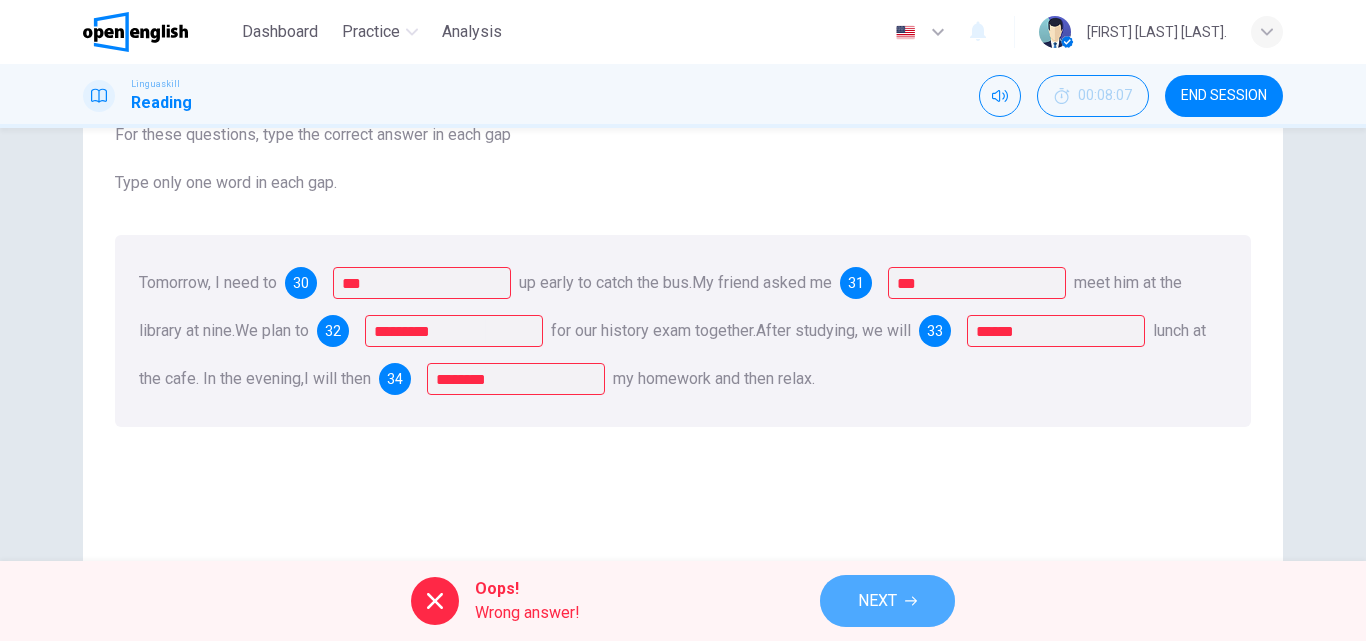 click on "NEXT" at bounding box center (887, 601) 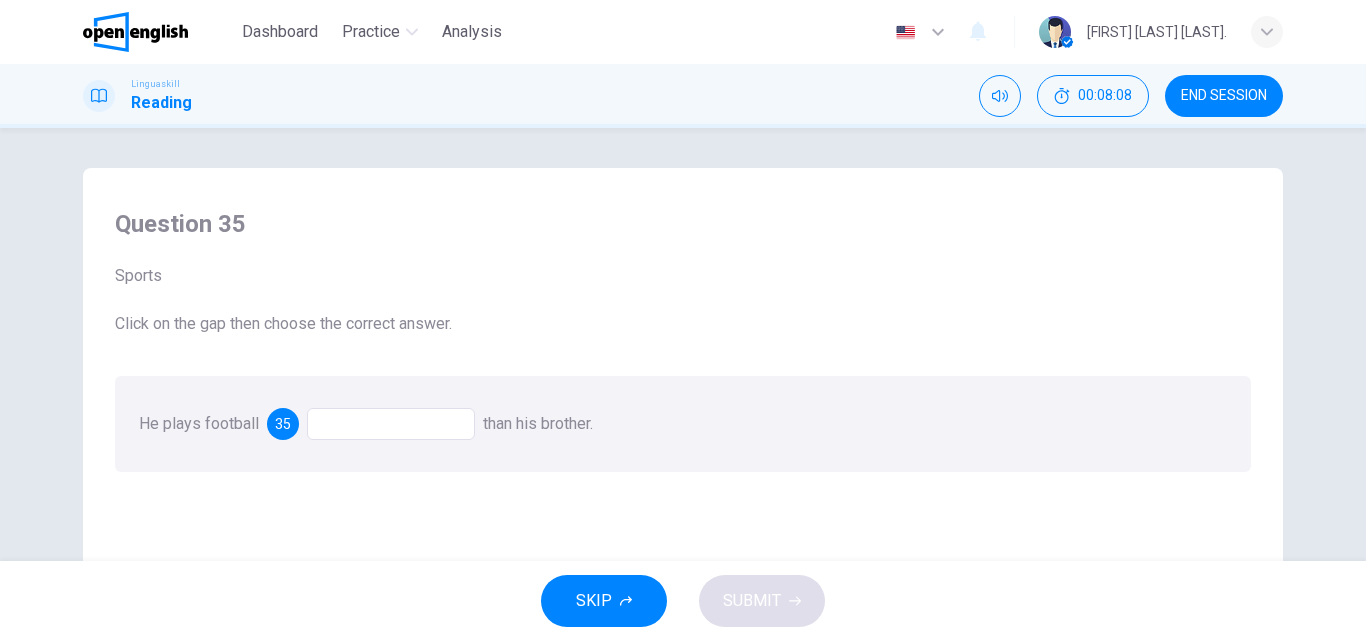 click at bounding box center (391, 424) 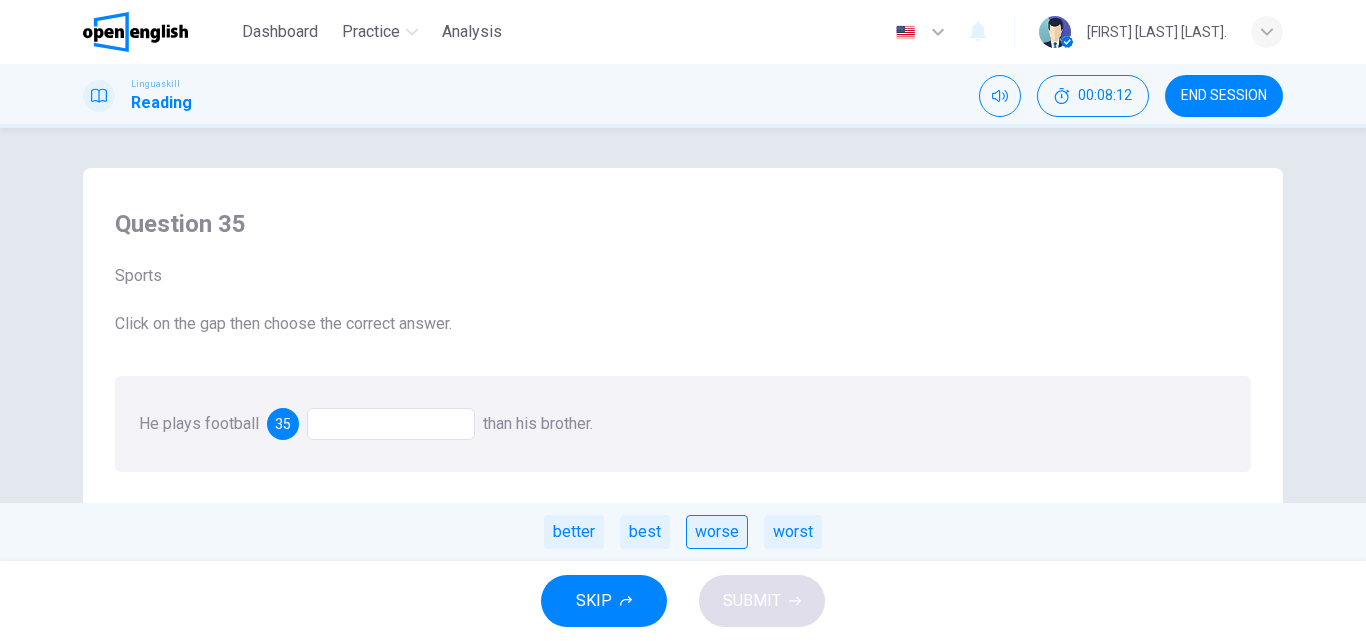 click on "worse" at bounding box center [717, 532] 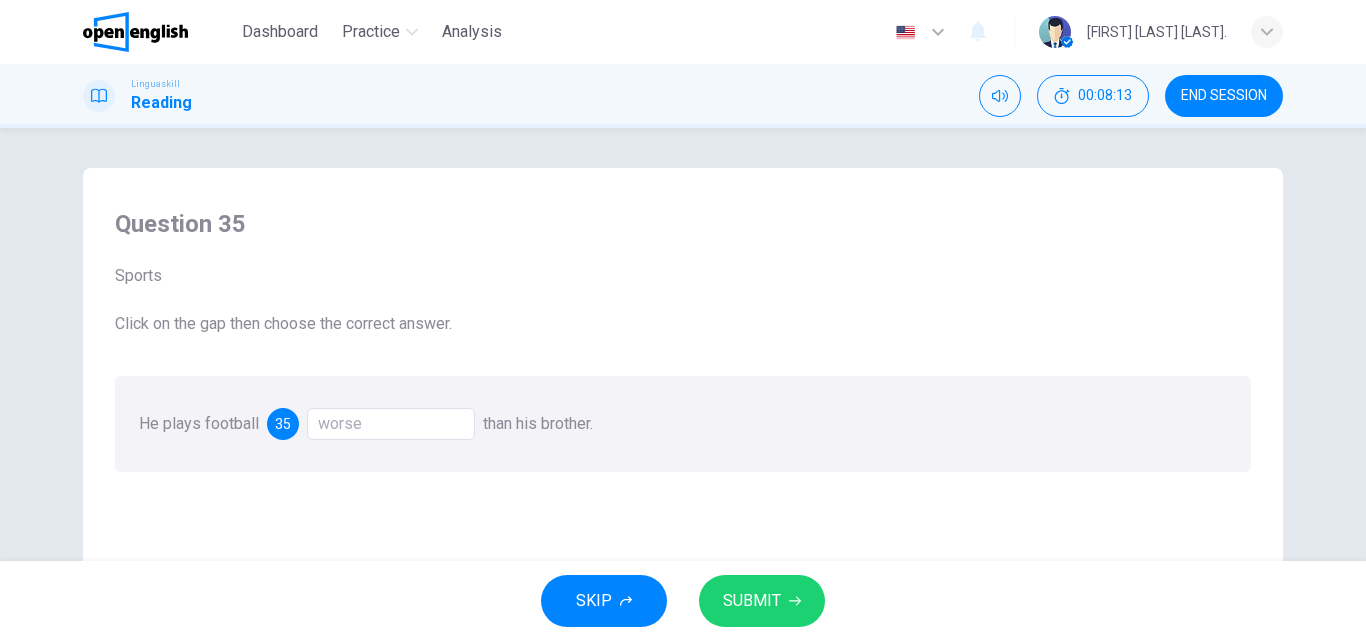 click on "SUBMIT" at bounding box center [752, 601] 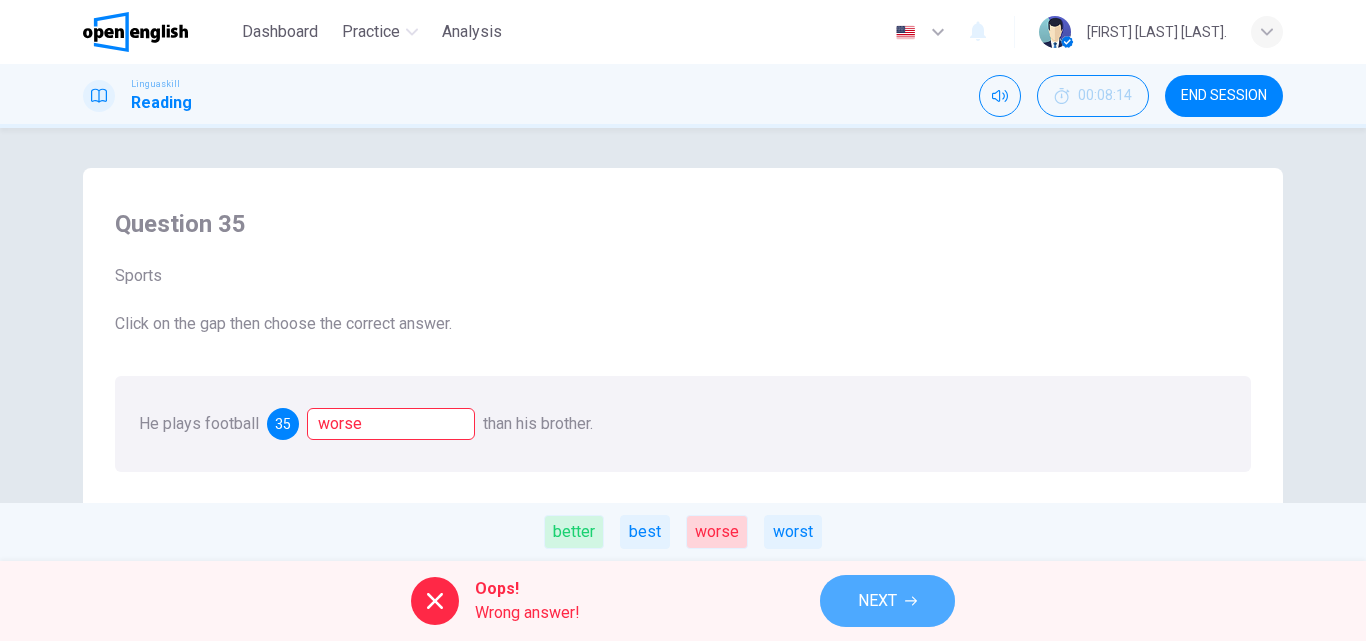 click on "NEXT" at bounding box center (887, 601) 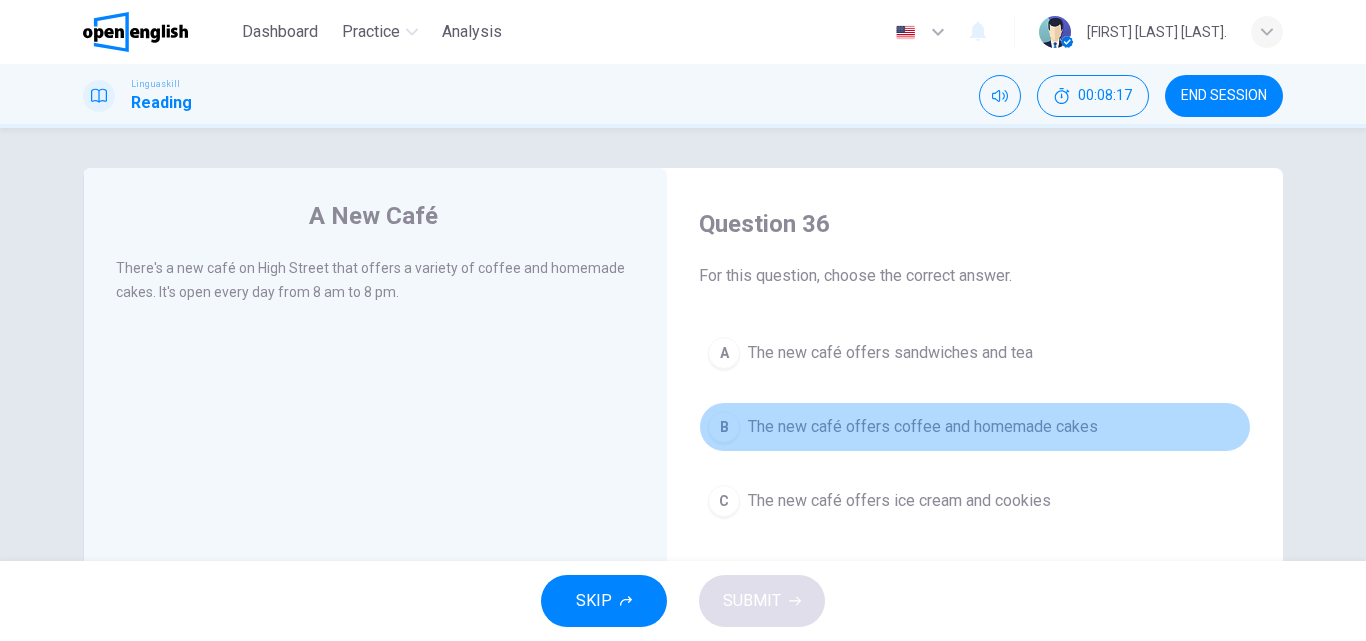 click on "B The new café offers coffee and homemade cakes" at bounding box center (975, 427) 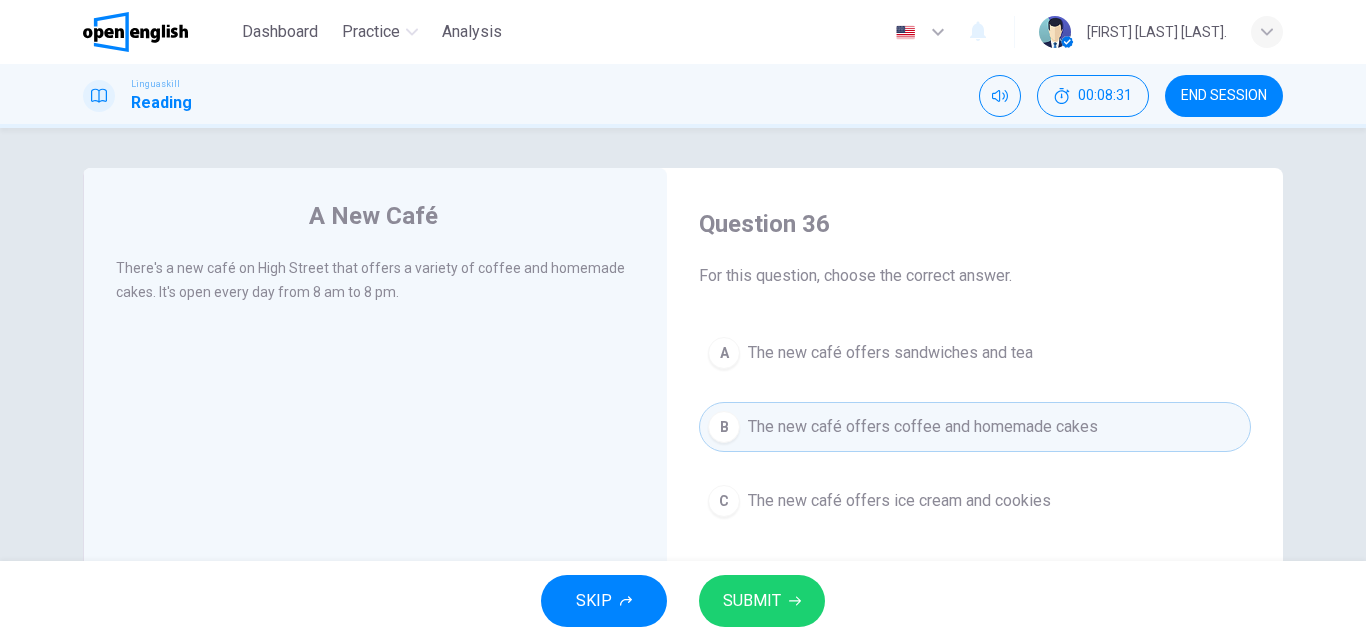 click on "A The new café offers sandwiches and tea" at bounding box center (975, 353) 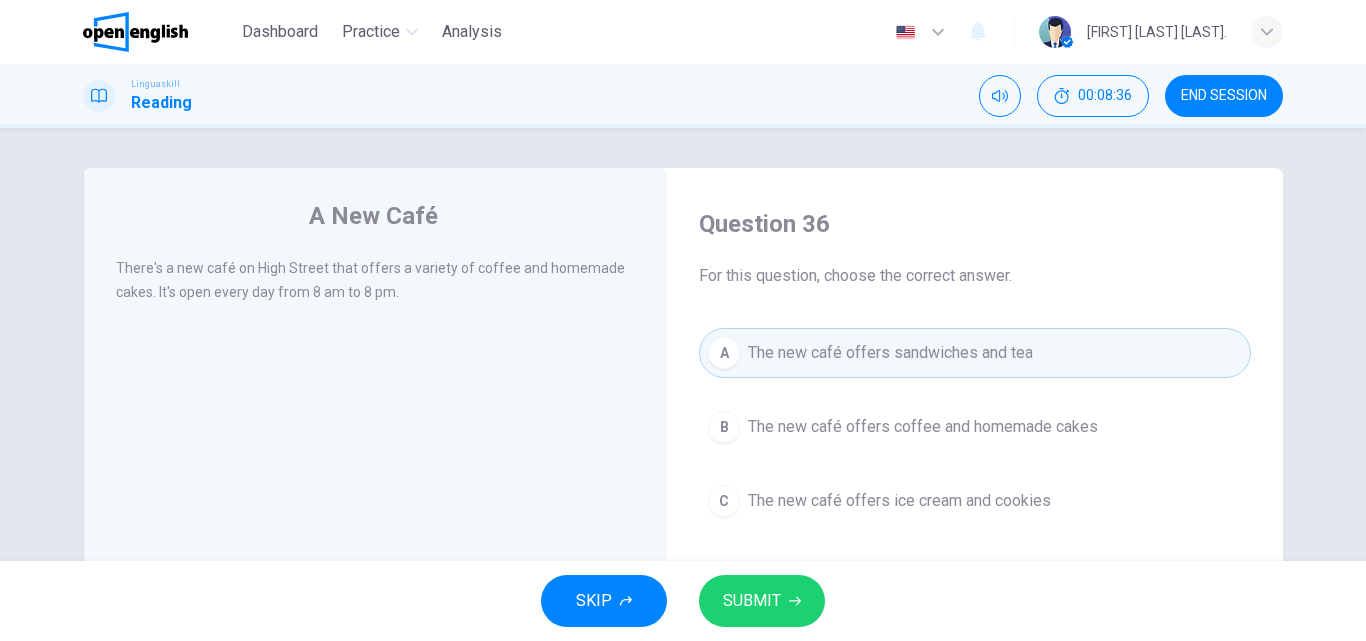 click on "SUBMIT" at bounding box center [752, 601] 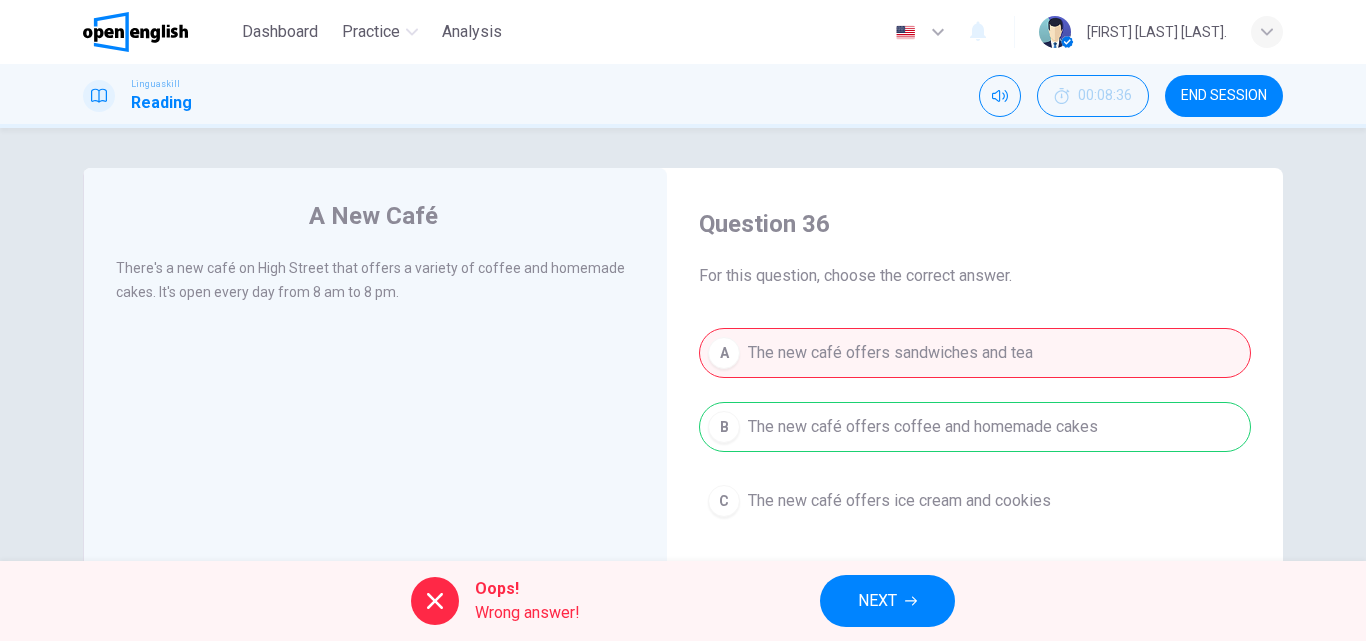 click on "NEXT" at bounding box center [877, 601] 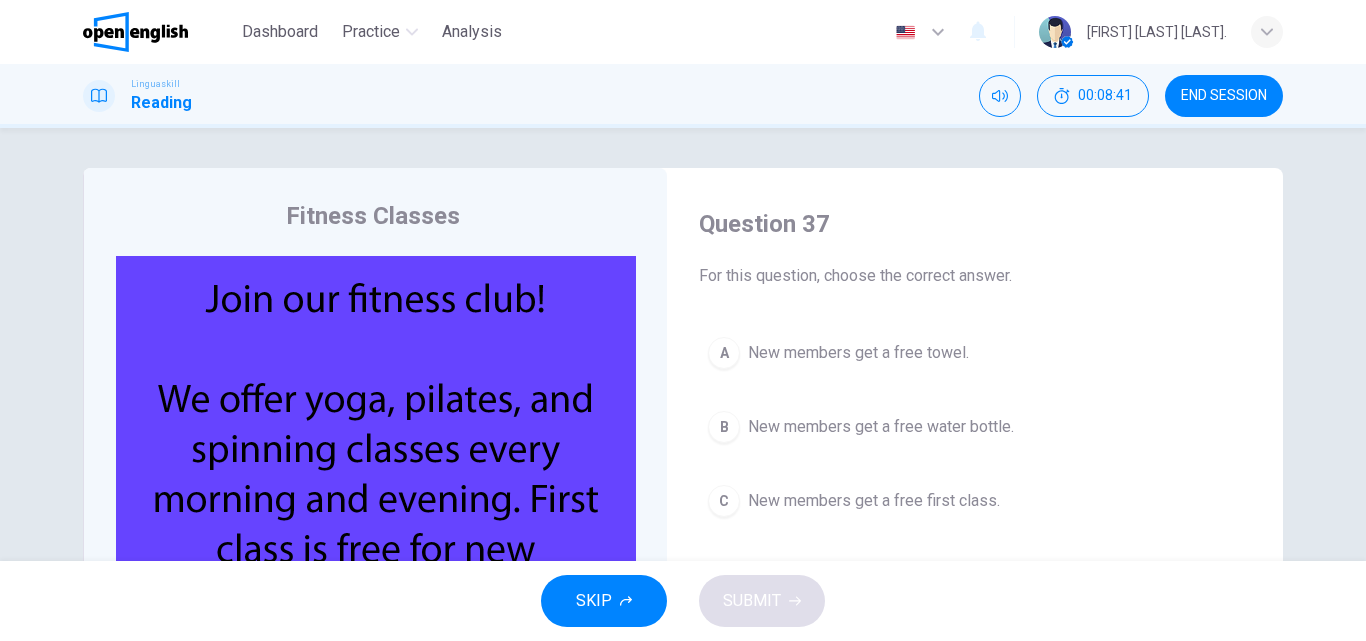 click on "New members get a free water bottle." at bounding box center [881, 427] 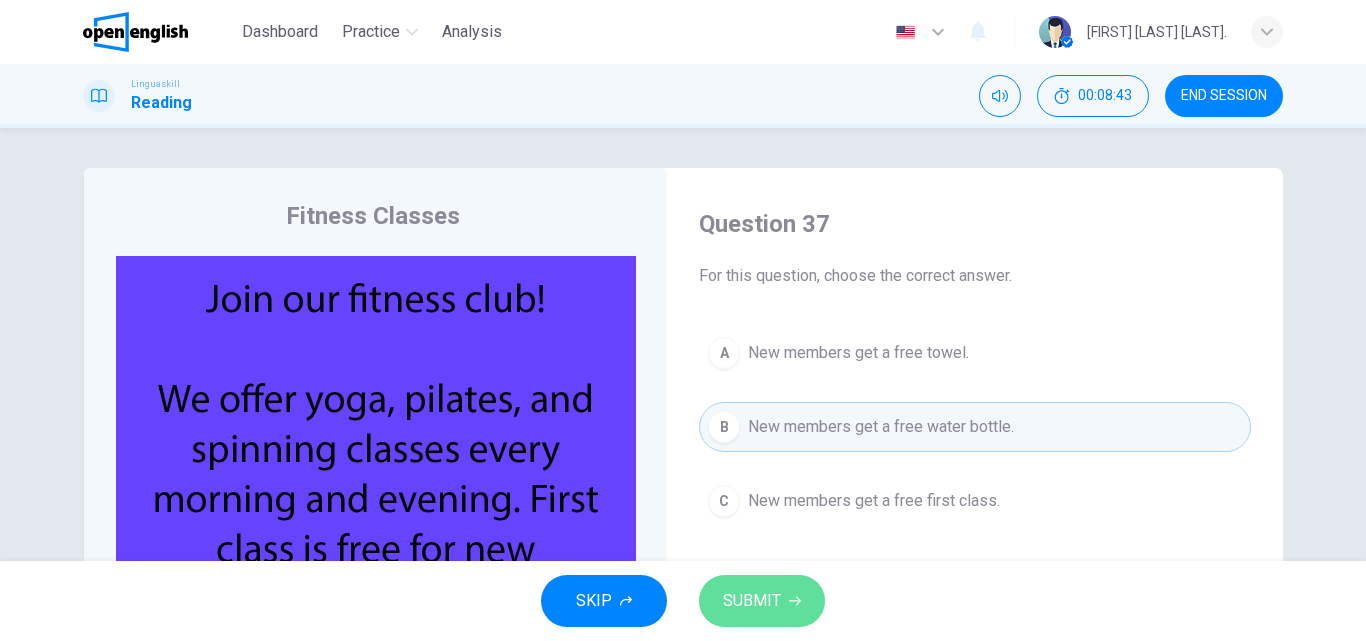 click on "SUBMIT" at bounding box center [752, 601] 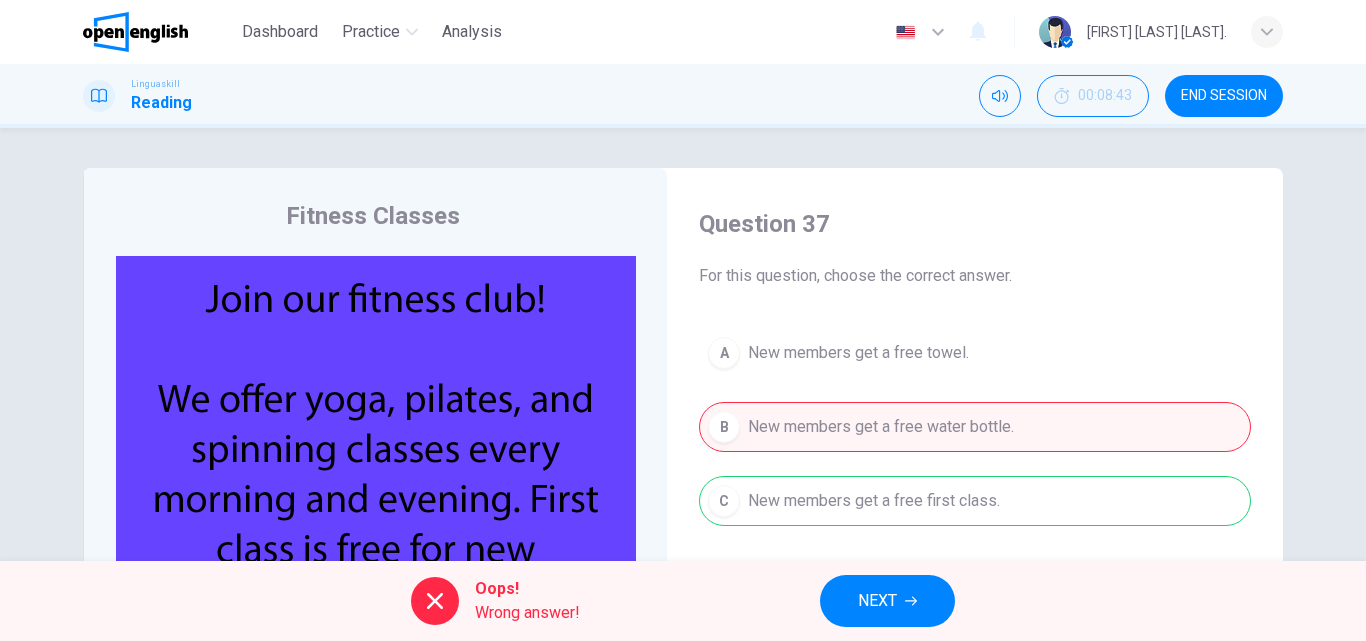 click on "NEXT" at bounding box center [887, 601] 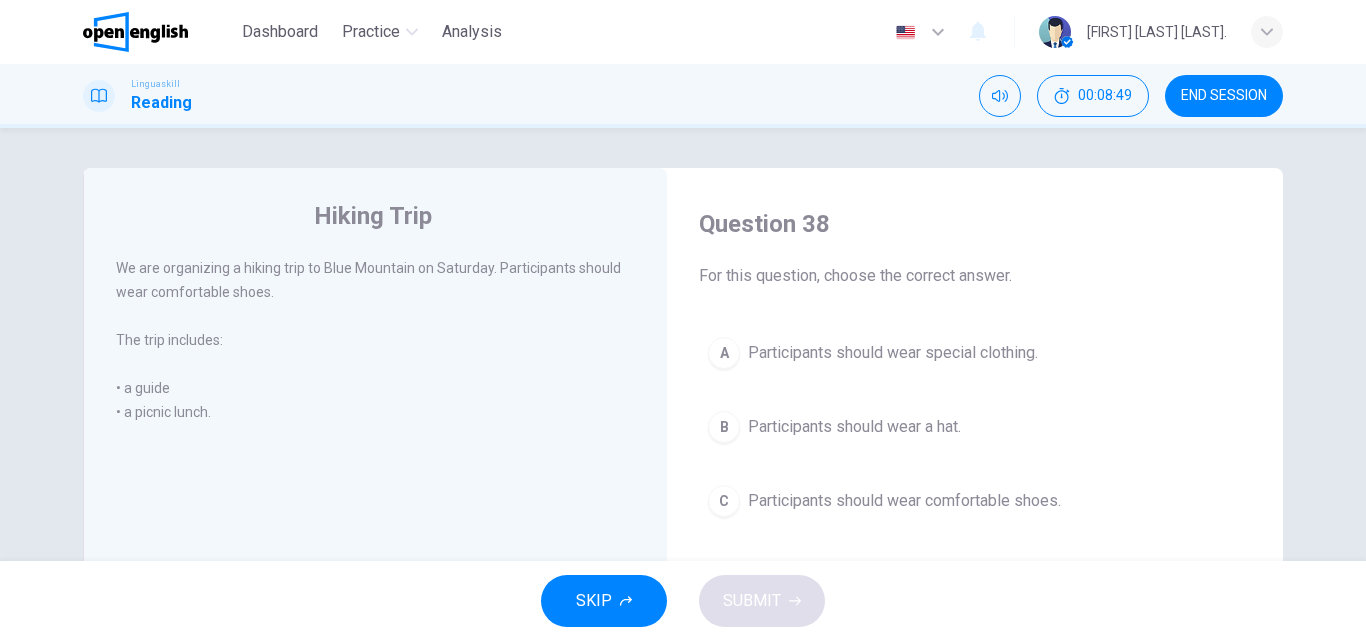 click on "Participants should wear special clothing." at bounding box center [893, 353] 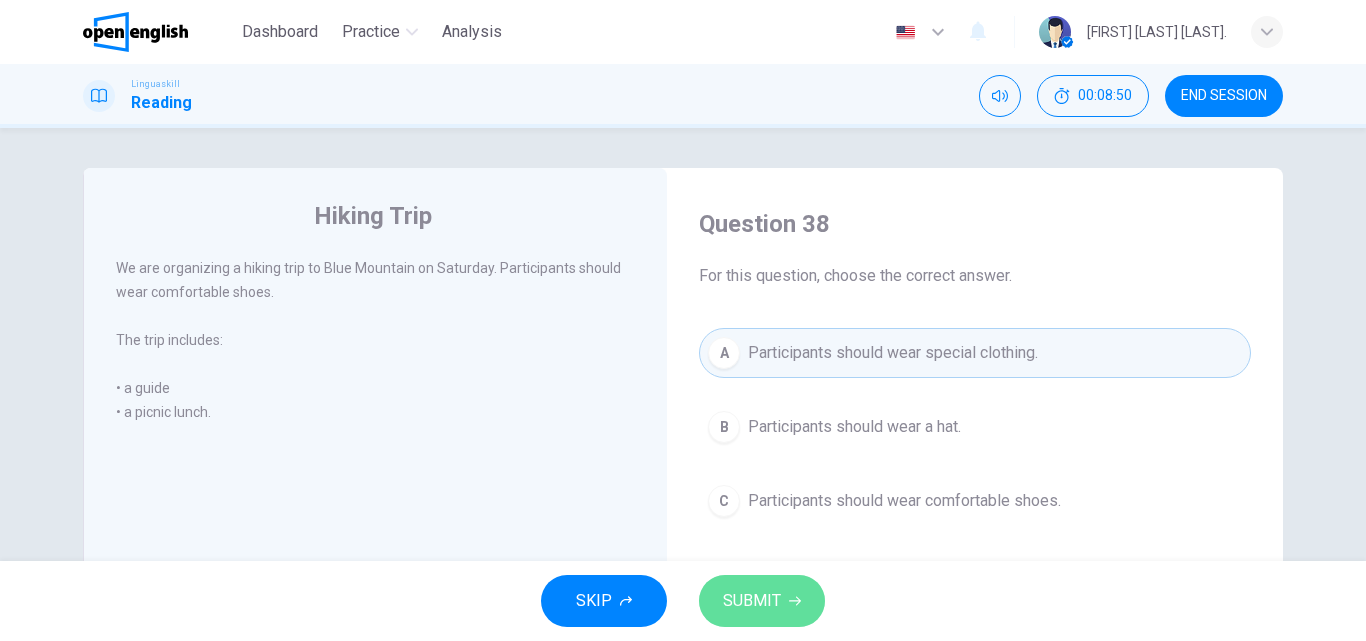 click on "SUBMIT" at bounding box center [762, 601] 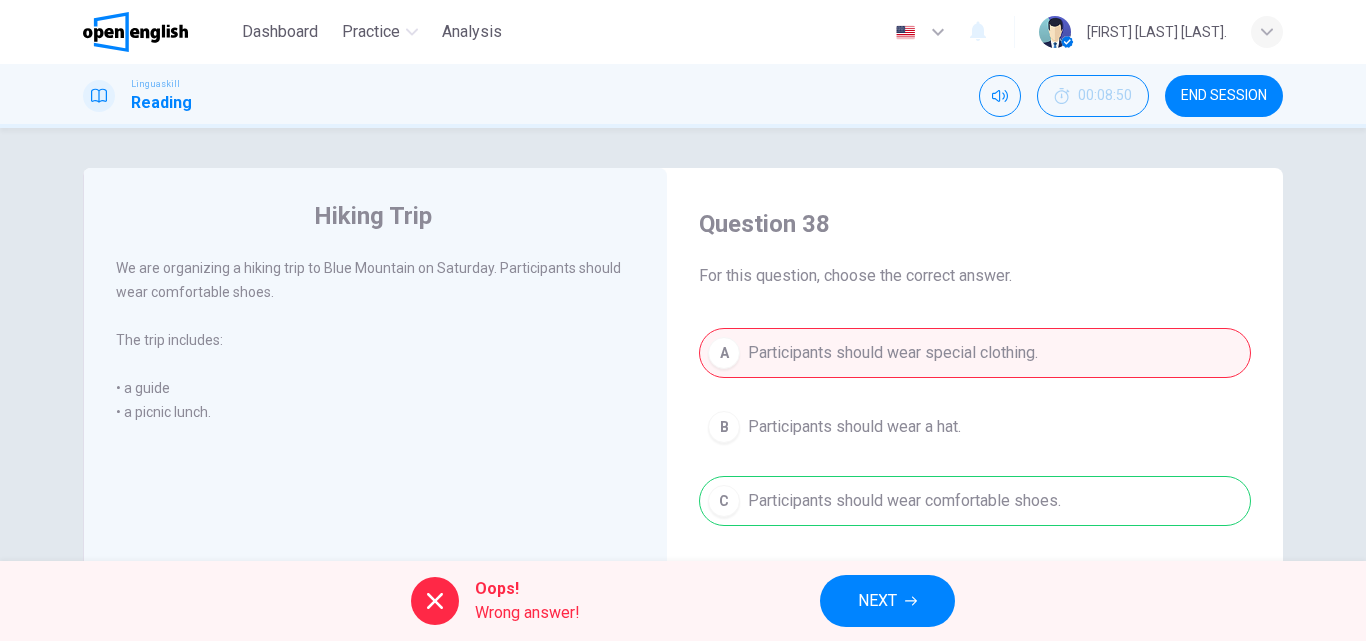 click on "NEXT" at bounding box center [877, 601] 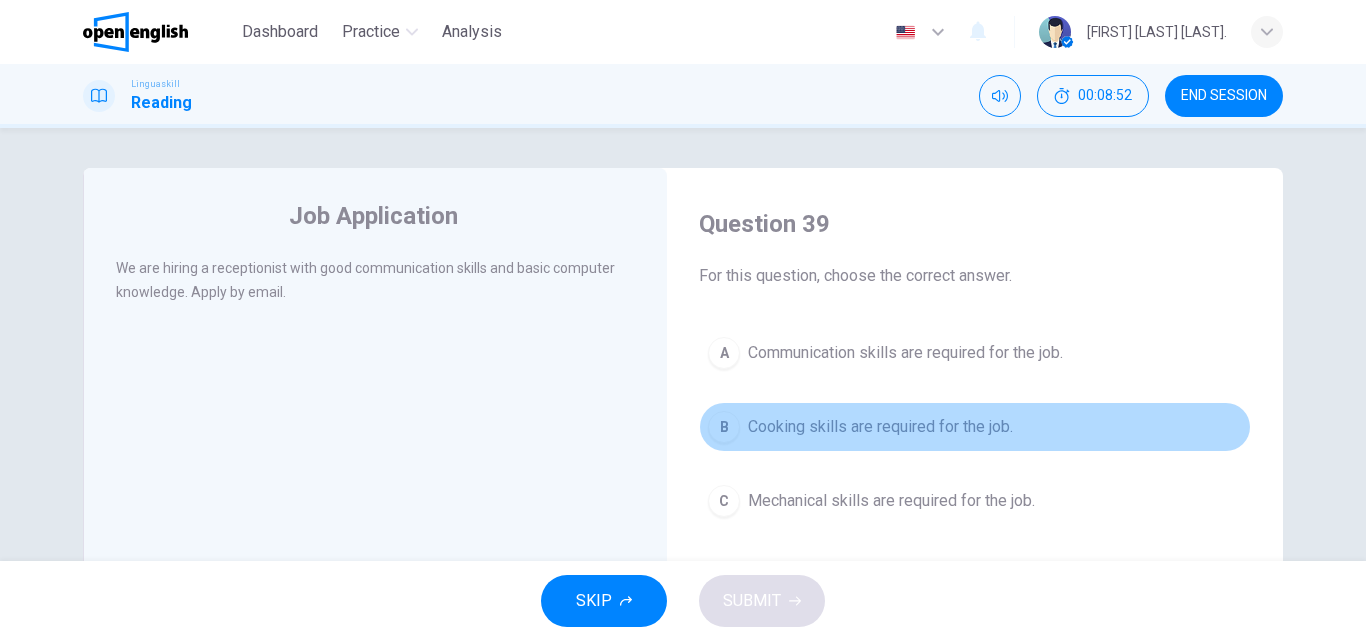 click on "B Cooking skills are required for the job." at bounding box center [975, 427] 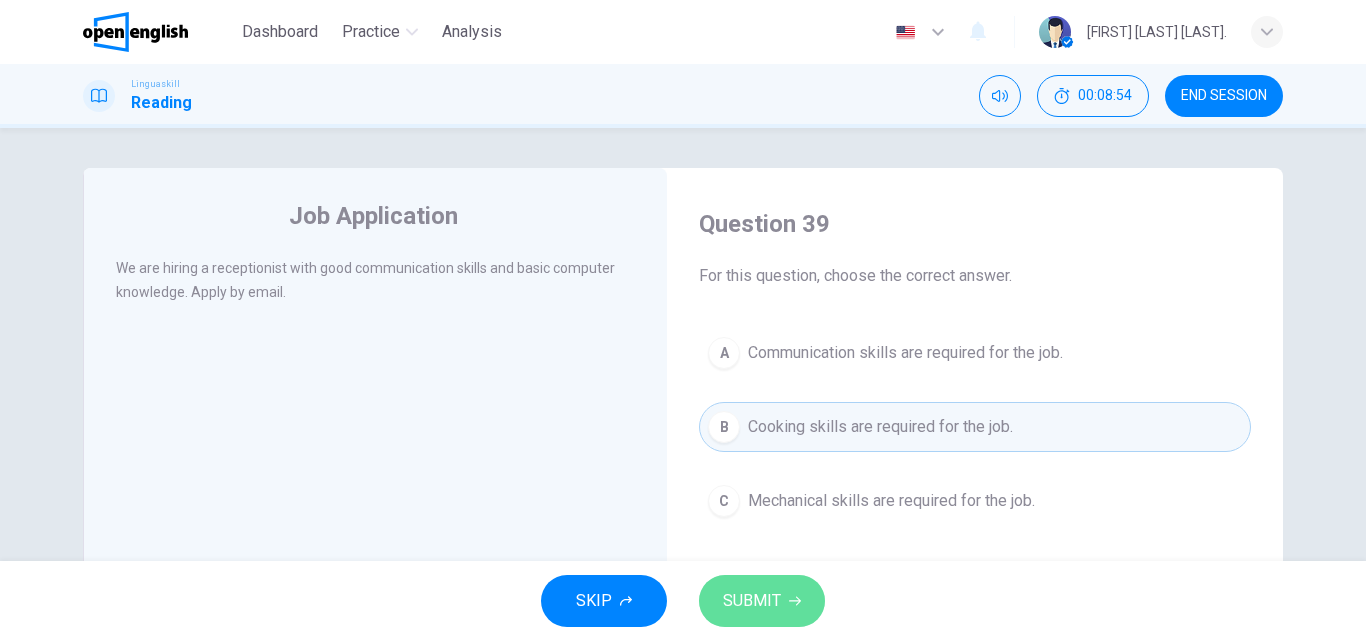 click on "SUBMIT" at bounding box center (762, 601) 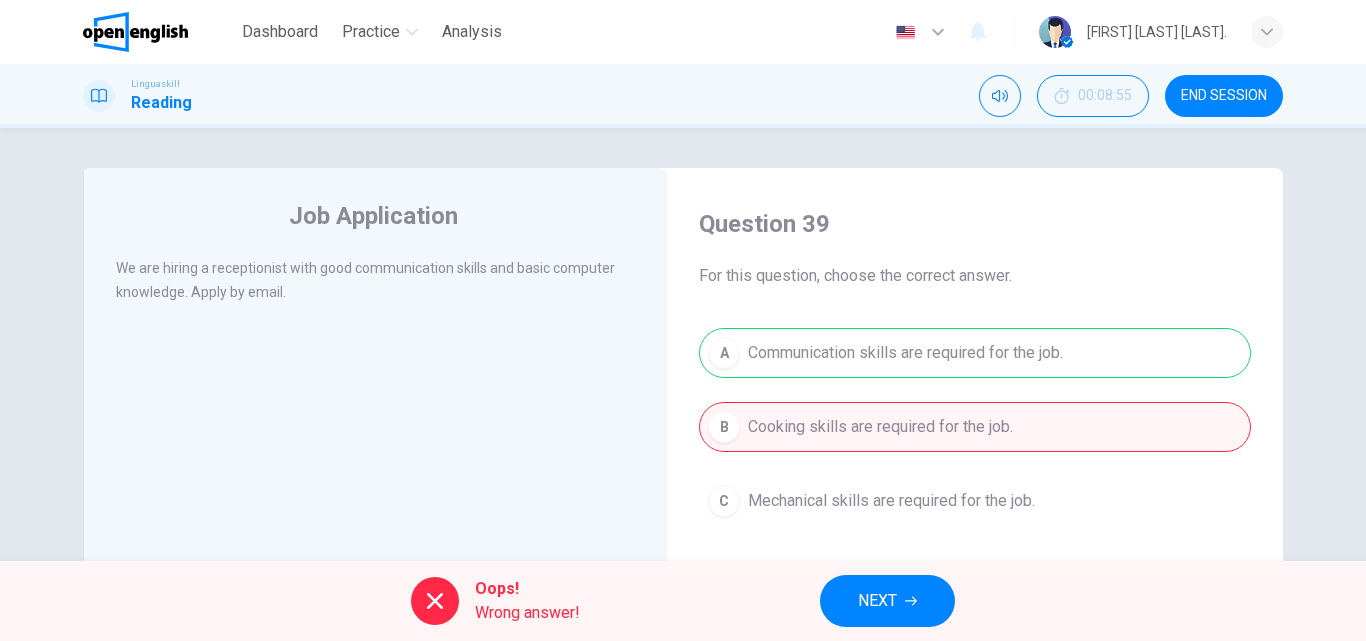 click on "NEXT" at bounding box center (877, 601) 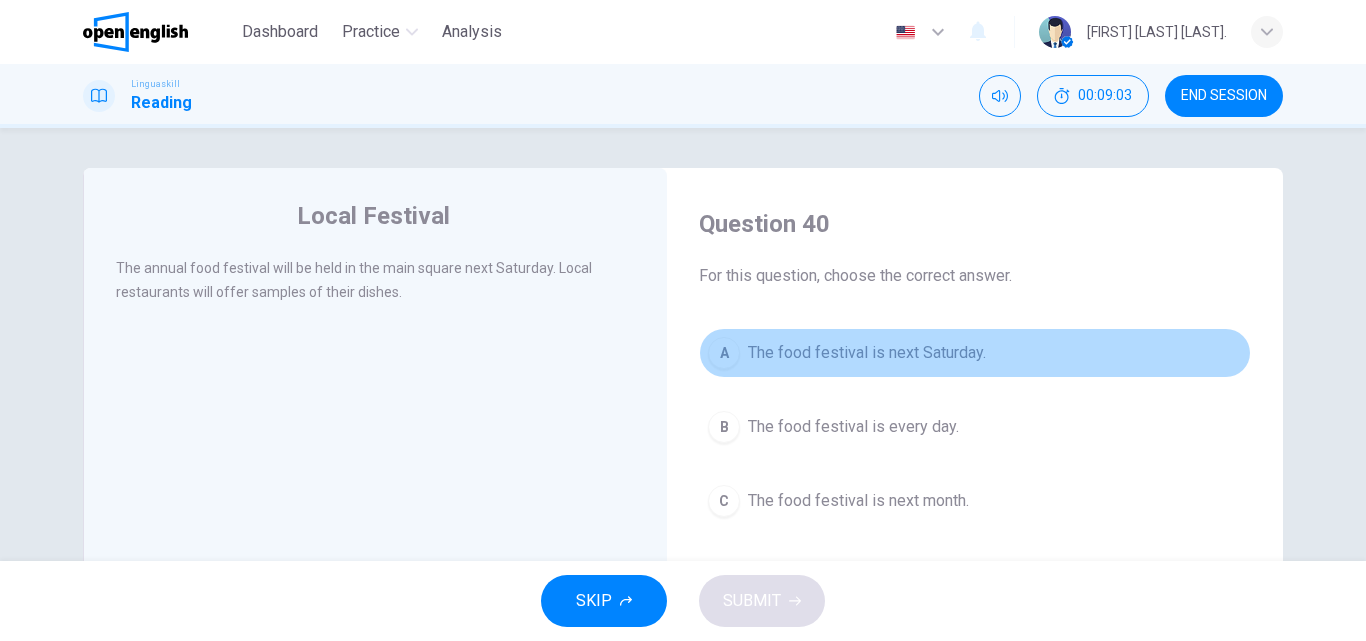 click on "The food festival is next Saturday." at bounding box center (867, 353) 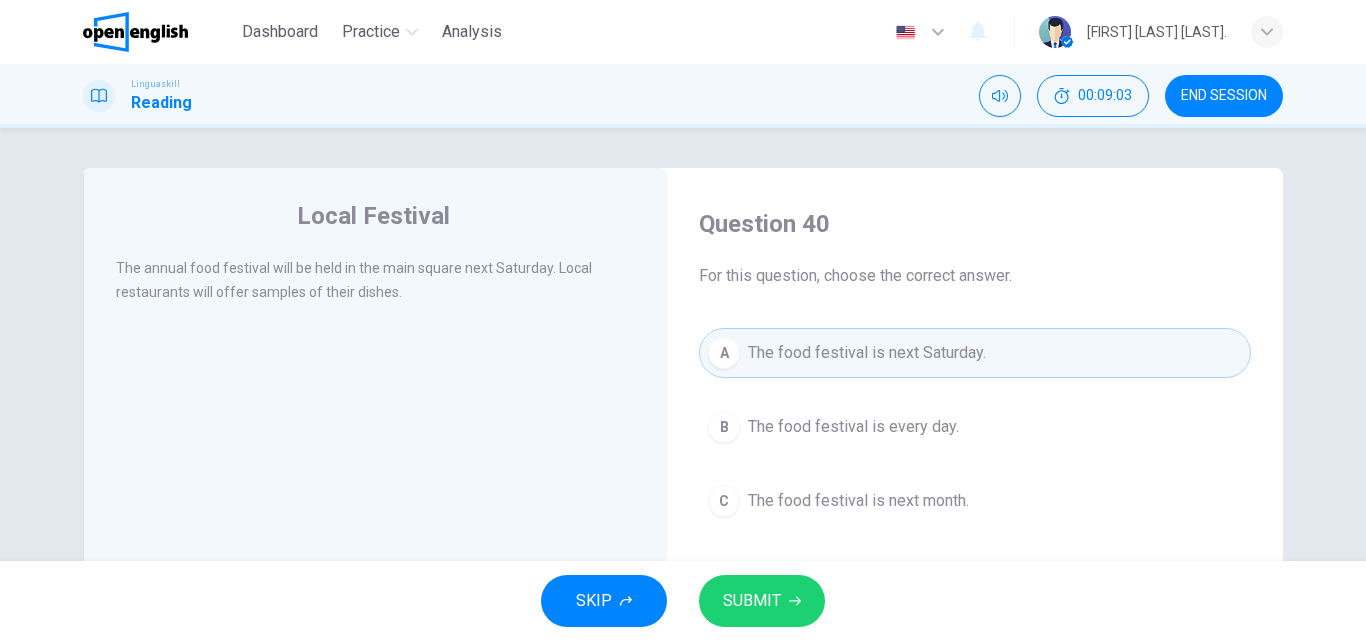 scroll, scrollTop: 100, scrollLeft: 0, axis: vertical 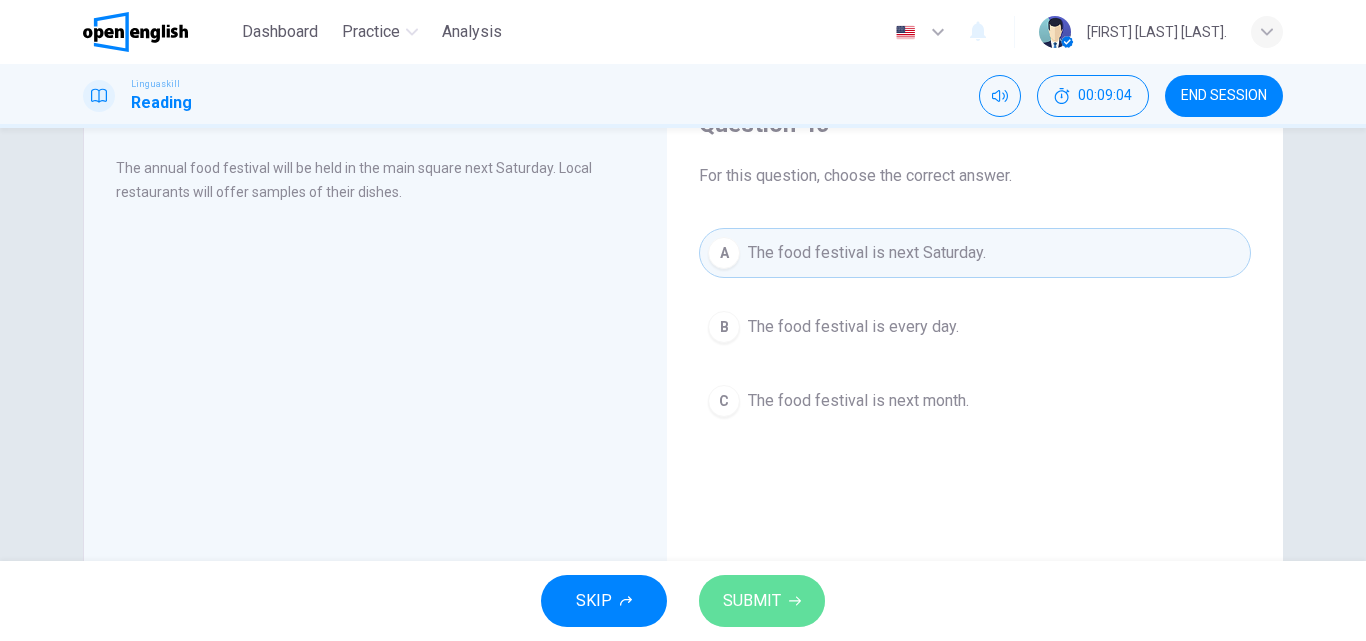 click on "SUBMIT" at bounding box center [762, 601] 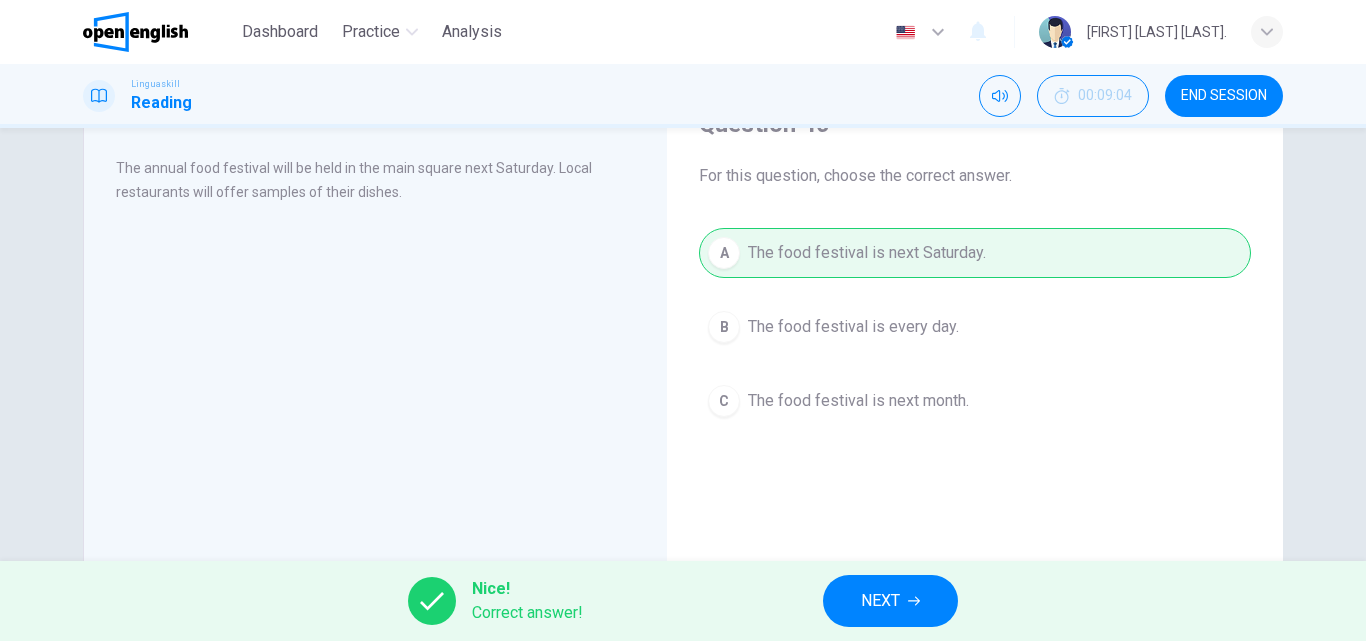 click 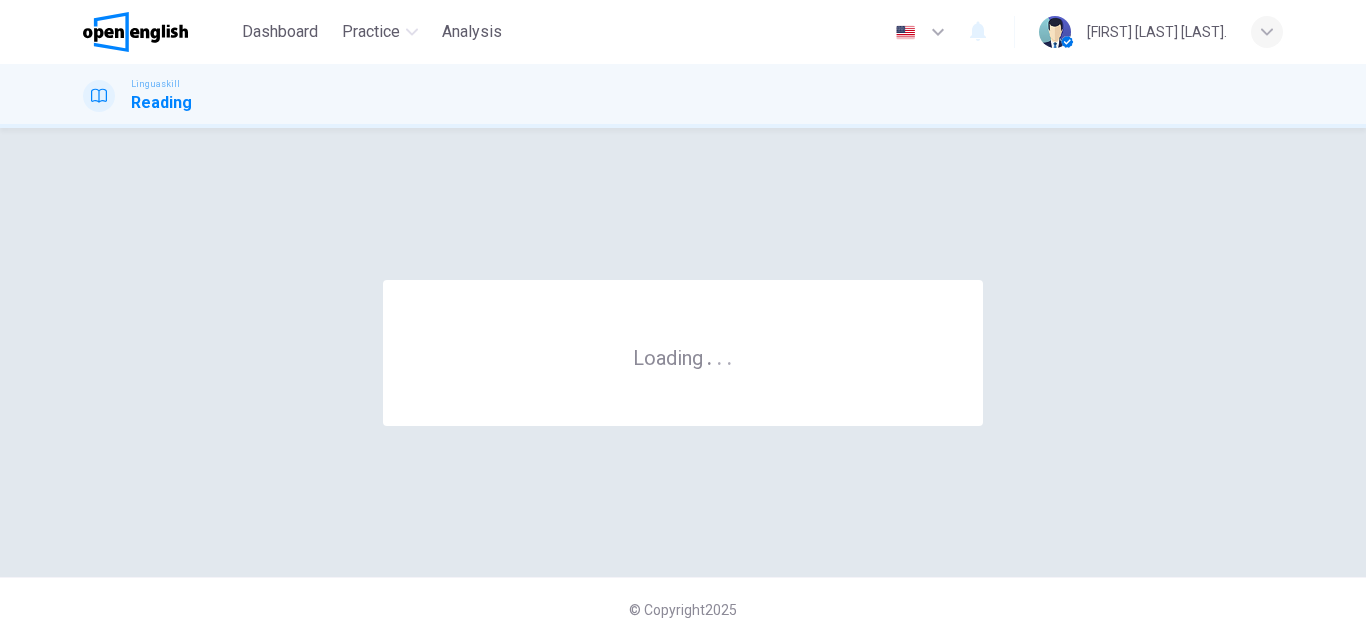 scroll, scrollTop: 0, scrollLeft: 0, axis: both 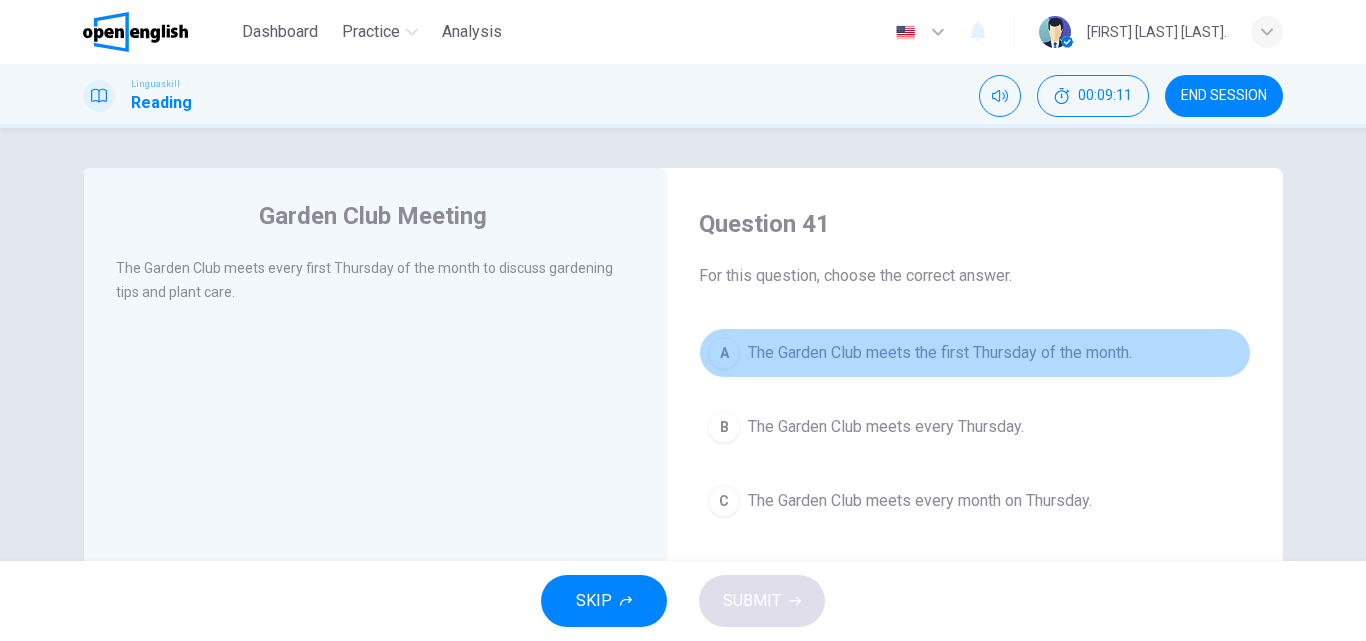click on "The Garden Club meets the first Thursday of the month." at bounding box center [940, 353] 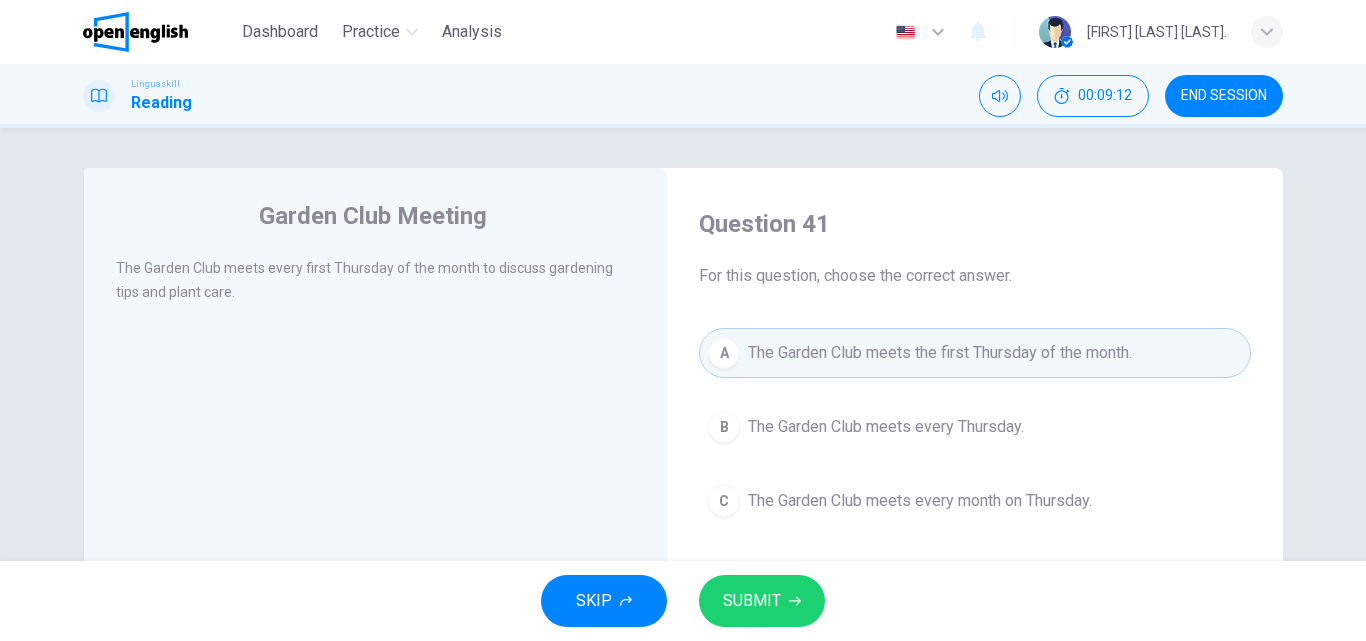 click on "SUBMIT" at bounding box center [752, 601] 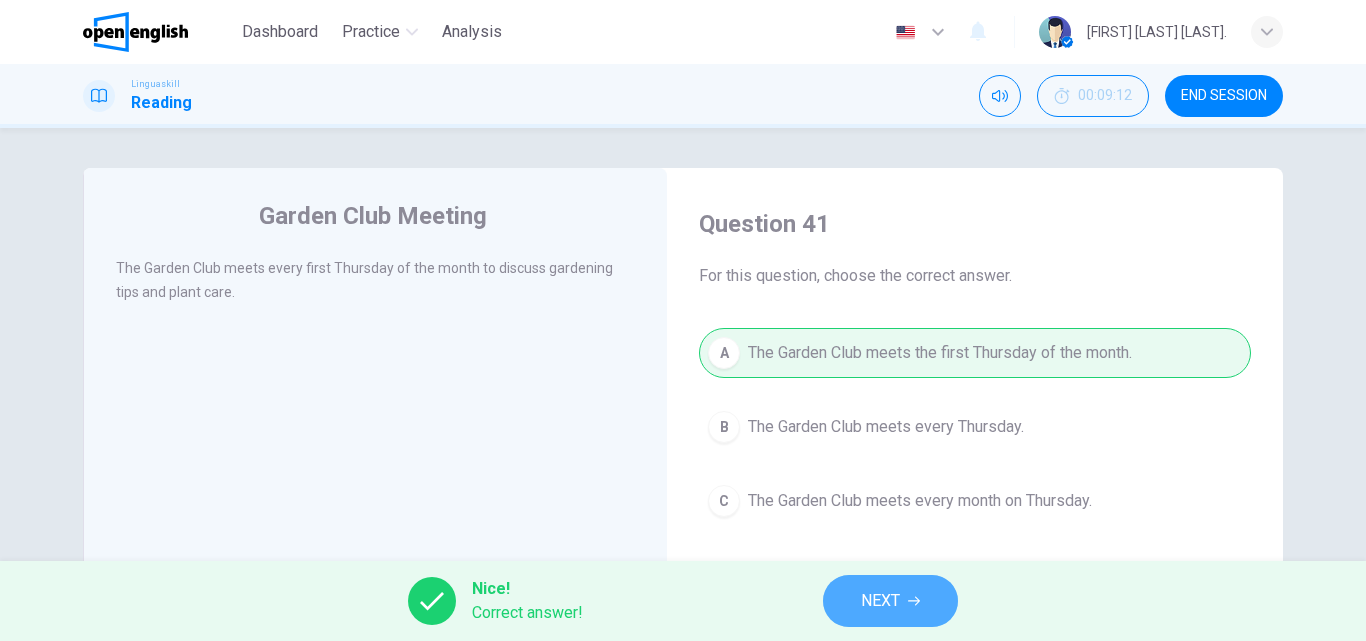 click on "NEXT" at bounding box center (880, 601) 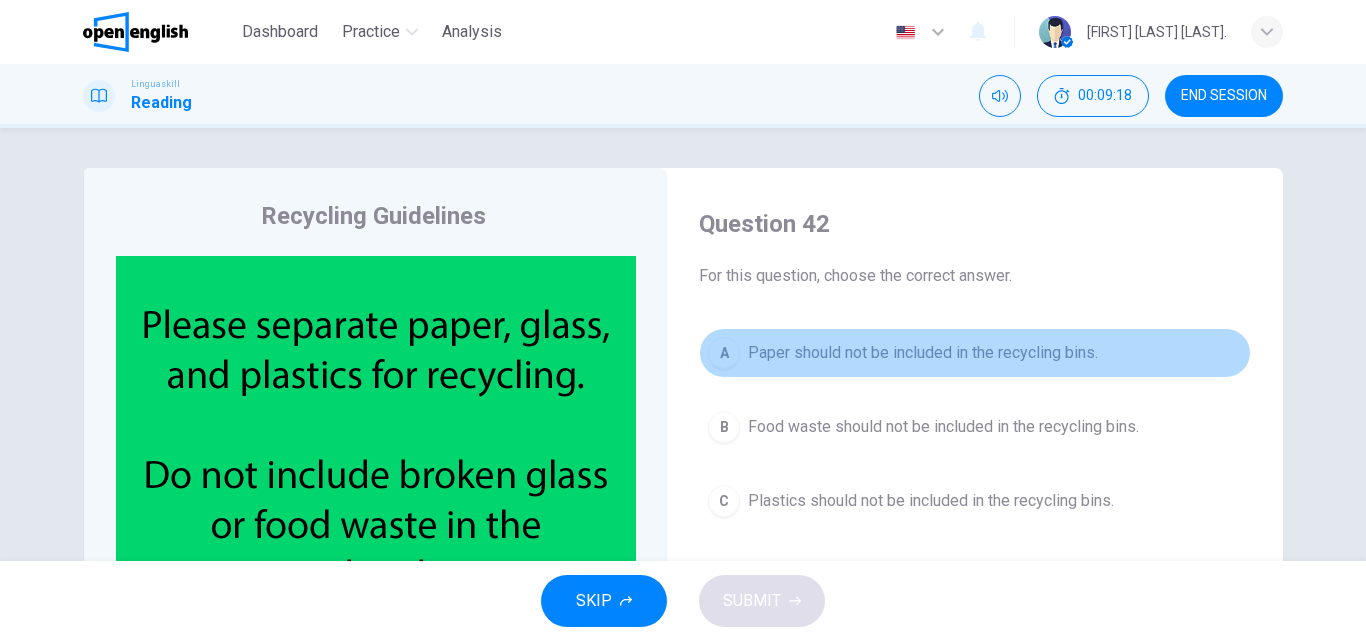 click on "A Paper should not be included in the recycling bins." at bounding box center [975, 353] 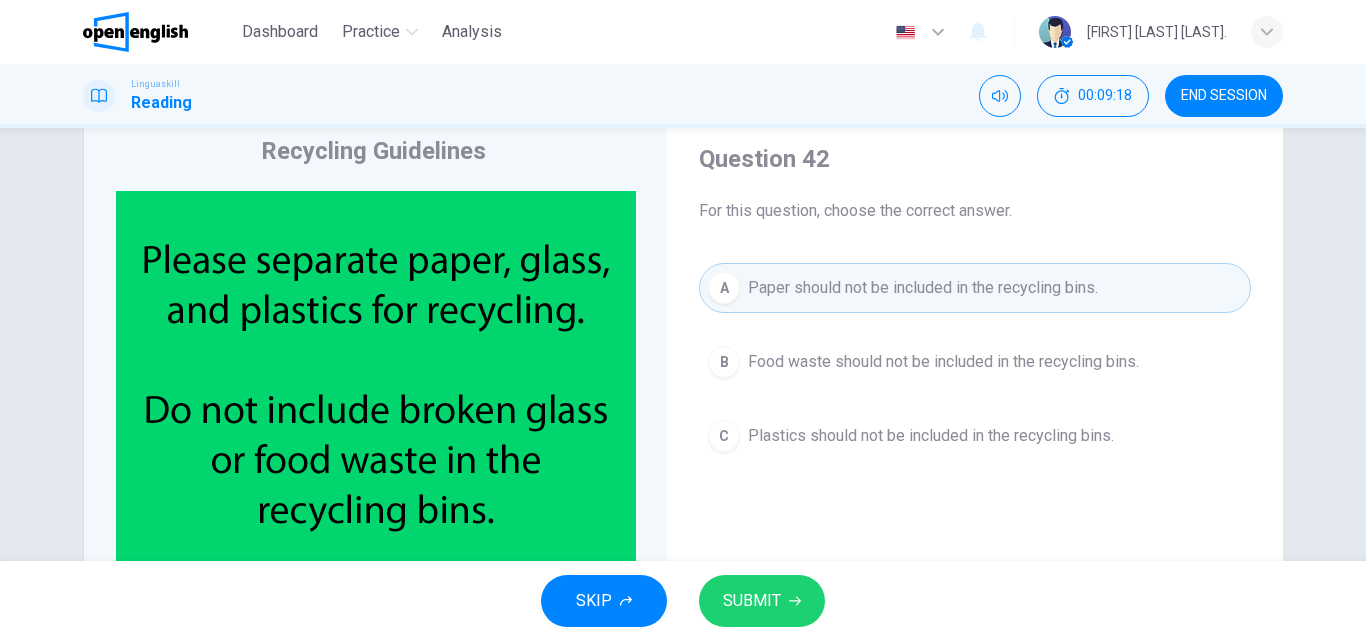 scroll, scrollTop: 100, scrollLeft: 0, axis: vertical 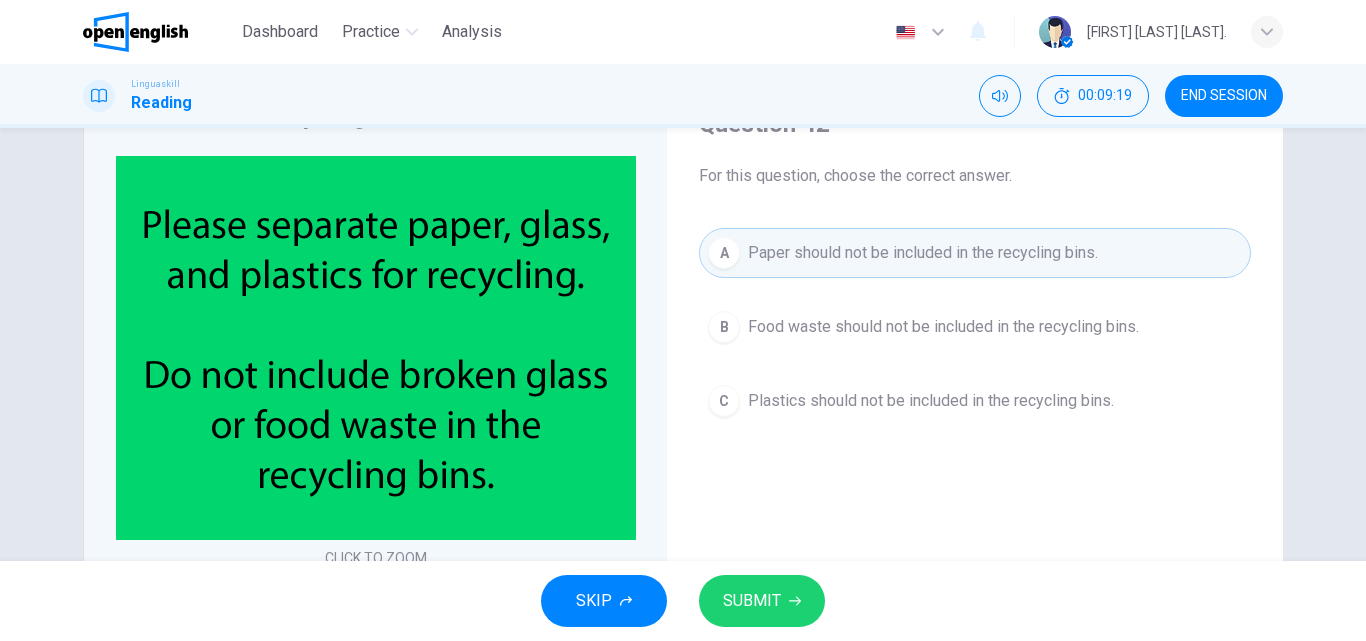 click on "SUBMIT" at bounding box center (762, 601) 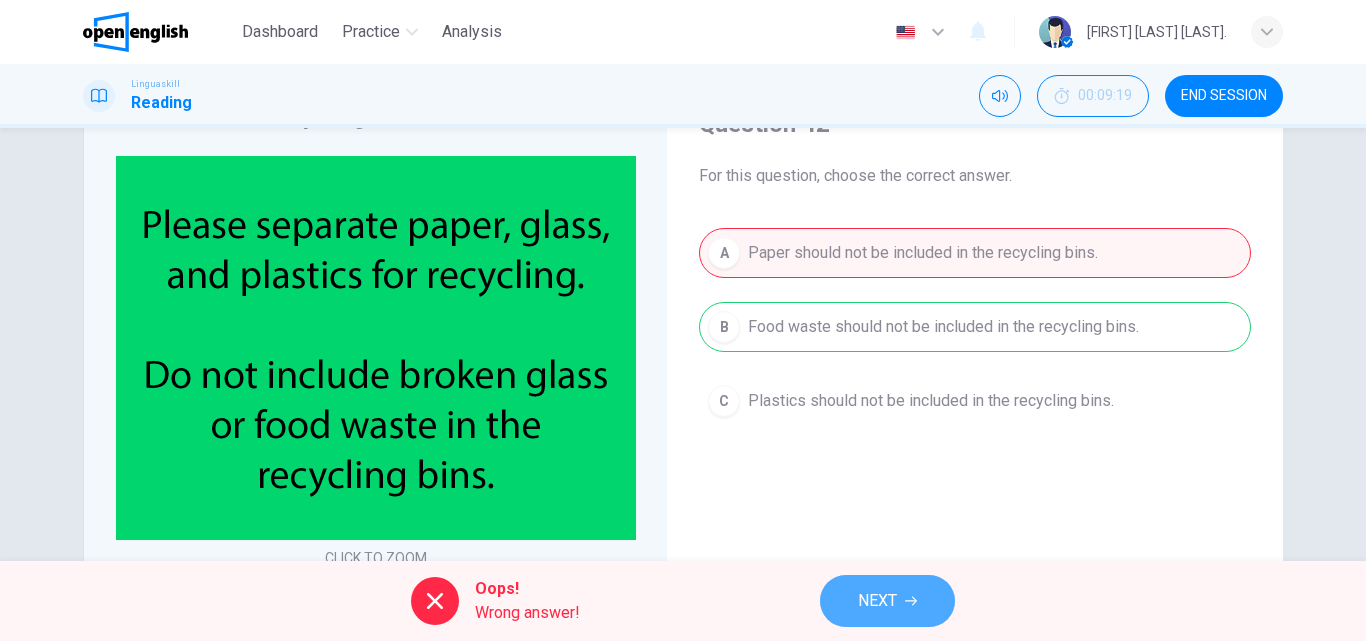click on "NEXT" at bounding box center (877, 601) 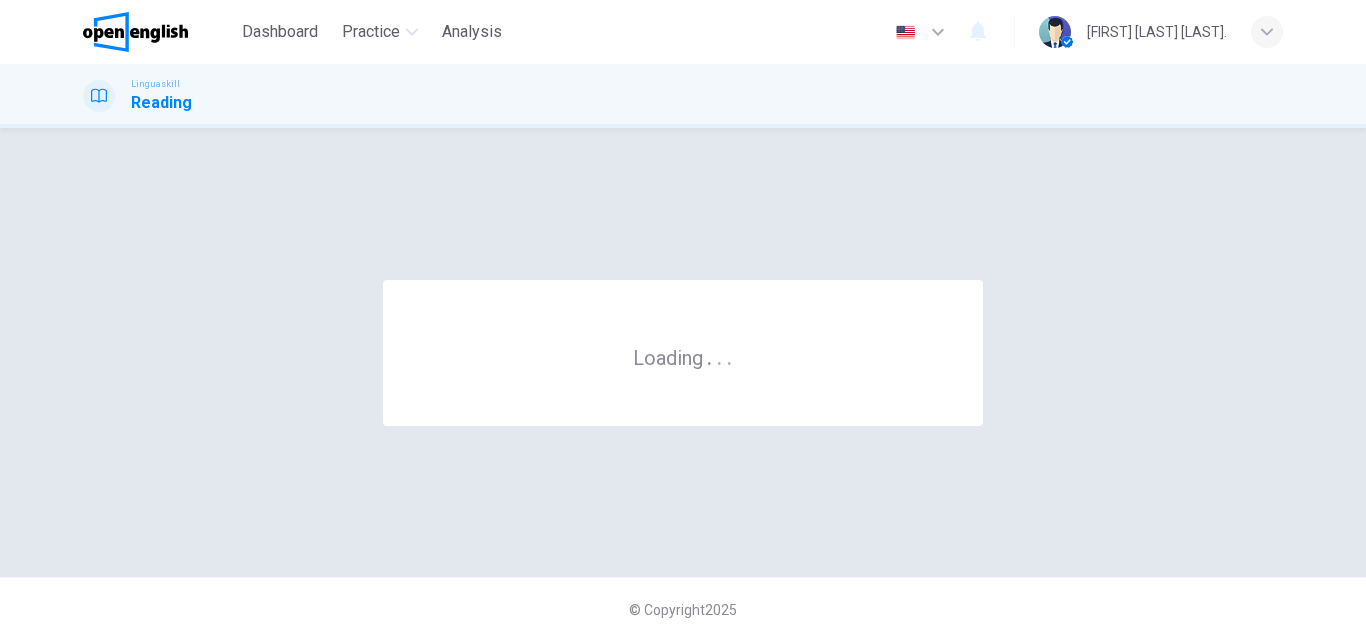 scroll, scrollTop: 0, scrollLeft: 0, axis: both 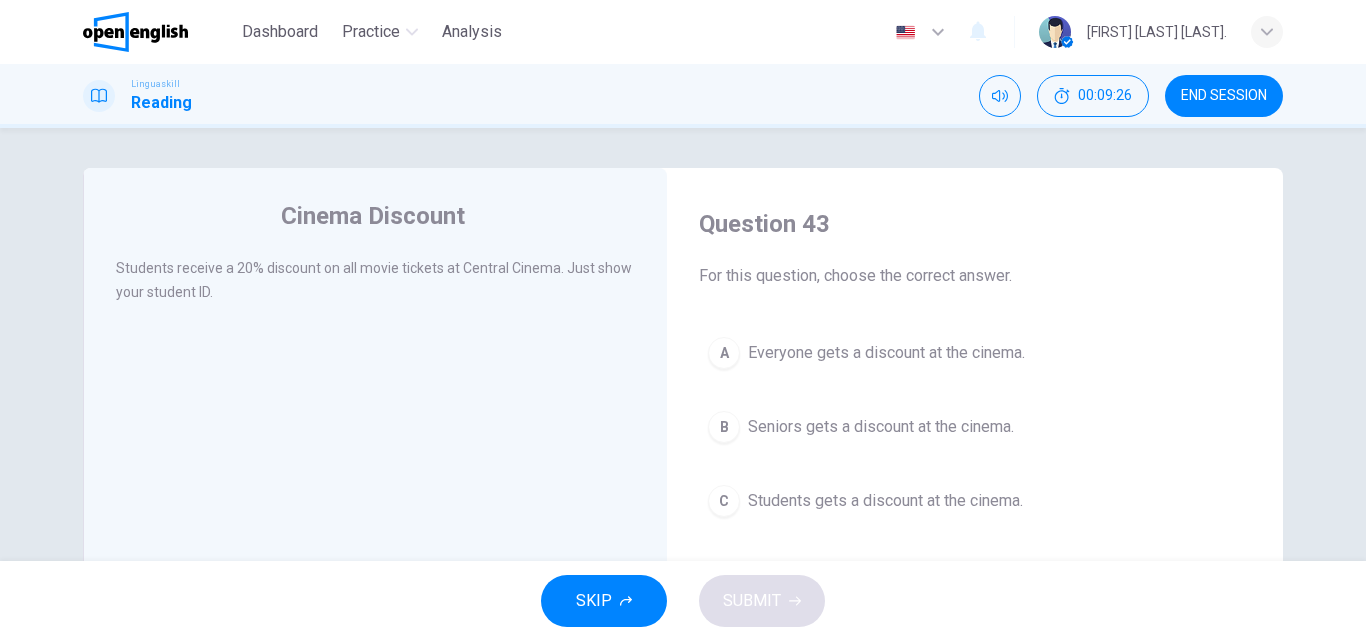 click on "A Everyone gets a discount at the cinema." at bounding box center (975, 353) 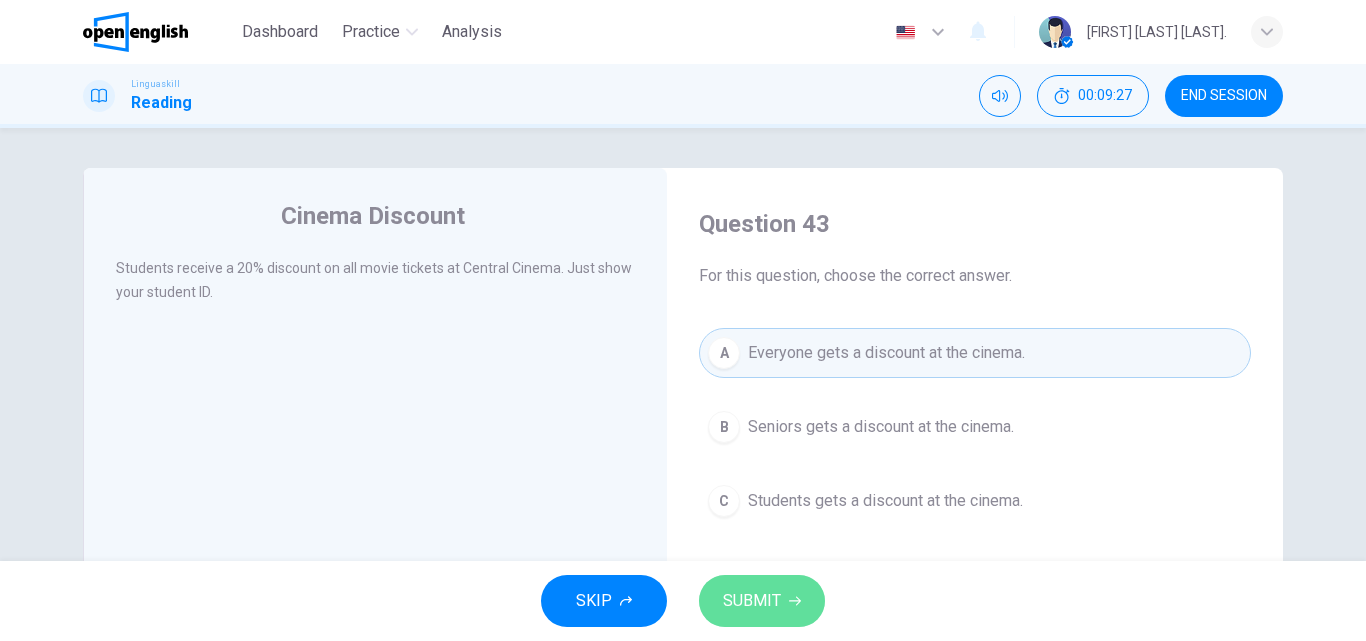 click on "SUBMIT" at bounding box center (762, 601) 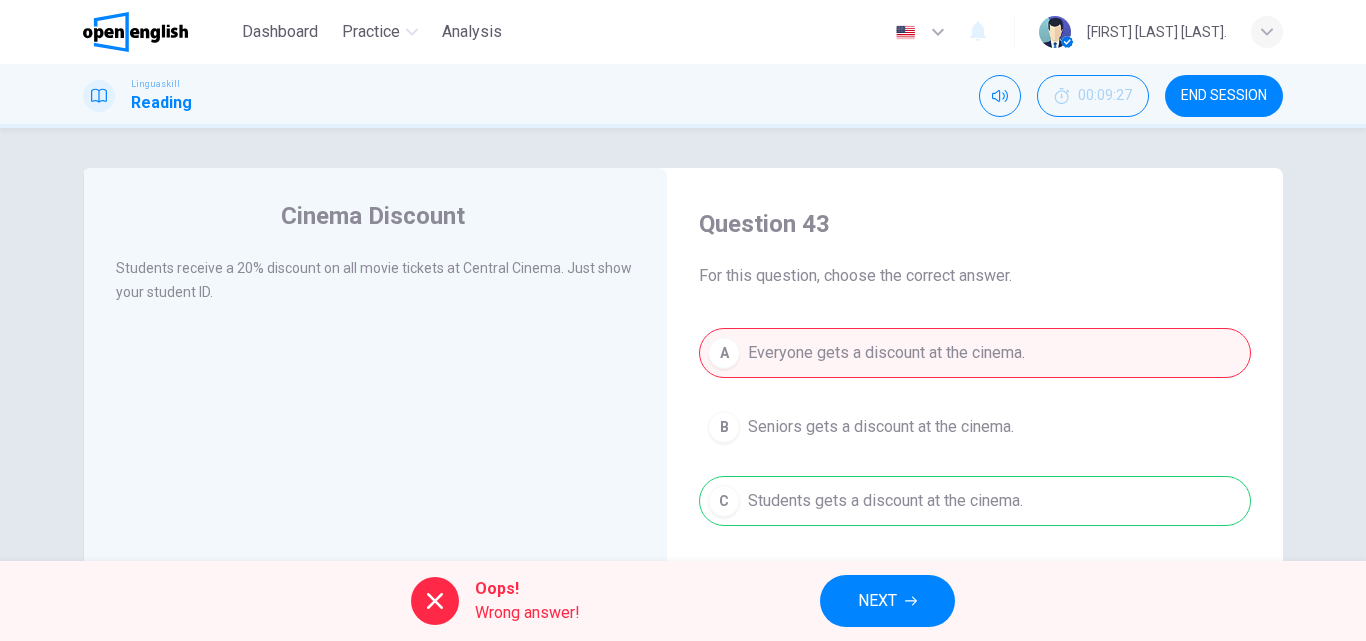 click on "NEXT" at bounding box center (887, 601) 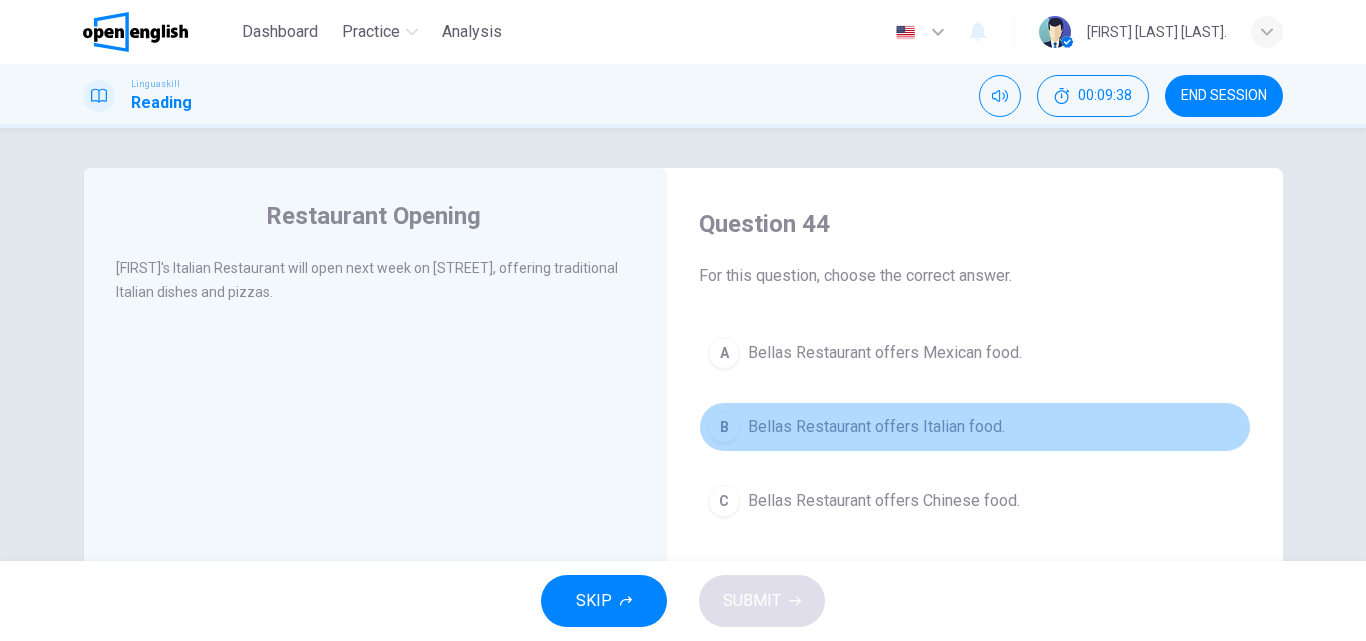 click on "Bellas Restaurant offers Italian food." at bounding box center (876, 427) 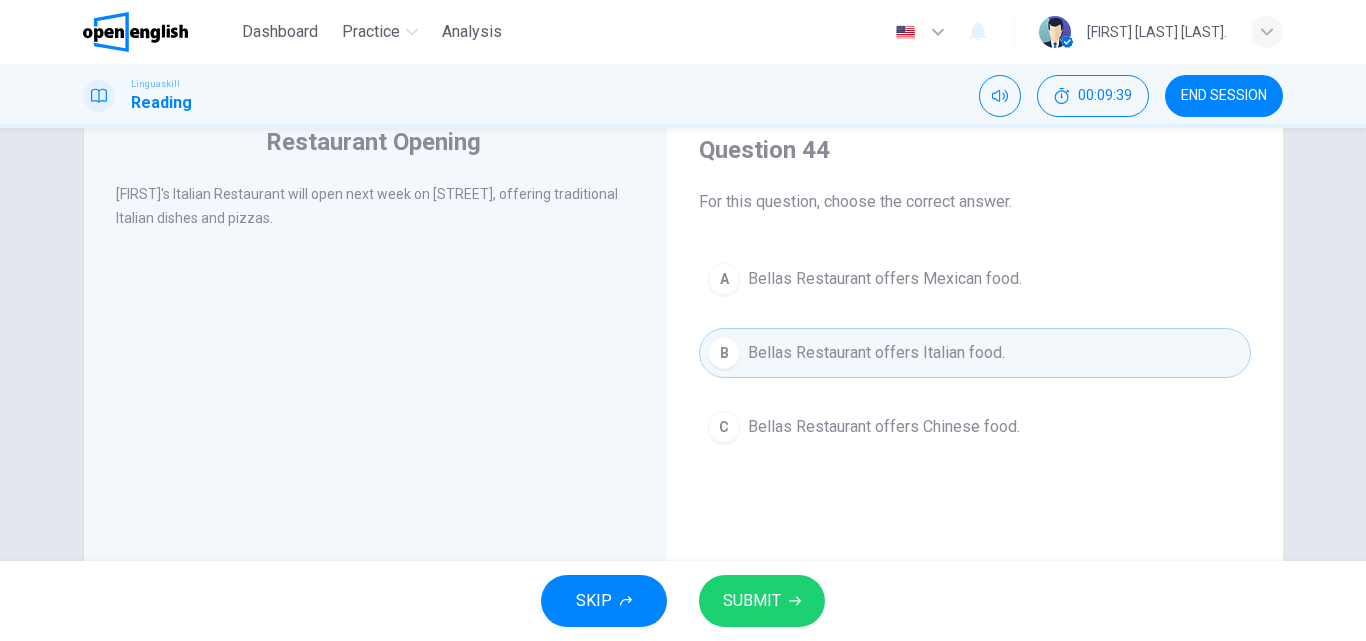 scroll, scrollTop: 100, scrollLeft: 0, axis: vertical 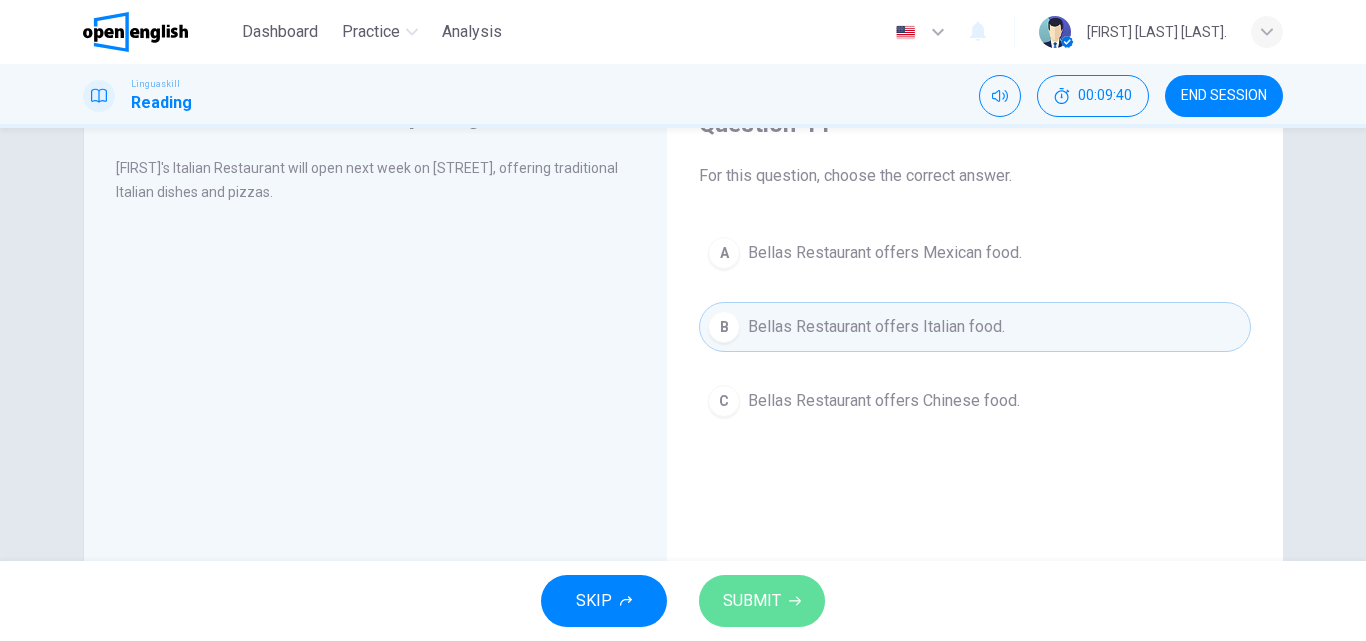 click on "SUBMIT" at bounding box center [752, 601] 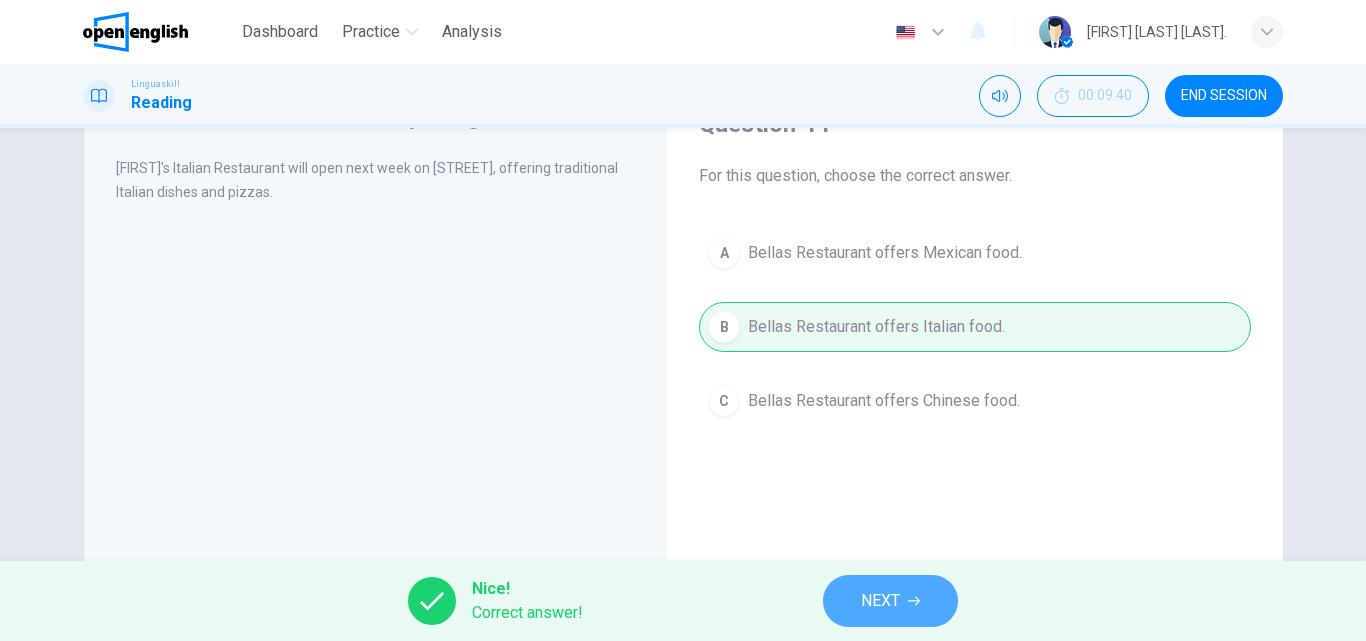 click on "NEXT" at bounding box center (880, 601) 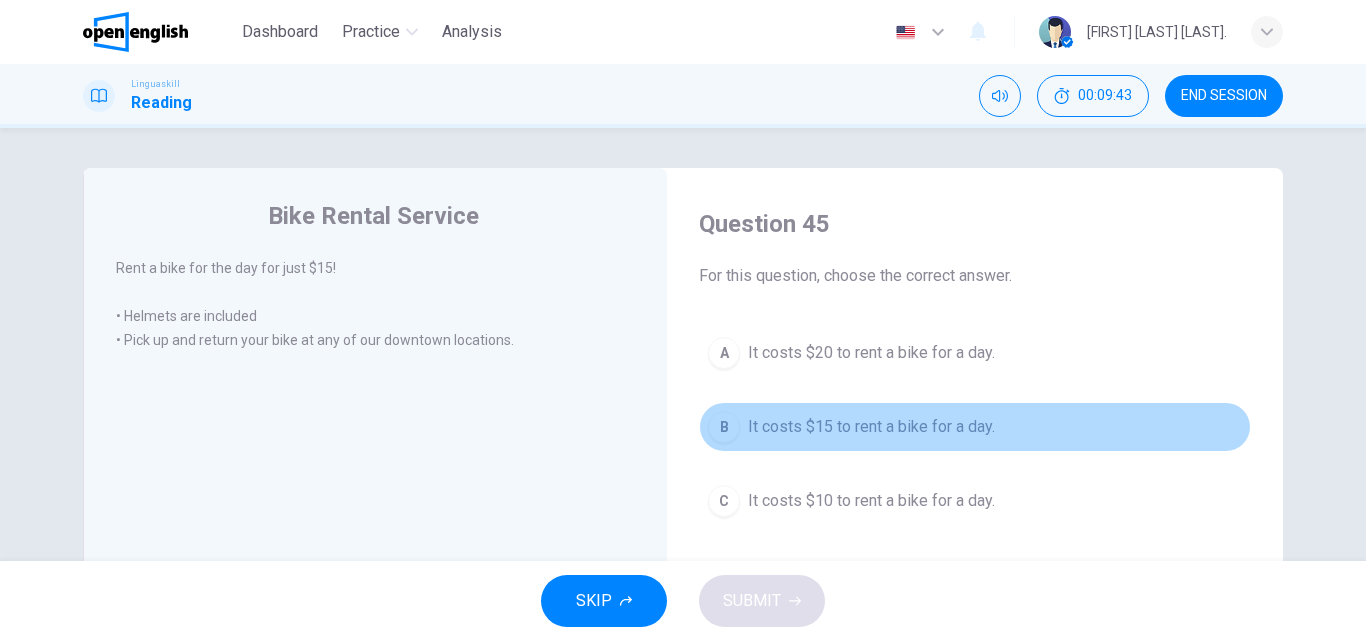 click on "It costs $15 to rent a bike for a day." at bounding box center (871, 427) 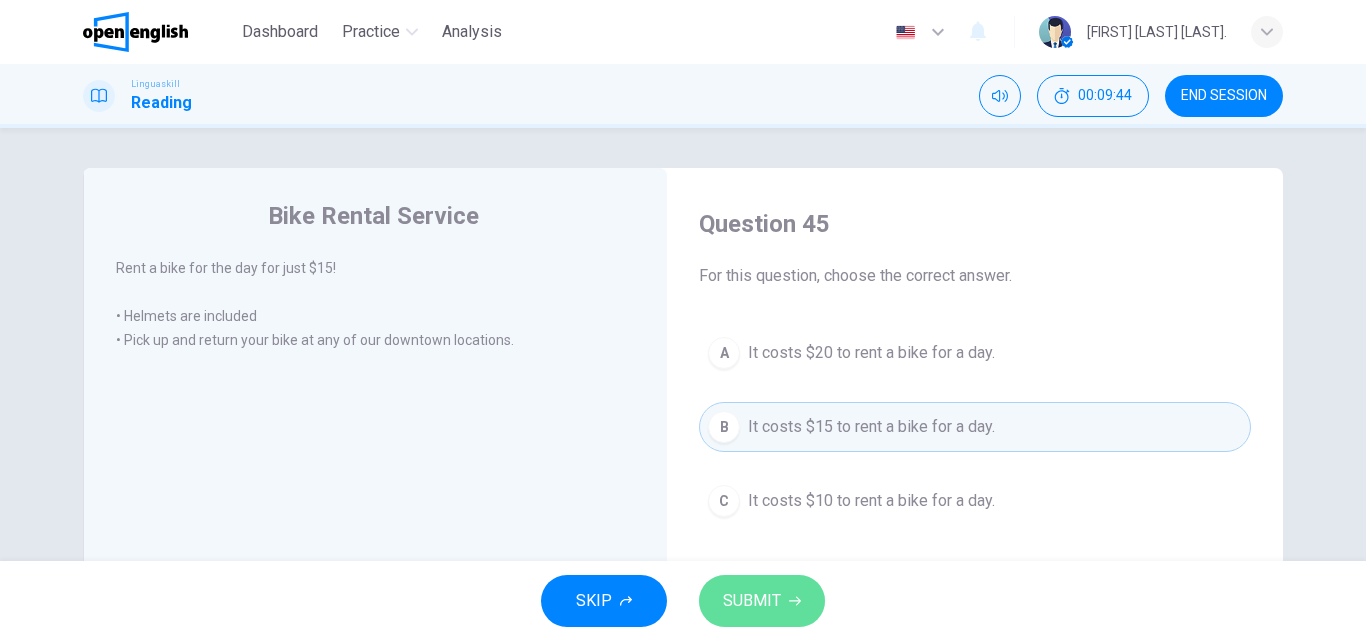 click on "SUBMIT" at bounding box center [762, 601] 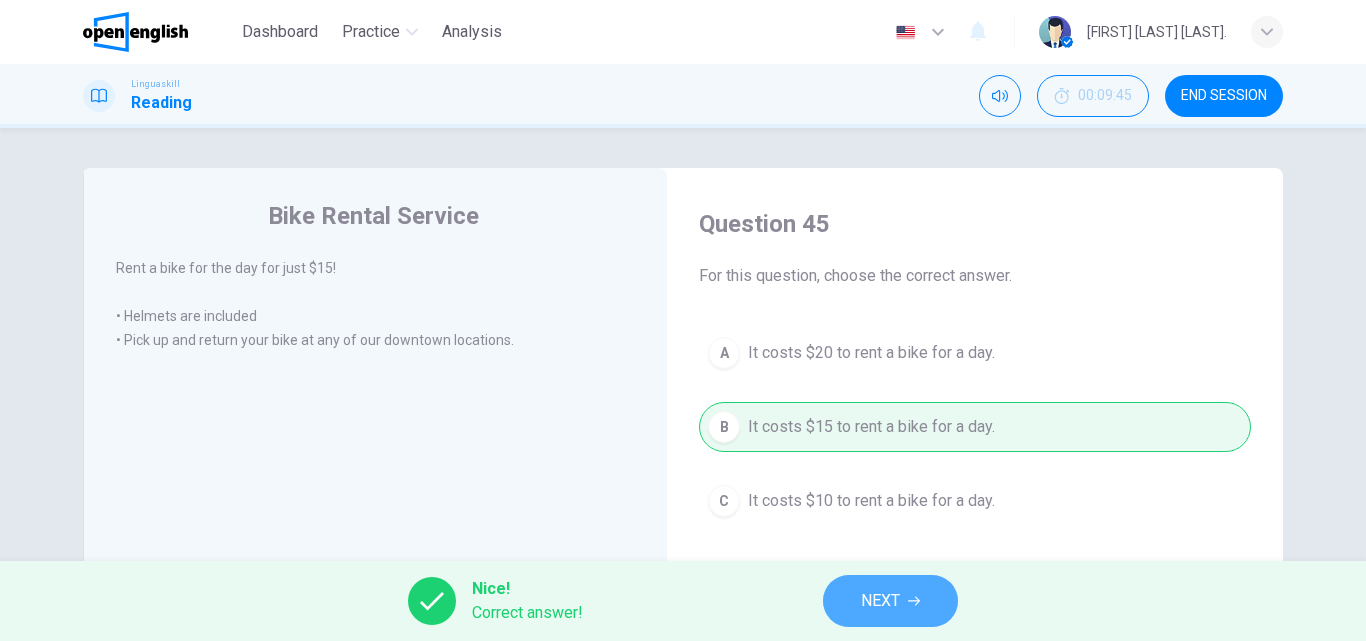 click on "NEXT" at bounding box center (890, 601) 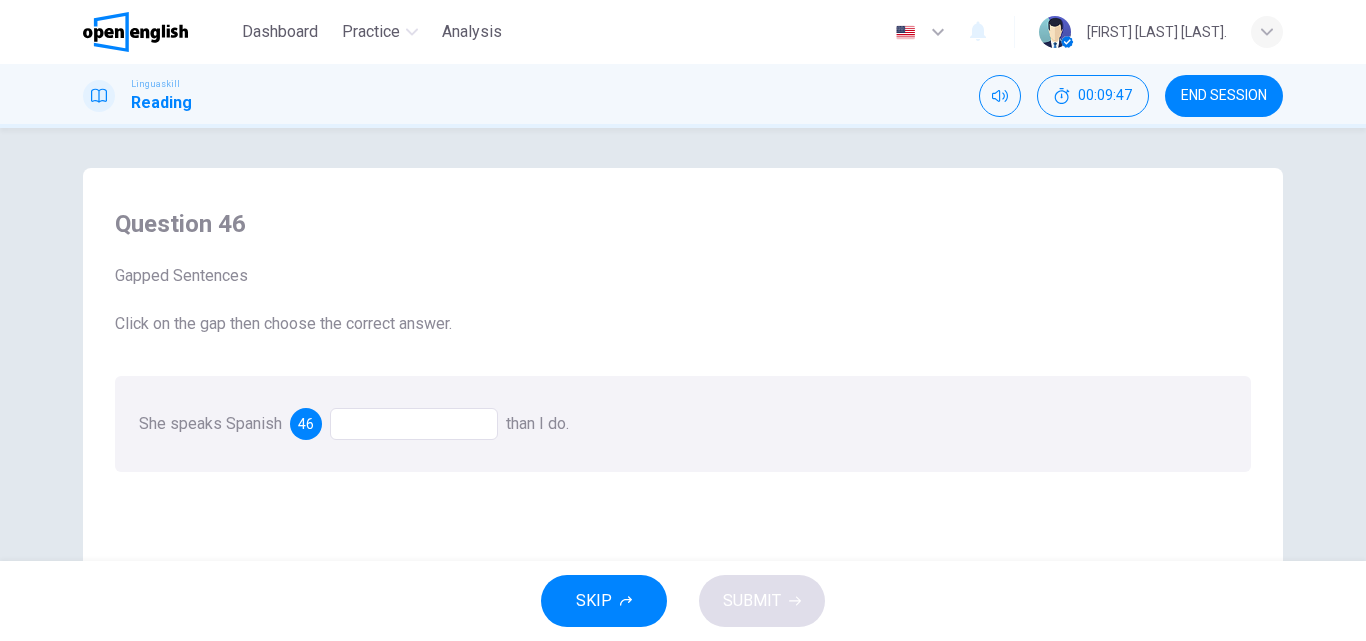 click at bounding box center (414, 424) 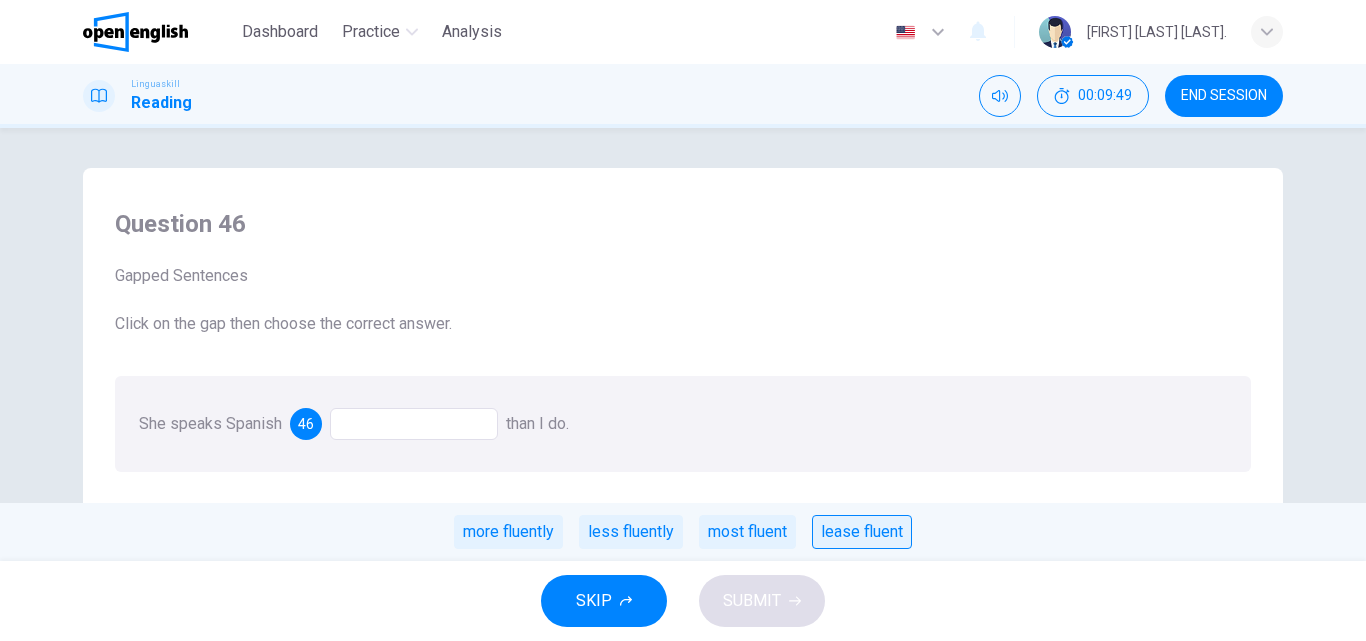click on "lease fluent" at bounding box center [862, 532] 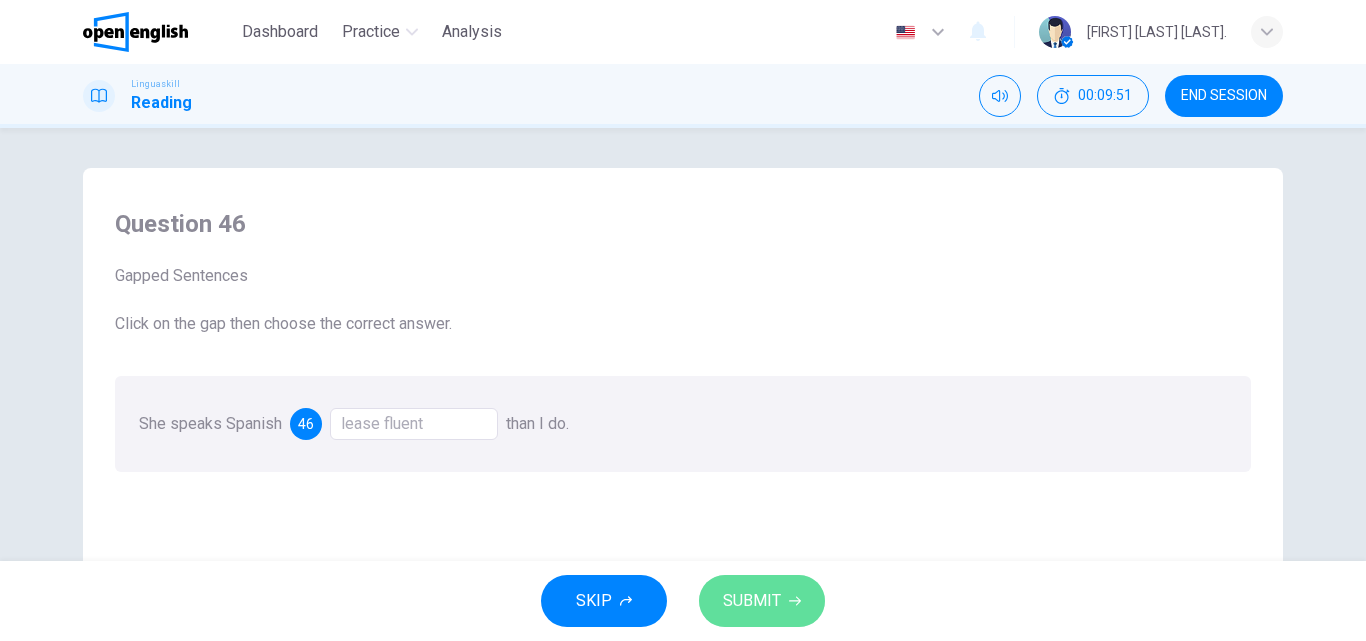 click on "SUBMIT" at bounding box center (752, 601) 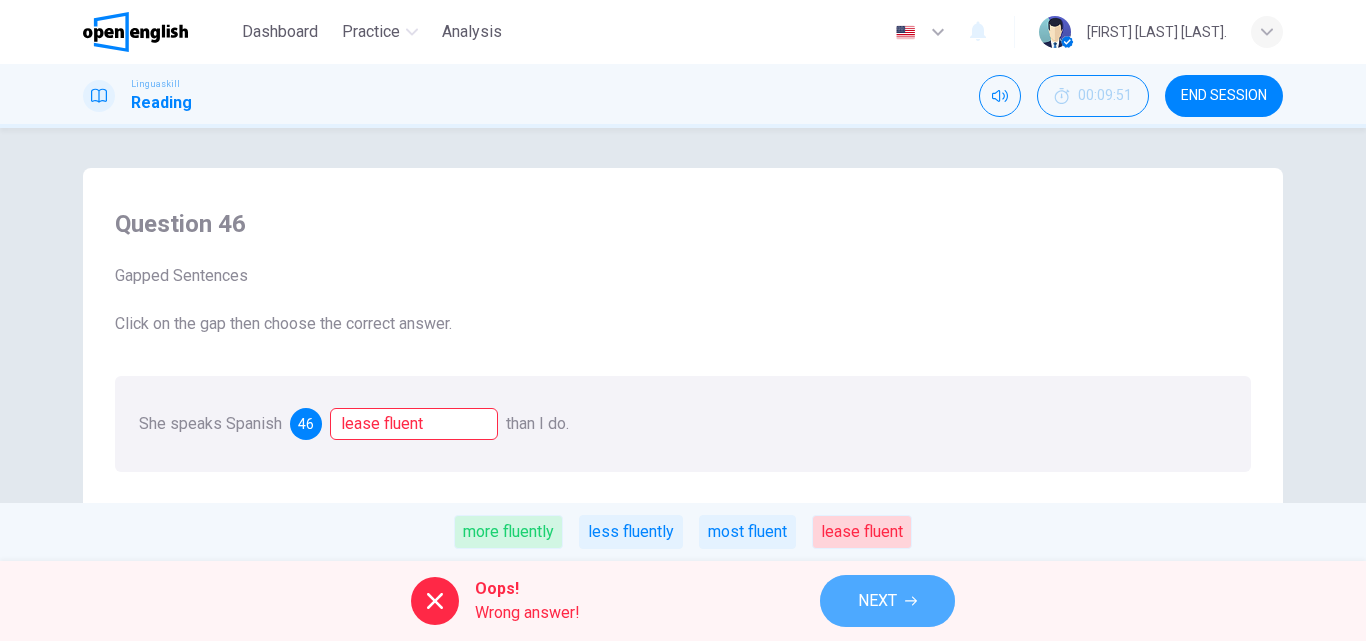 click on "NEXT" at bounding box center [877, 601] 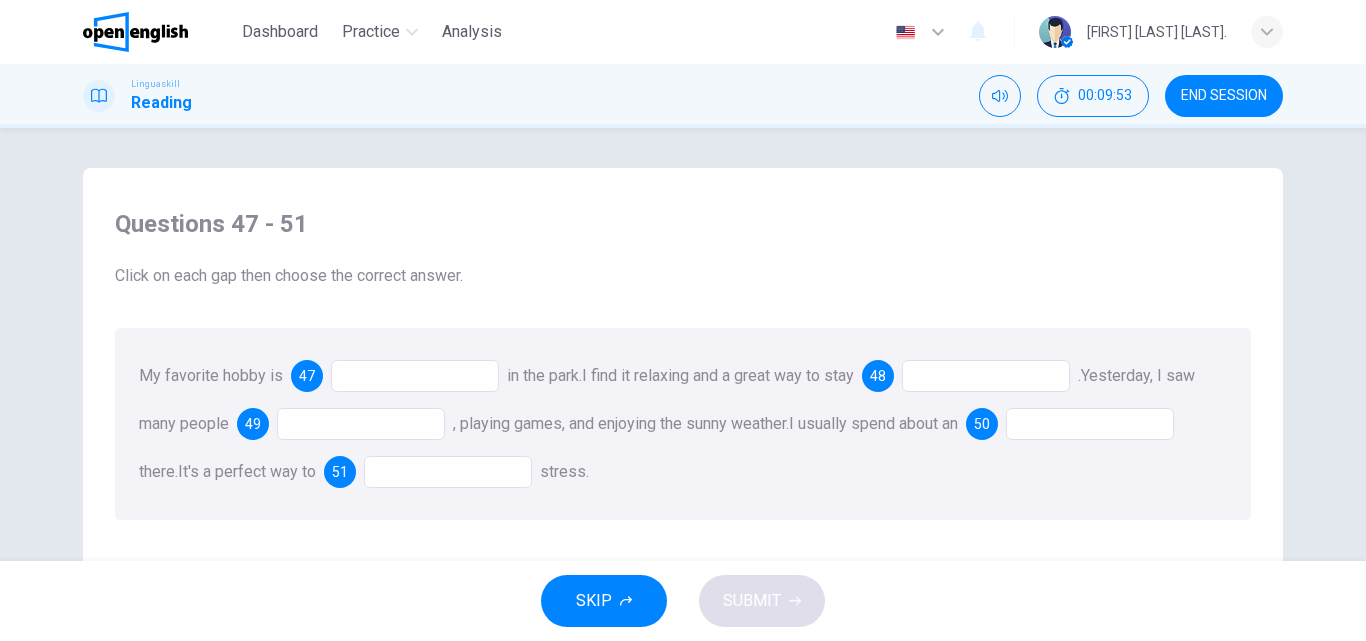 click at bounding box center (415, 376) 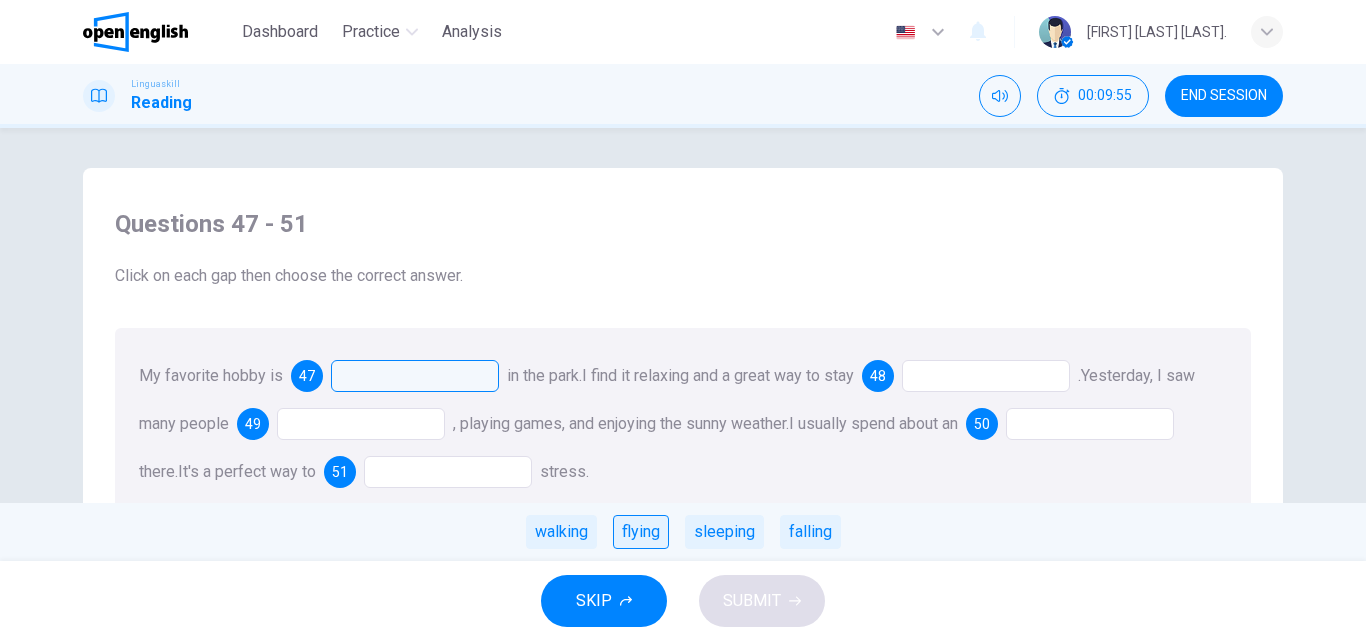 click on "flying" at bounding box center (641, 532) 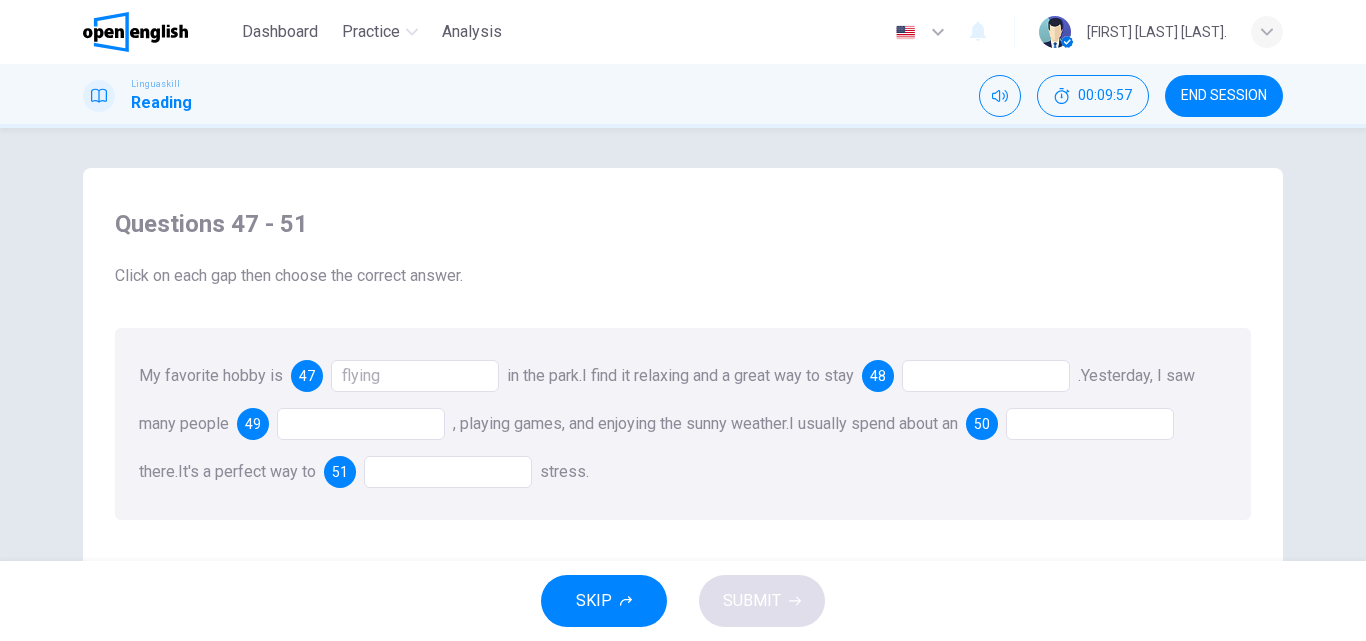 click at bounding box center (986, 376) 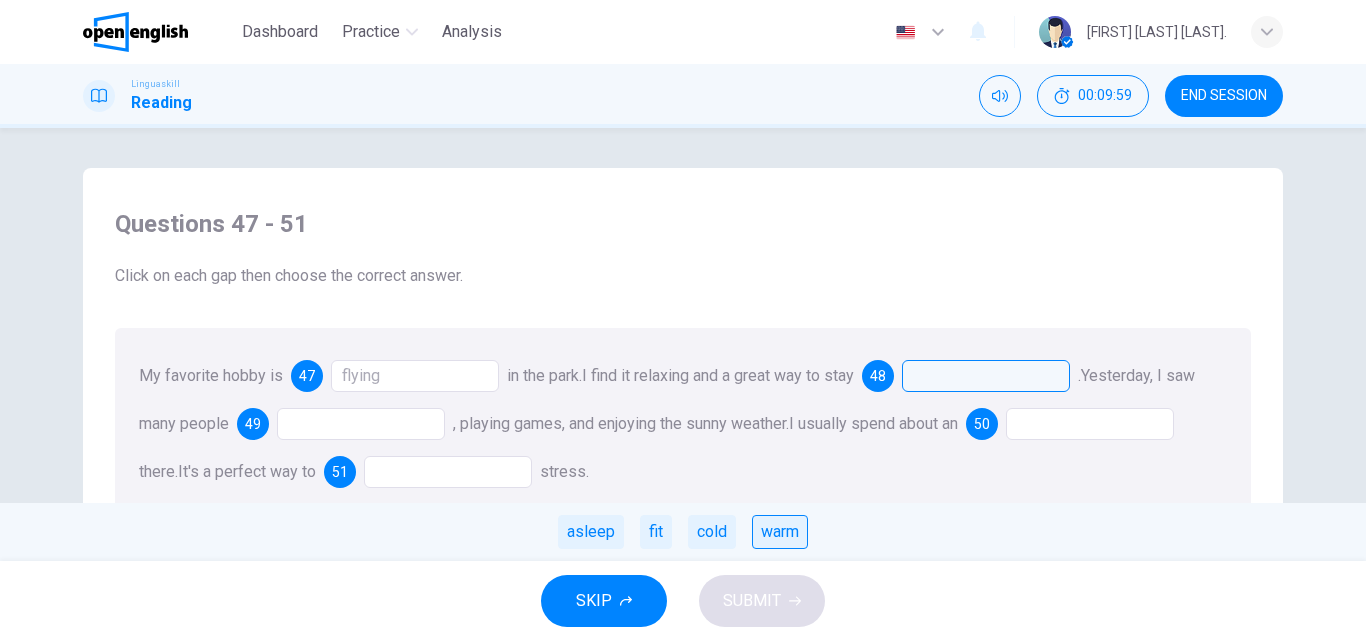 click on "warm" at bounding box center [780, 532] 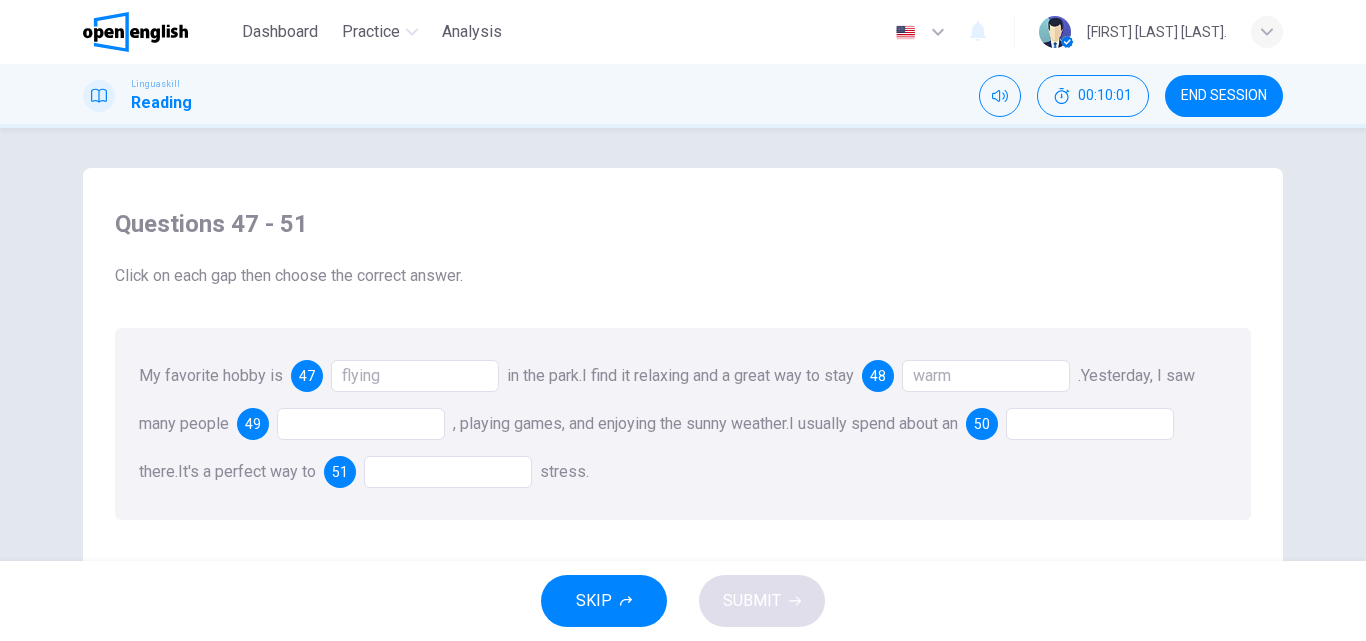 click at bounding box center (361, 424) 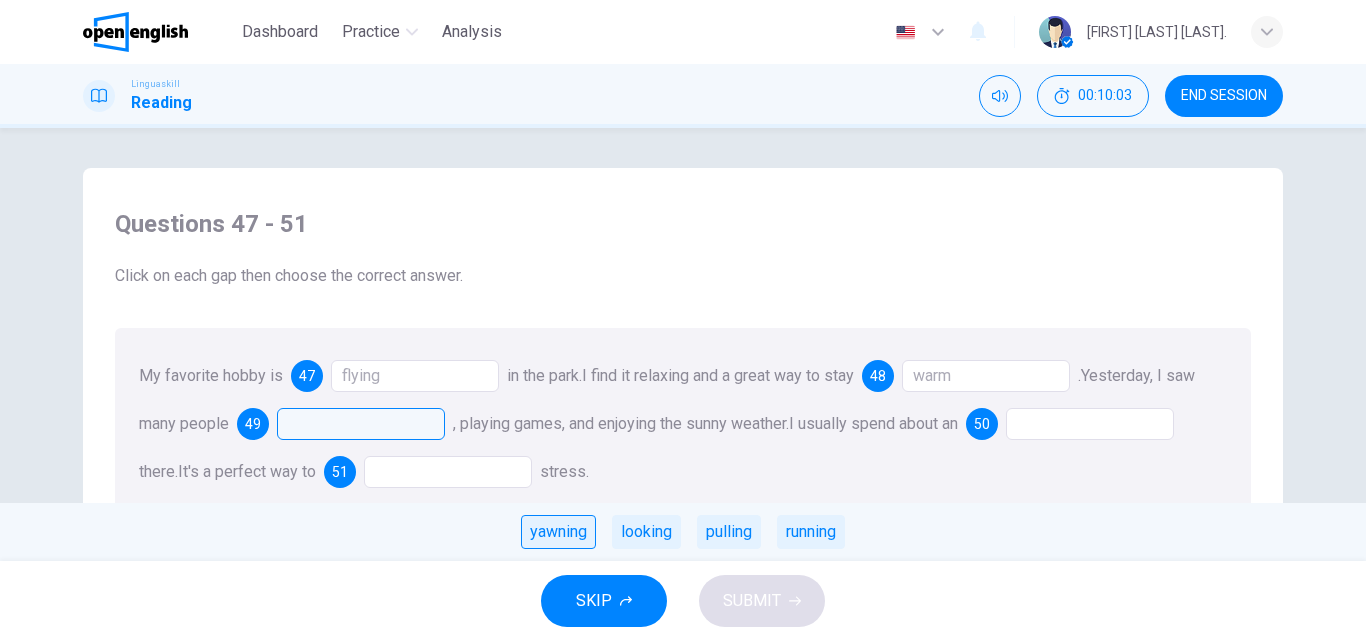 click on "yawning" at bounding box center (558, 532) 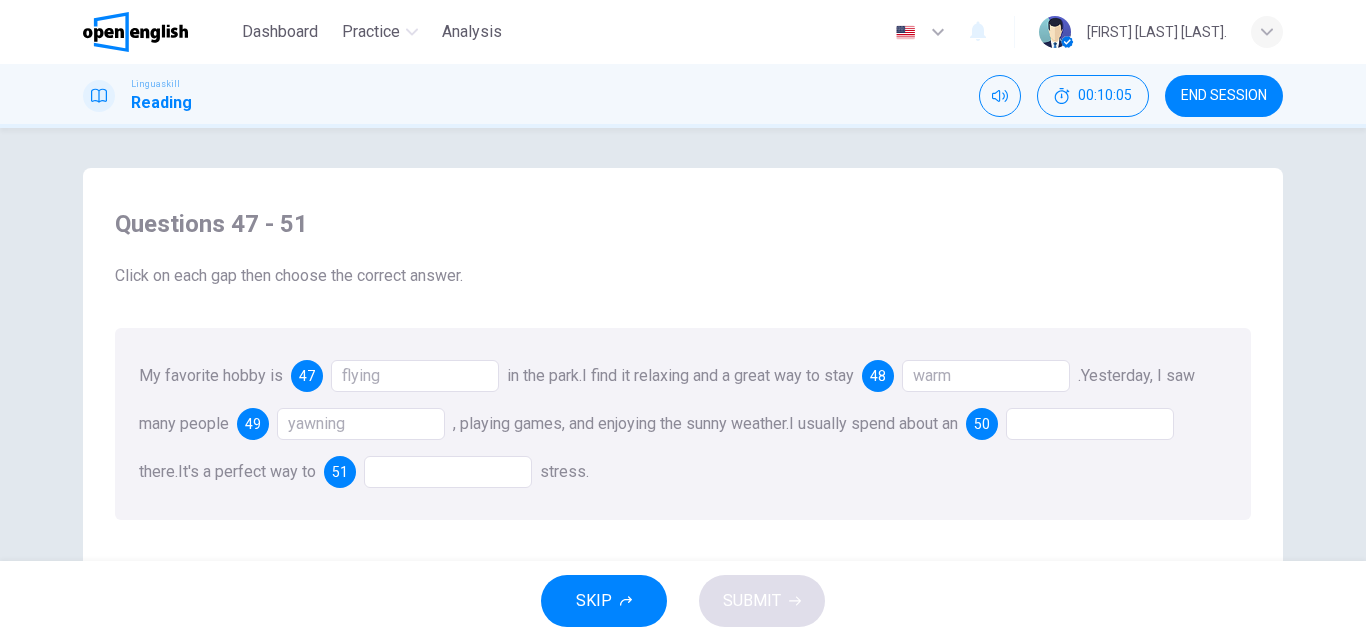 click at bounding box center (1090, 424) 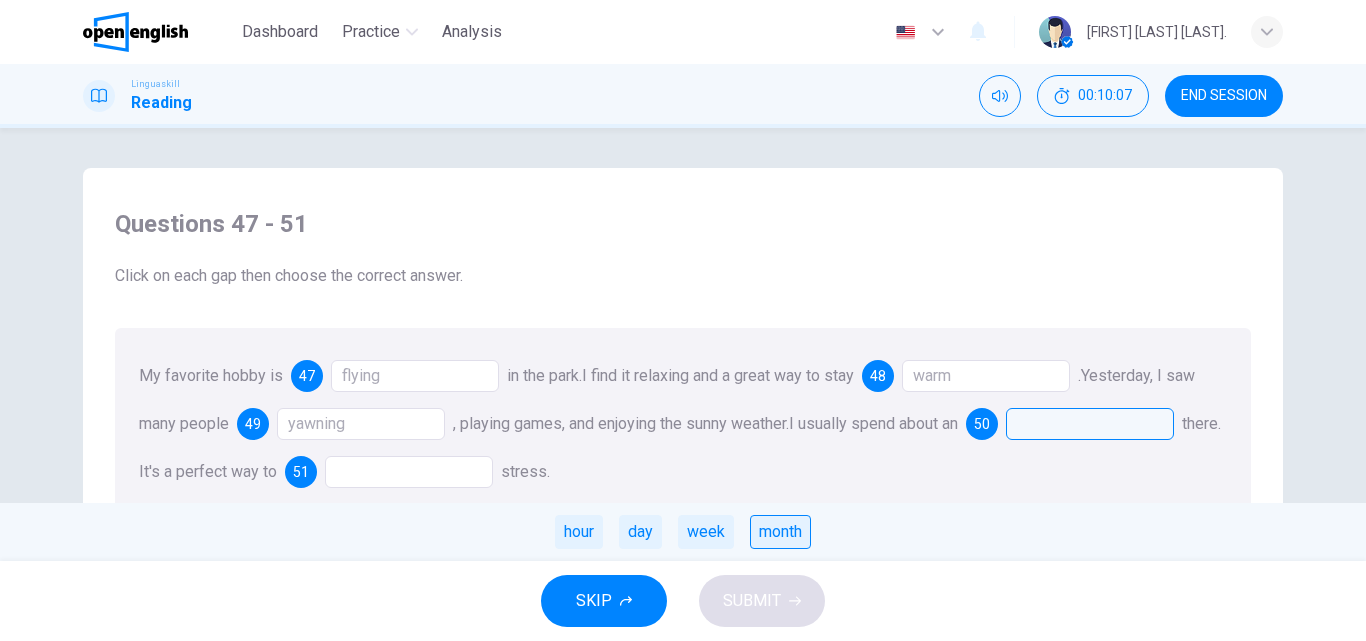 click on "month" at bounding box center [780, 532] 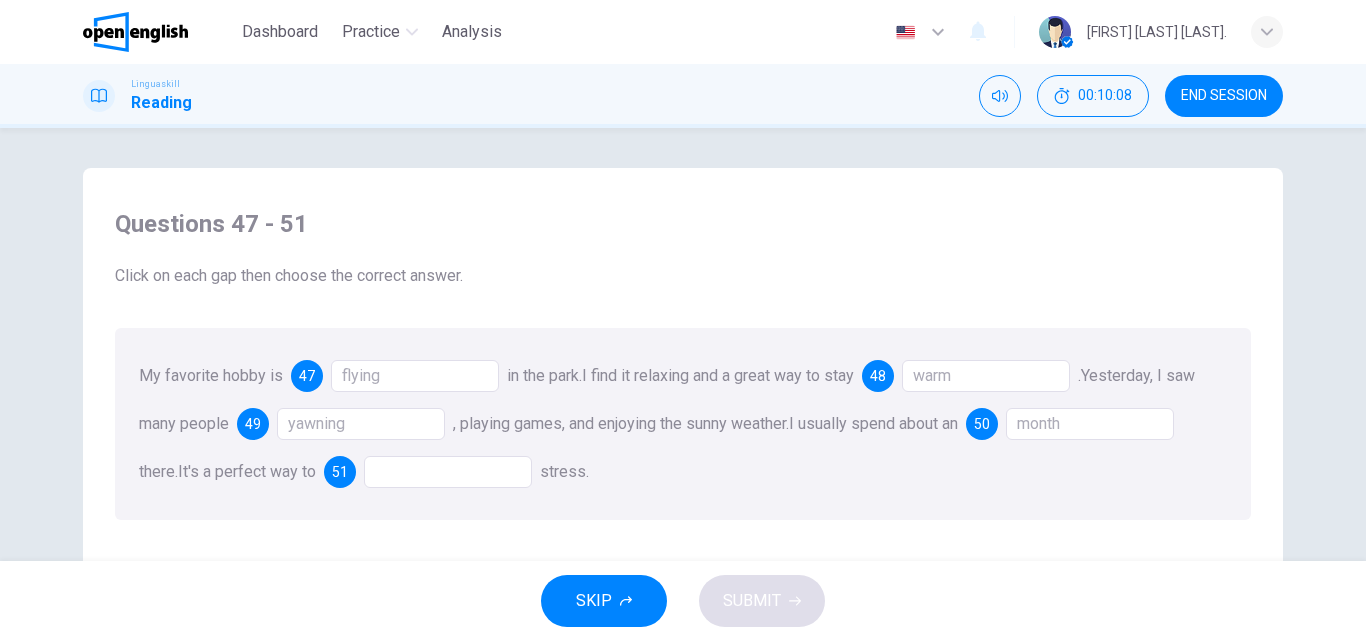 click at bounding box center [448, 472] 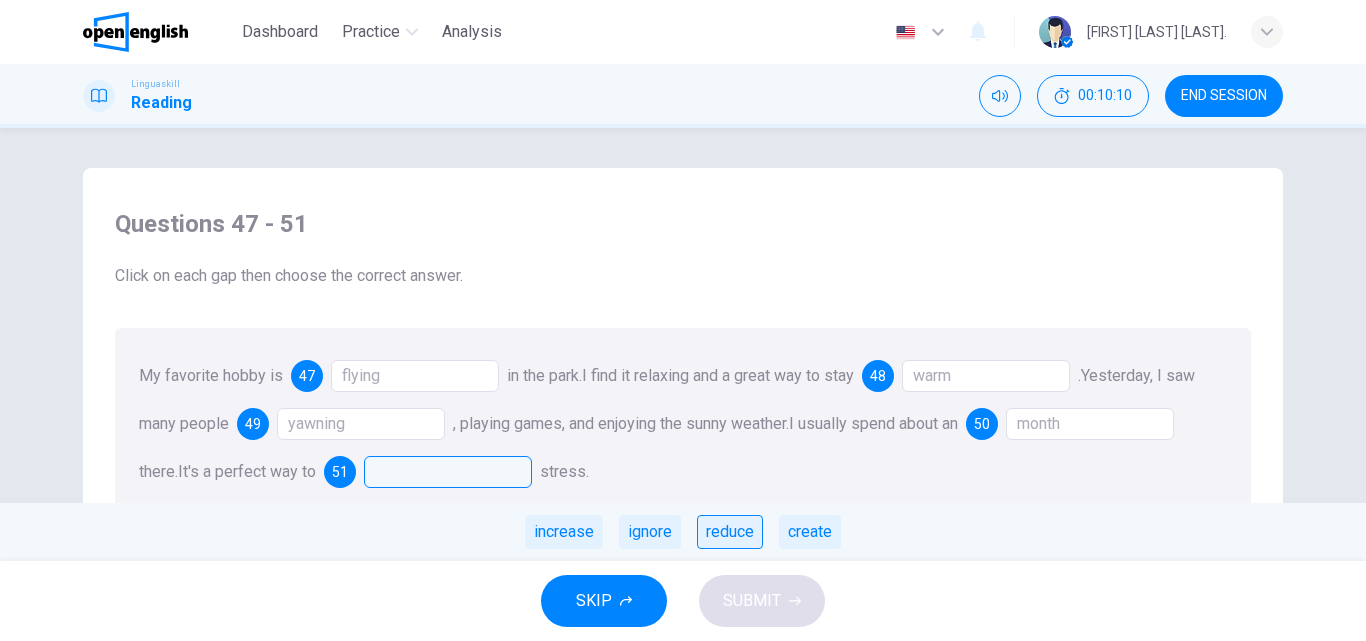 click on "reduce" at bounding box center (730, 532) 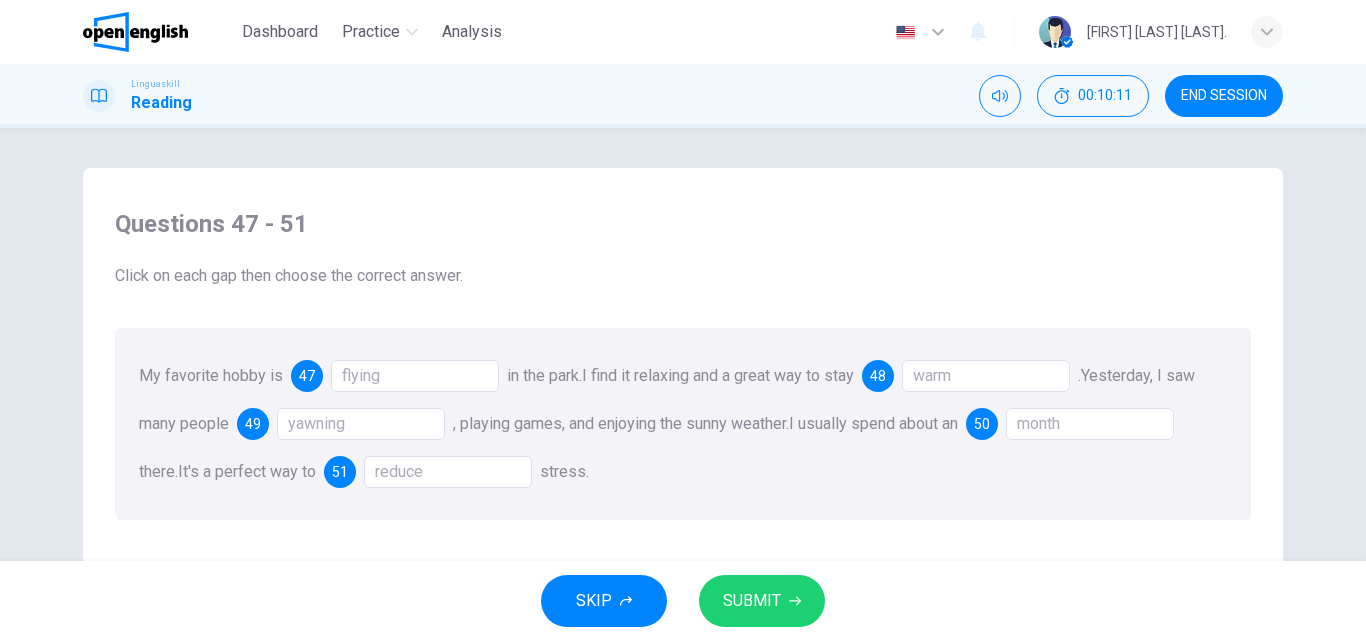 click on "SUBMIT" at bounding box center (752, 601) 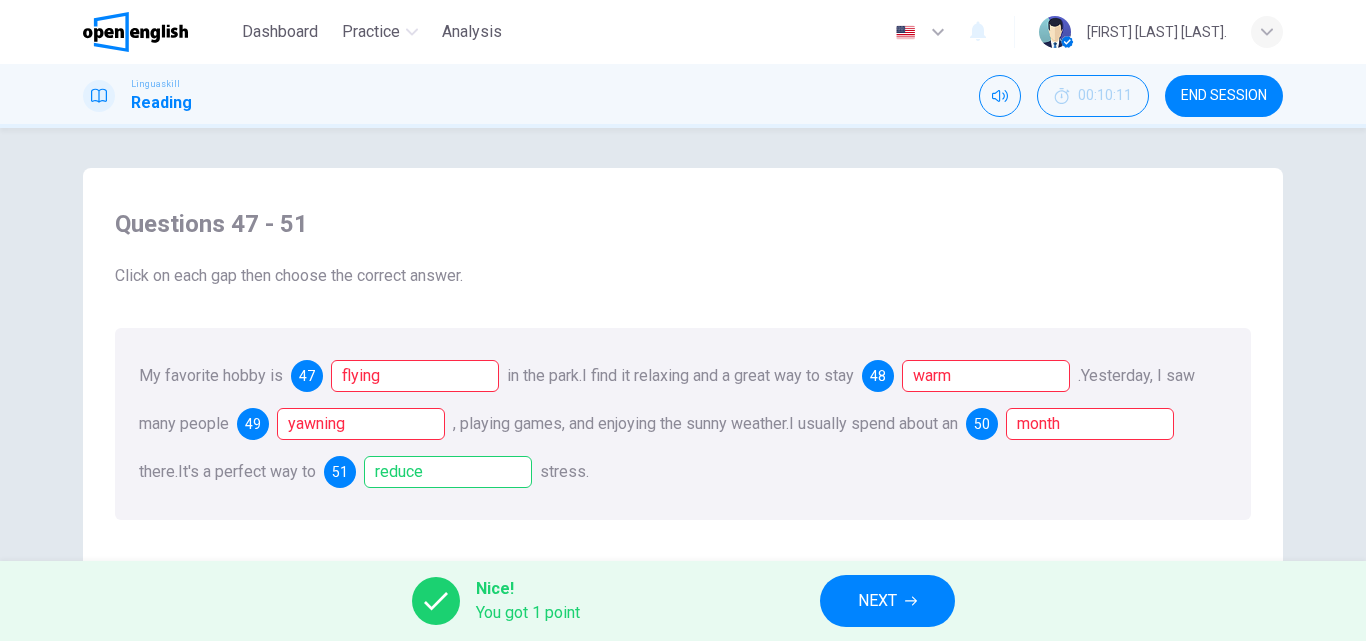 click on "NEXT" at bounding box center [887, 601] 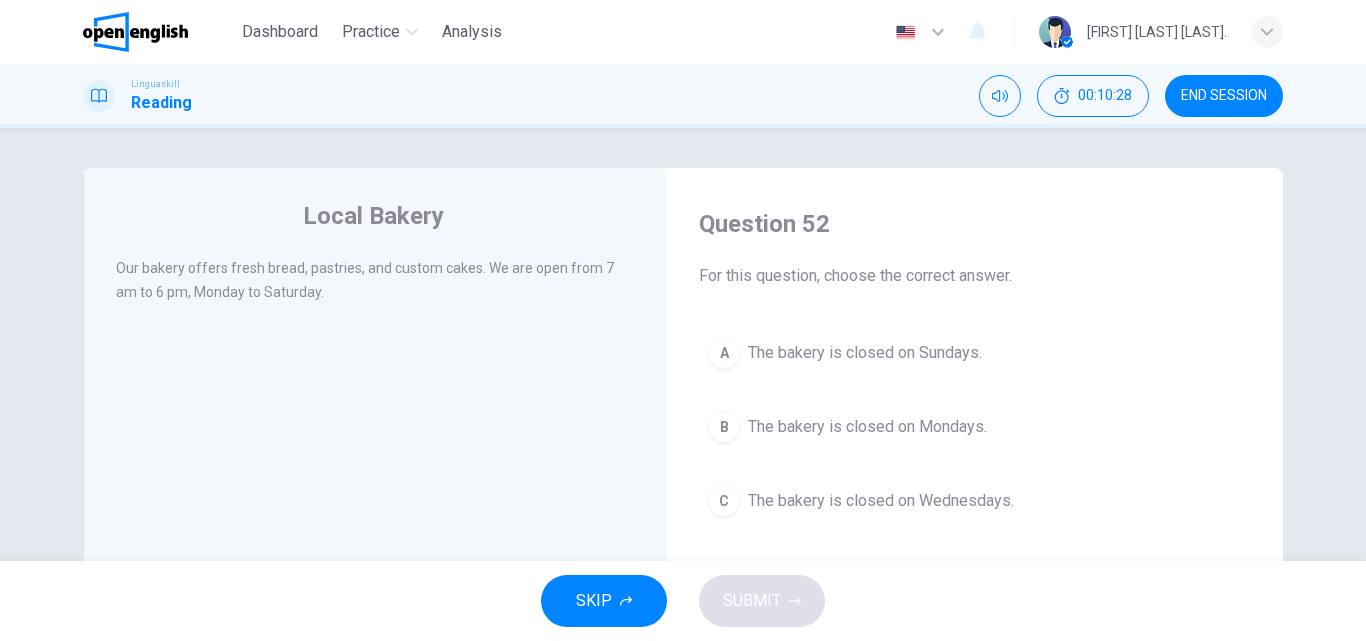 click on "The bakery is closed on Sundays." at bounding box center (865, 353) 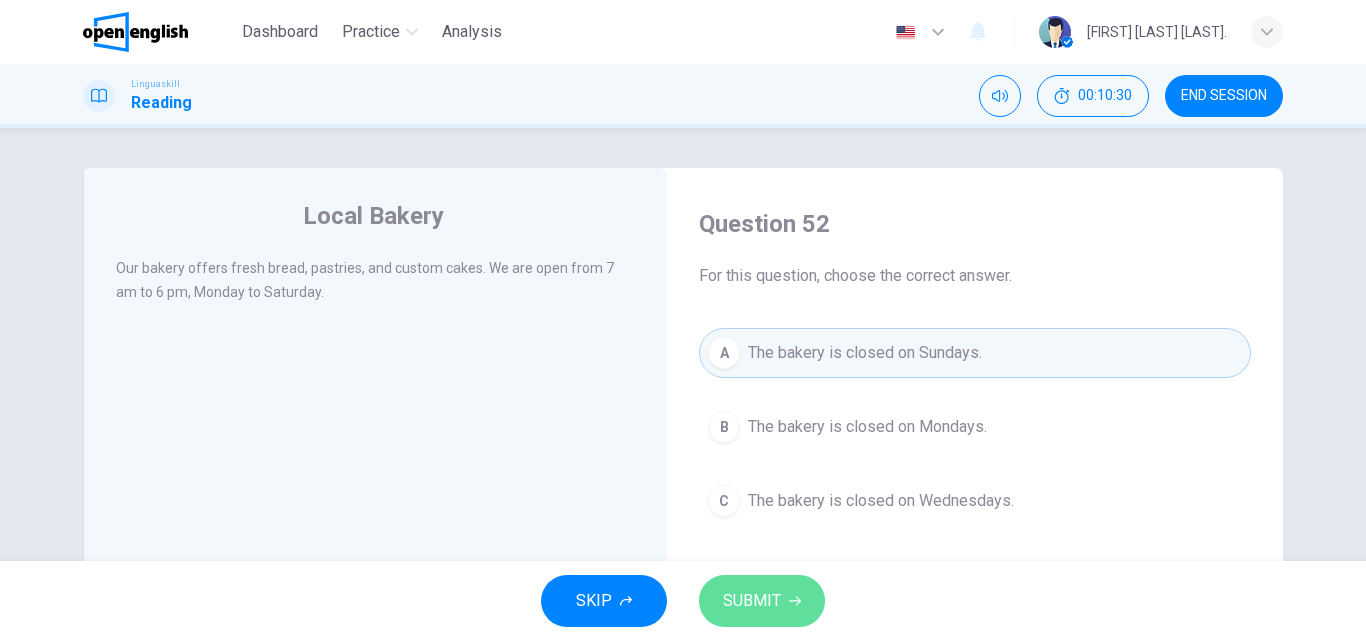 click on "SUBMIT" at bounding box center [762, 601] 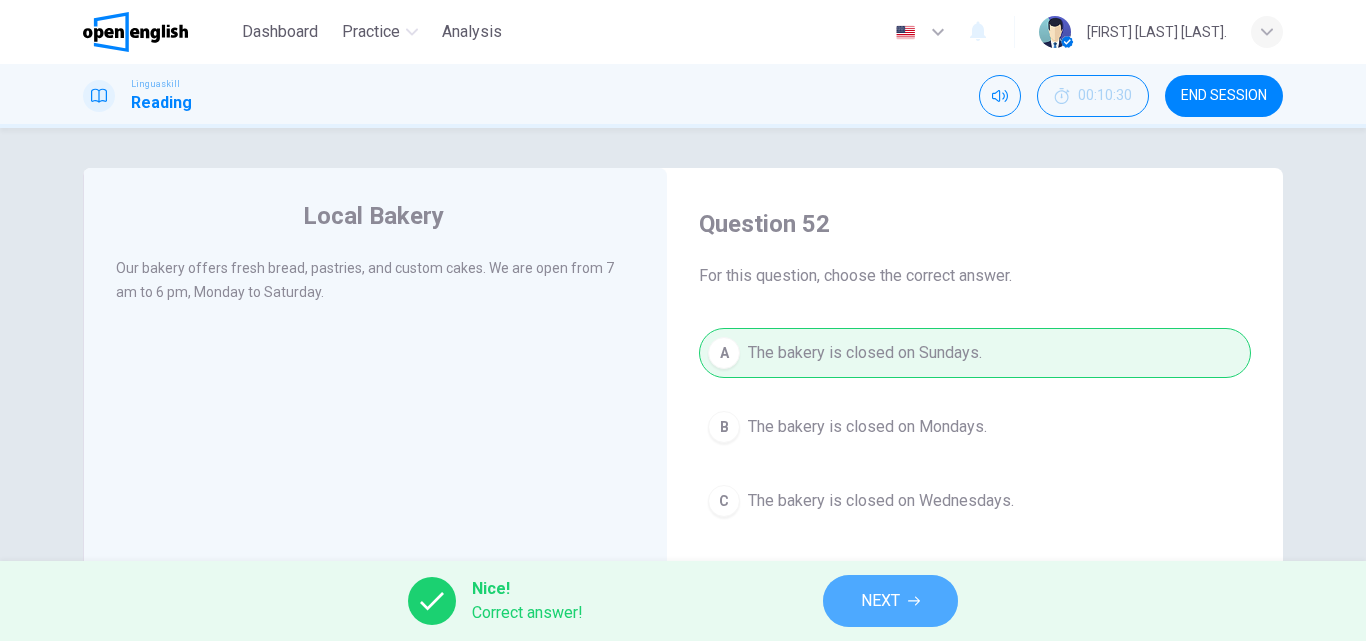 click on "NEXT" at bounding box center [880, 601] 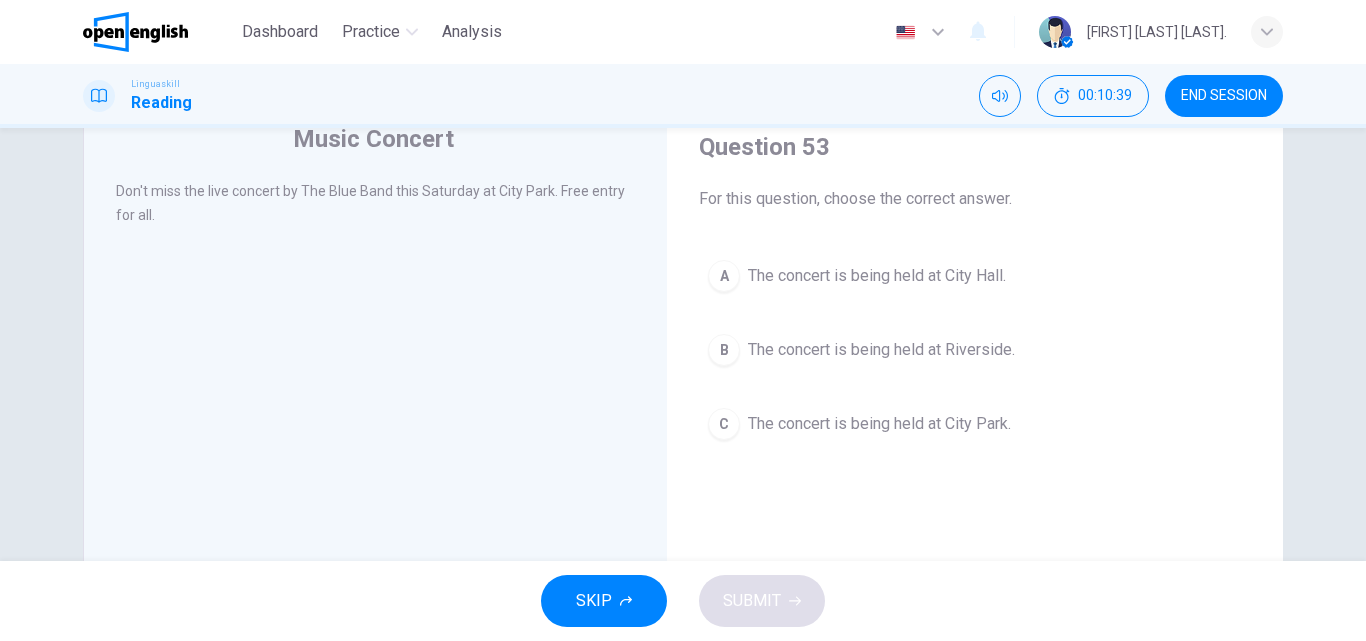 scroll, scrollTop: 0, scrollLeft: 0, axis: both 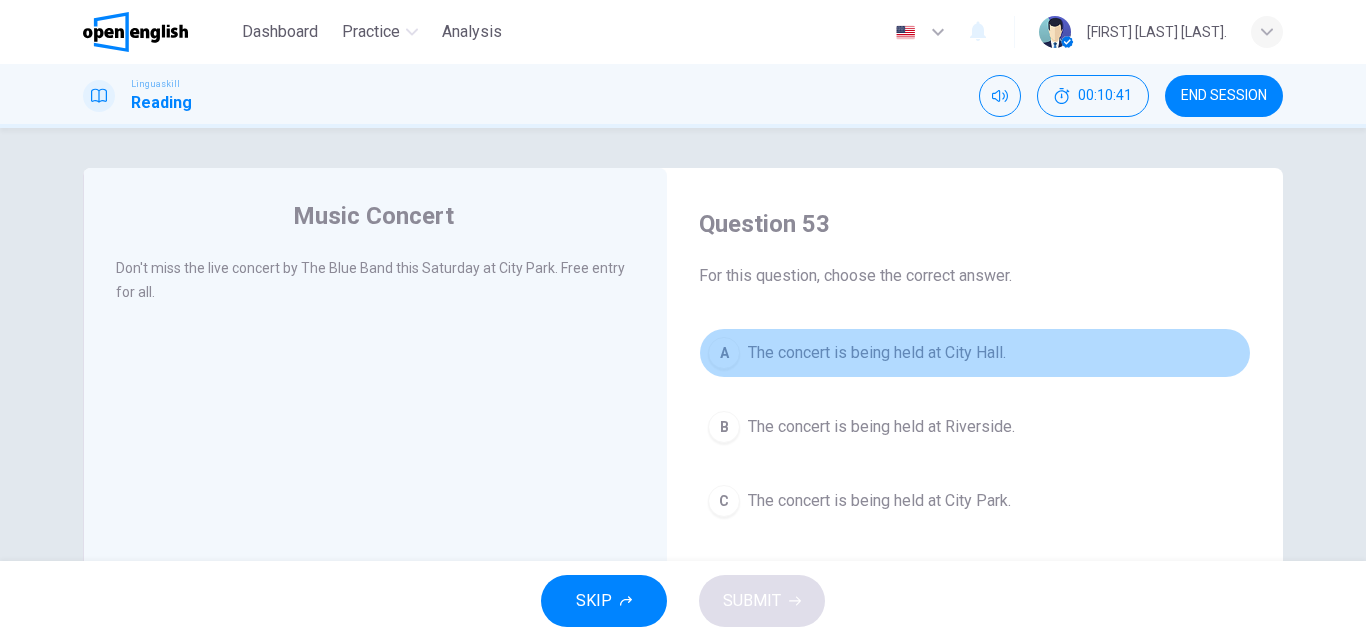 click on "A The concert is being held at [BUILDING_NAME]." at bounding box center [975, 353] 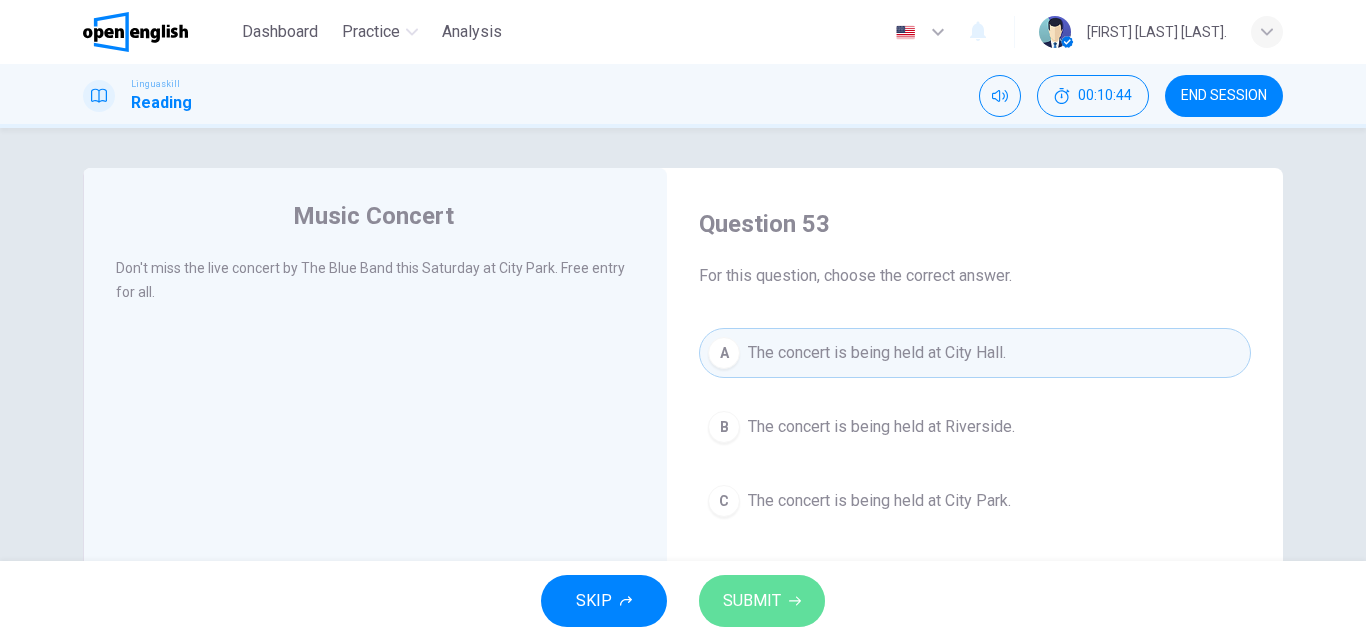 click 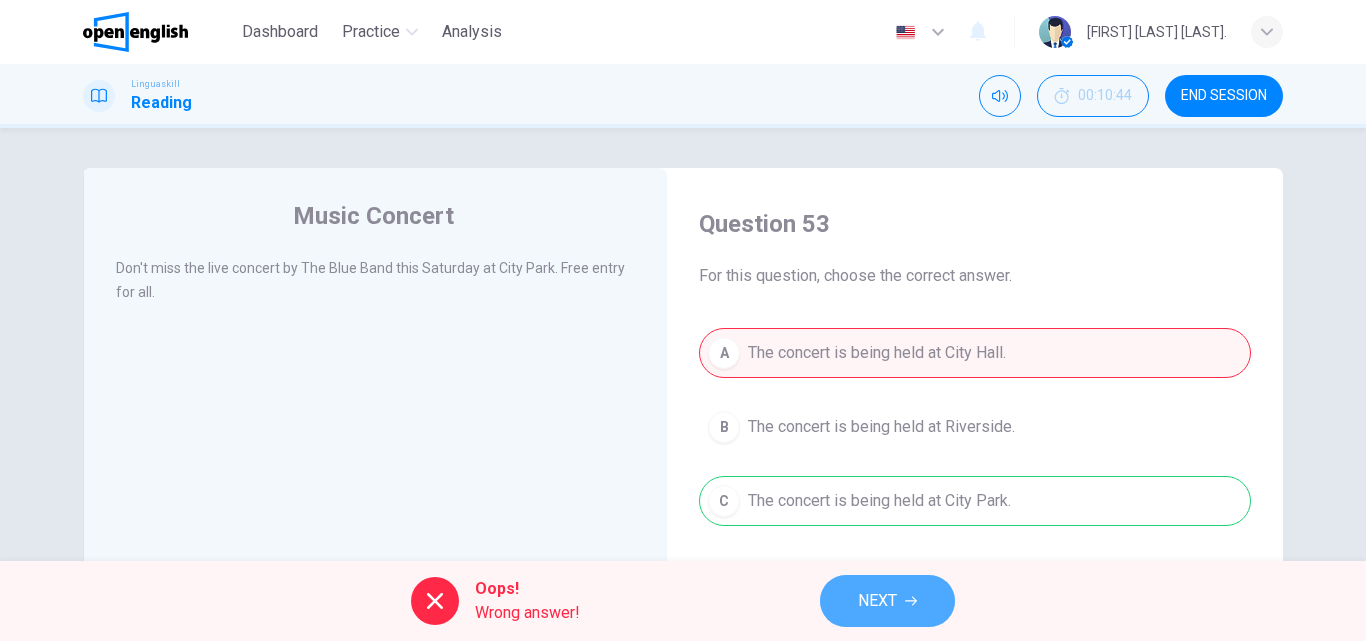 click on "NEXT" at bounding box center (887, 601) 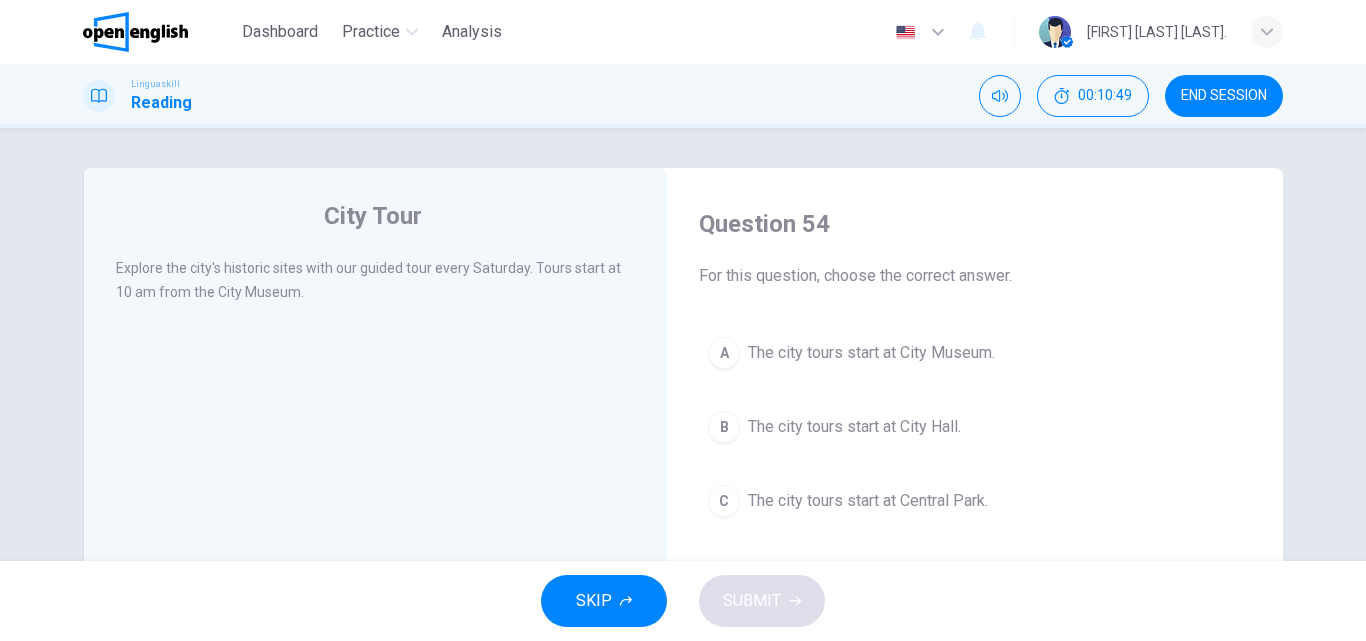 click on "The city tours start at City Museum." at bounding box center [871, 353] 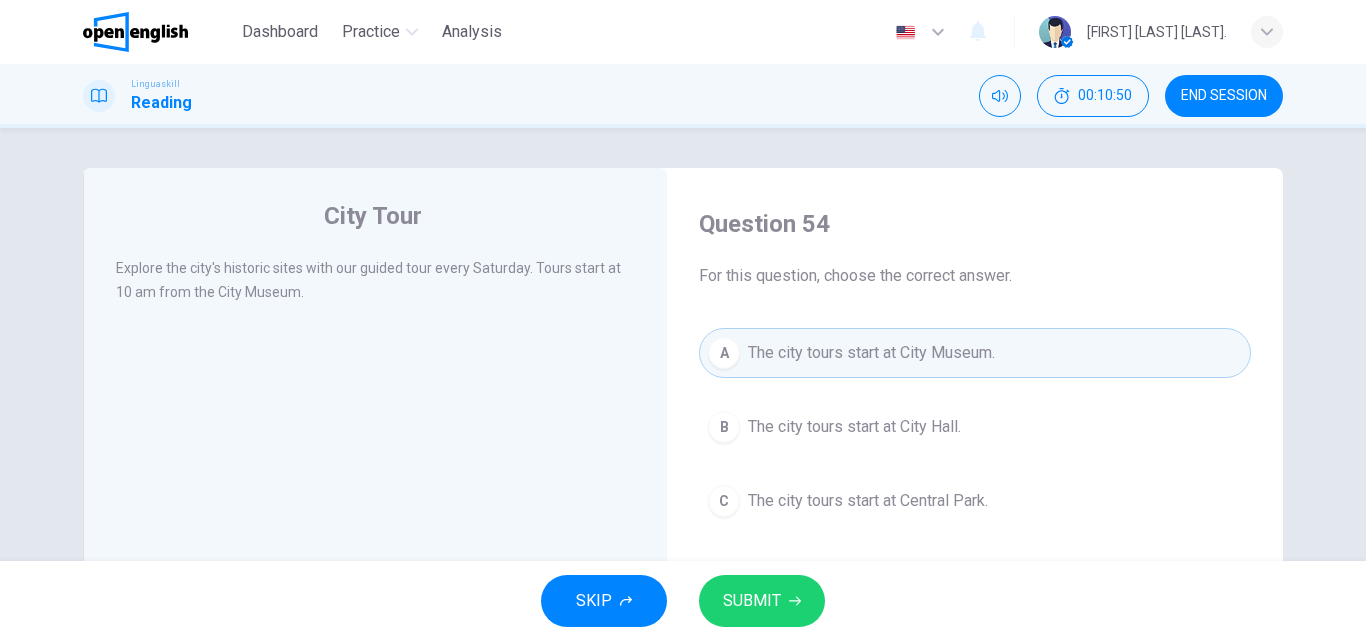 click on "SUBMIT" at bounding box center (752, 601) 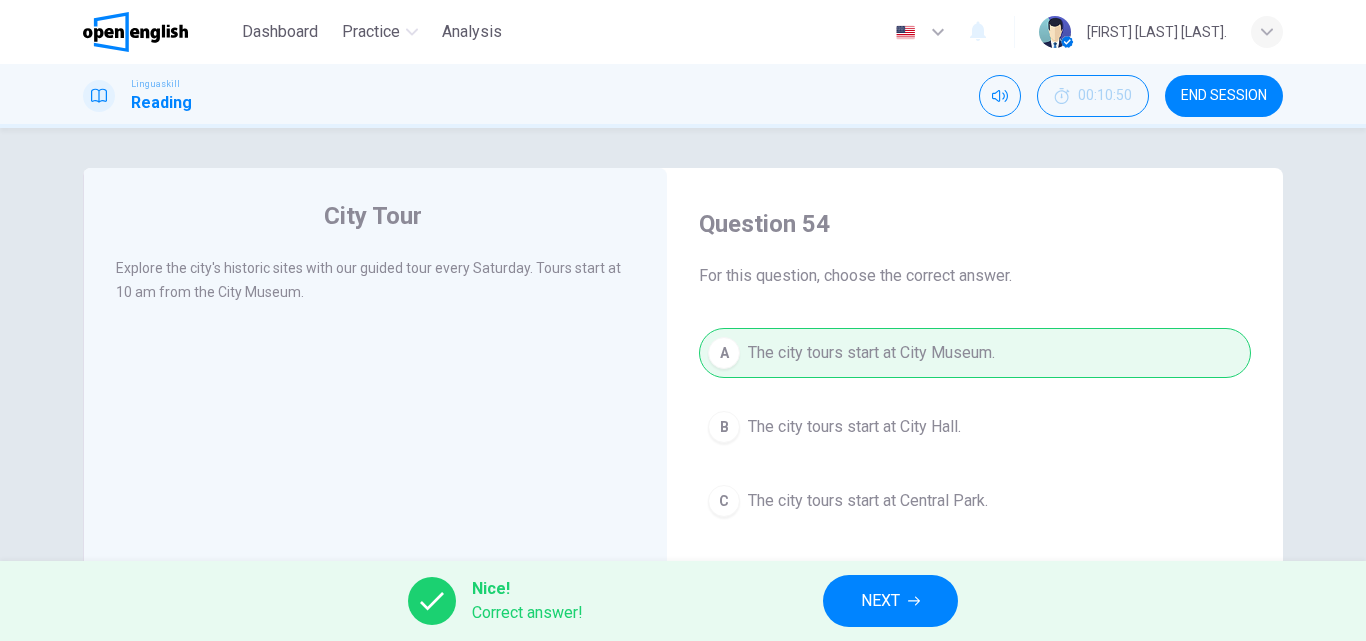 click on "NEXT" at bounding box center [880, 601] 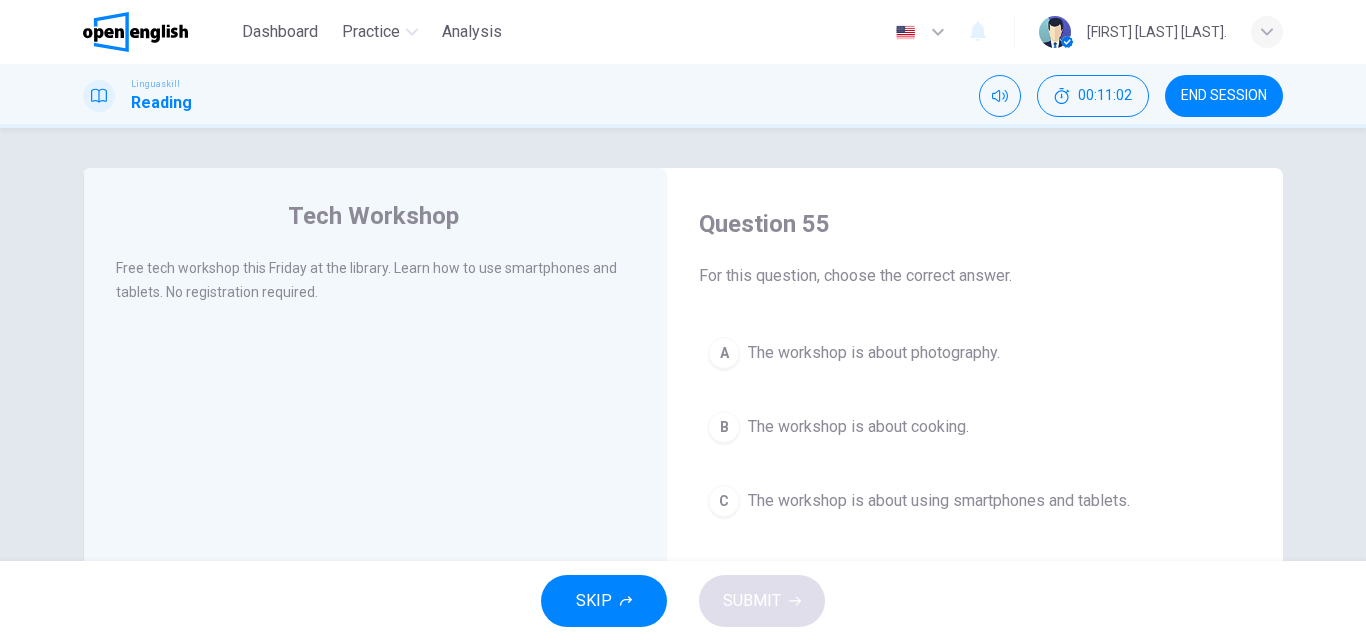 click on "The workshop is about using smartphones and tablets." at bounding box center [939, 501] 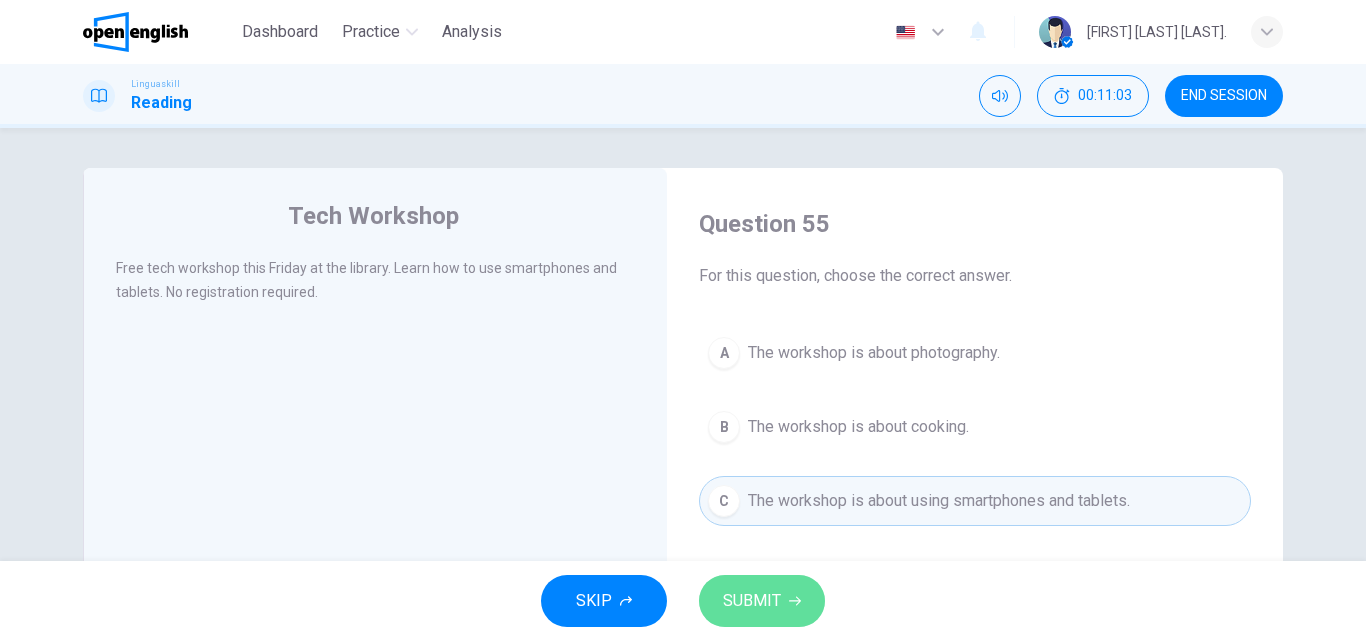 click on "SUBMIT" at bounding box center (762, 601) 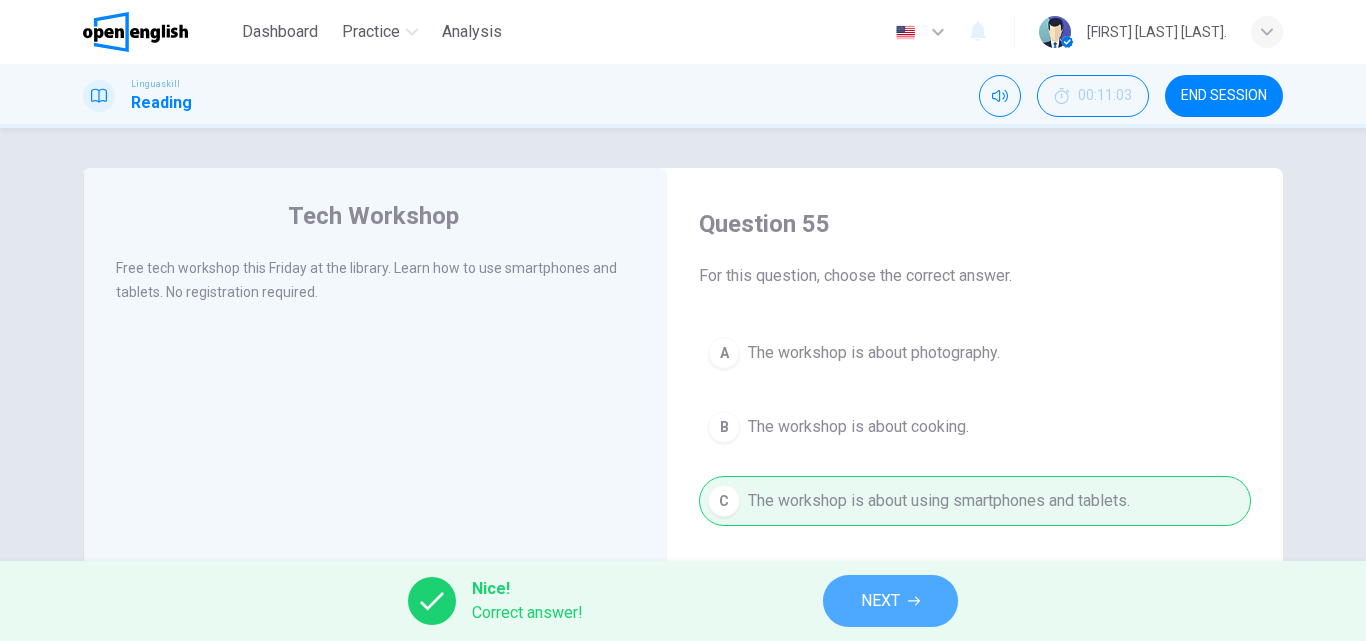 click on "NEXT" at bounding box center (890, 601) 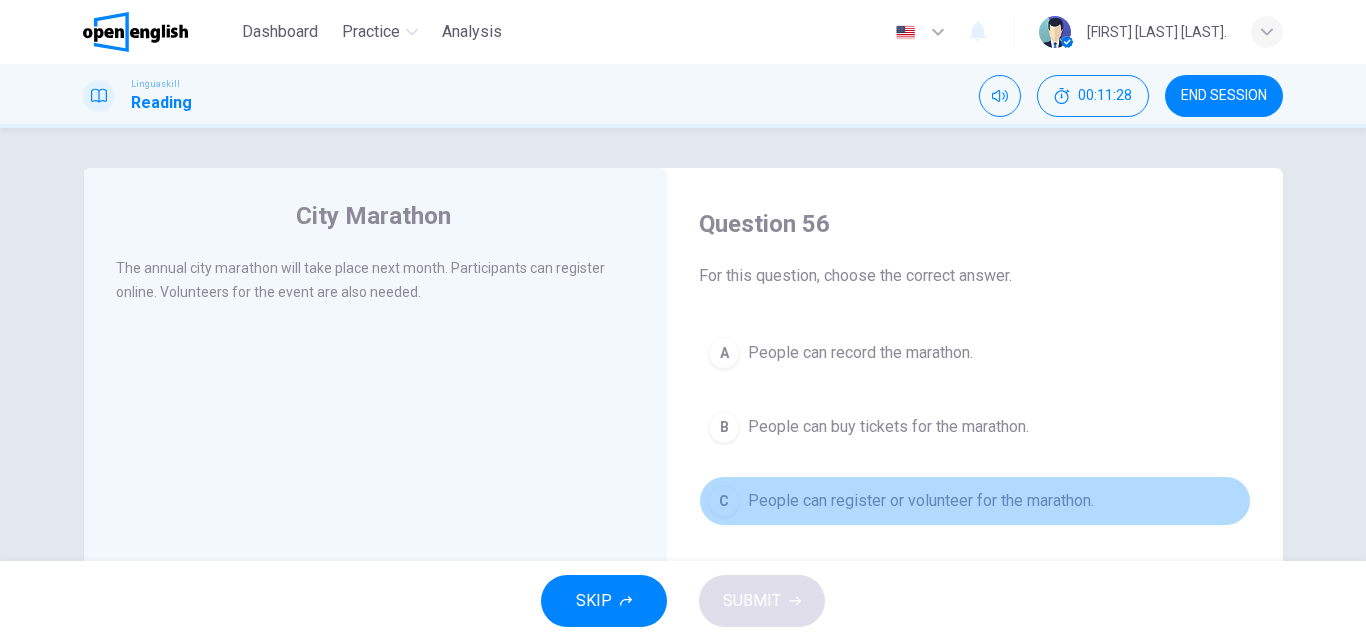 click on "People can register or volunteer for the marathon." at bounding box center [921, 501] 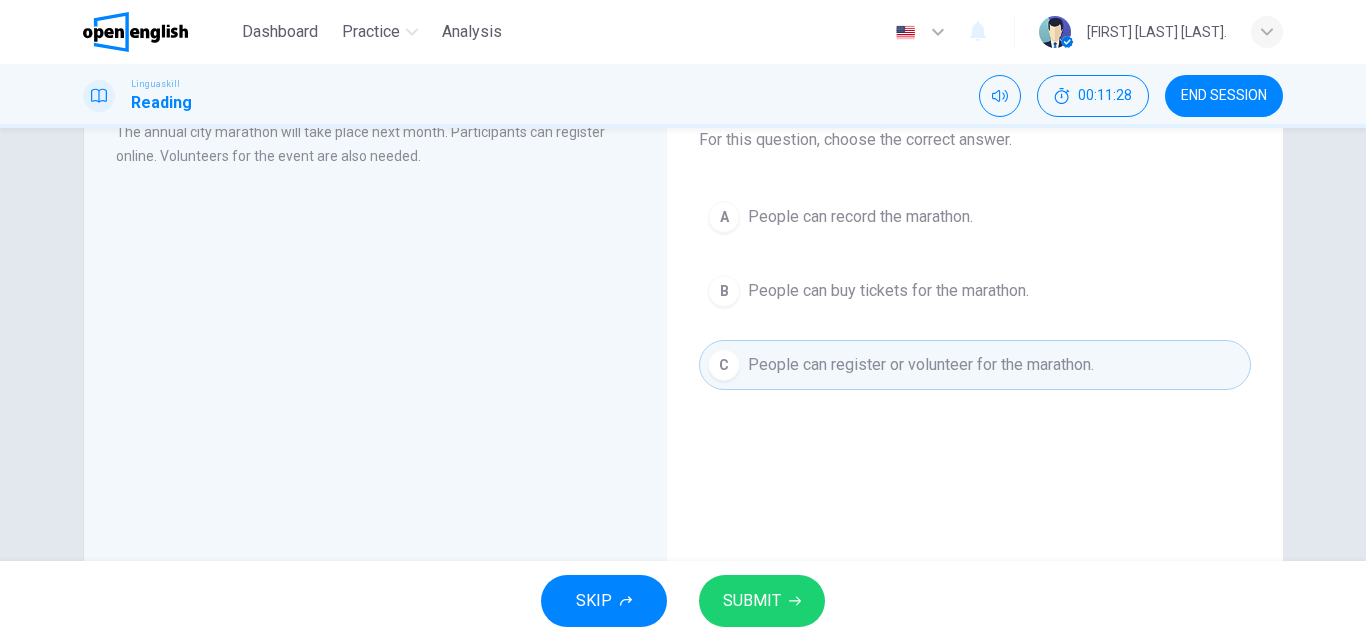 scroll, scrollTop: 300, scrollLeft: 0, axis: vertical 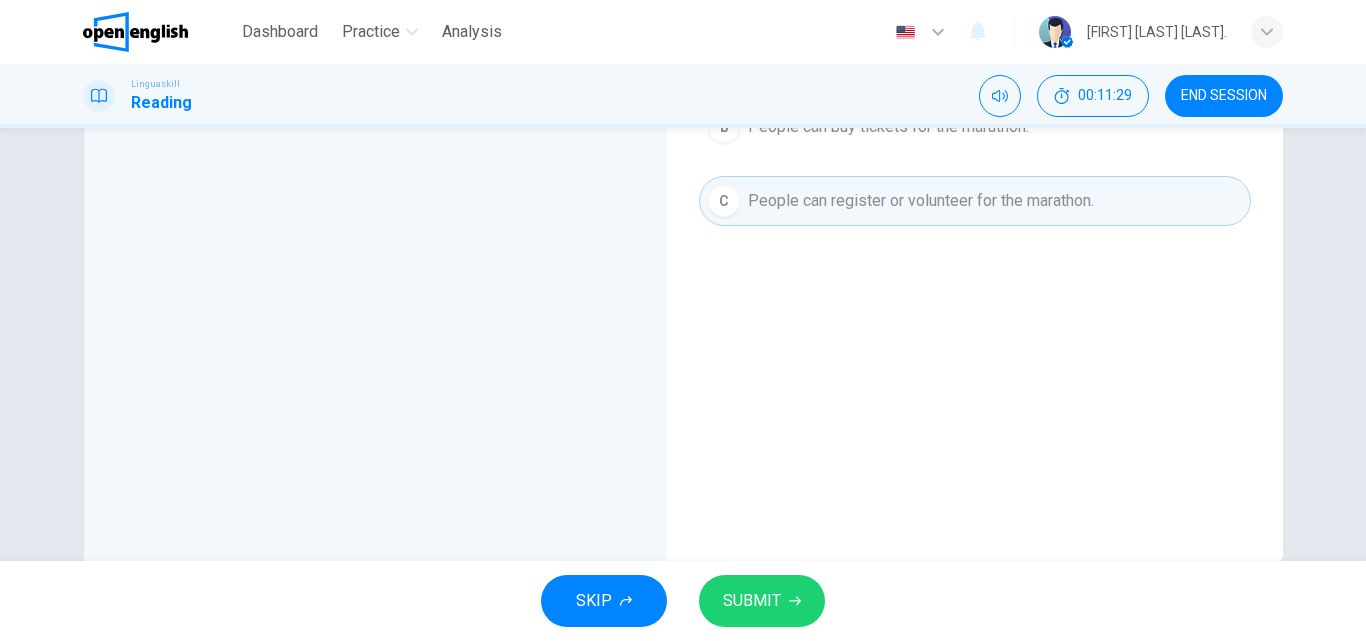 click on "SUBMIT" at bounding box center [752, 601] 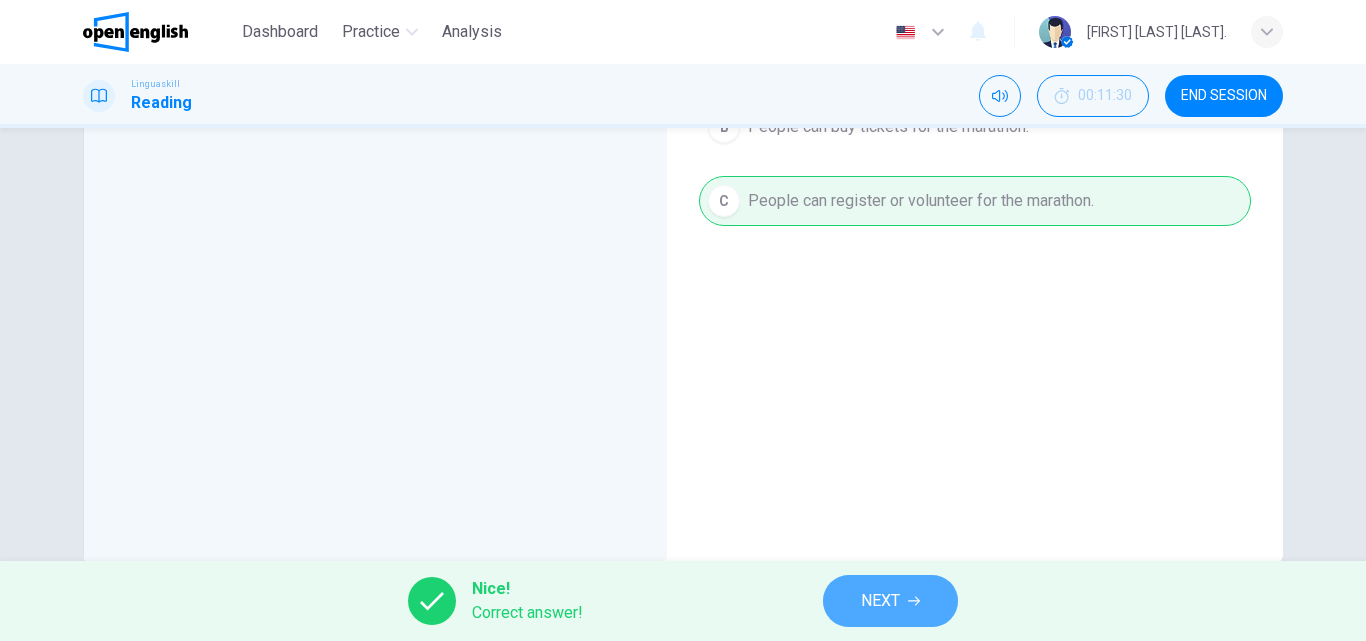 click on "NEXT" at bounding box center [880, 601] 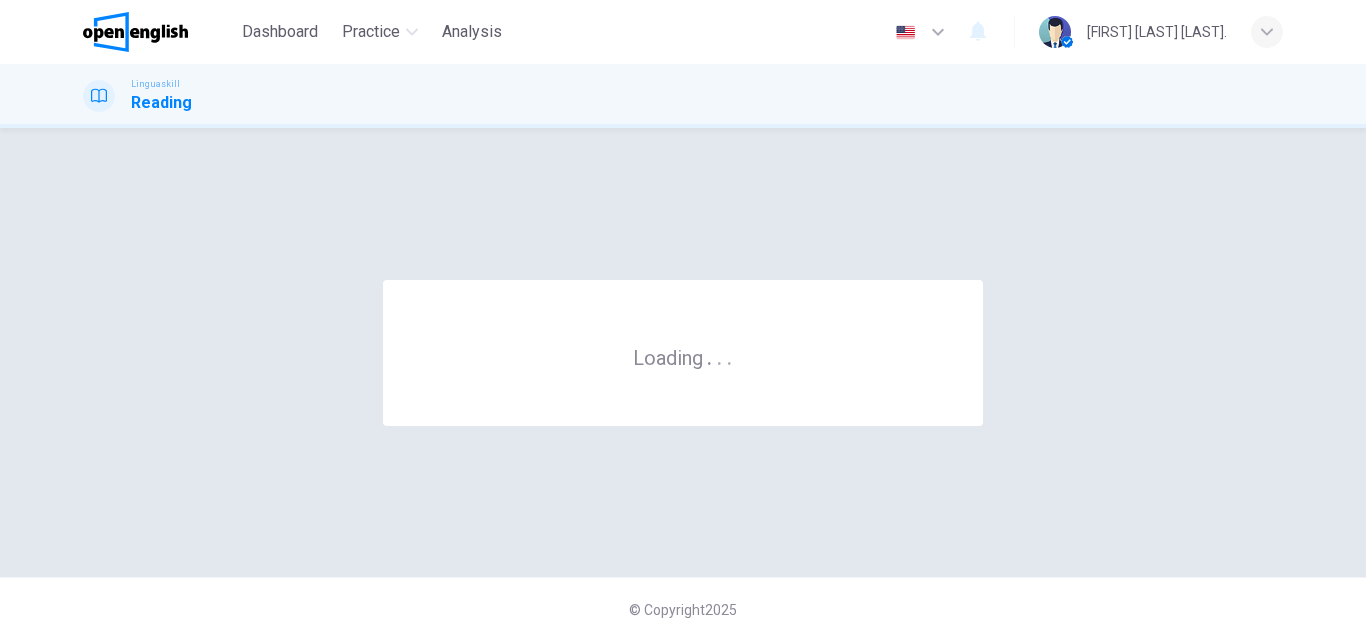 scroll, scrollTop: 0, scrollLeft: 0, axis: both 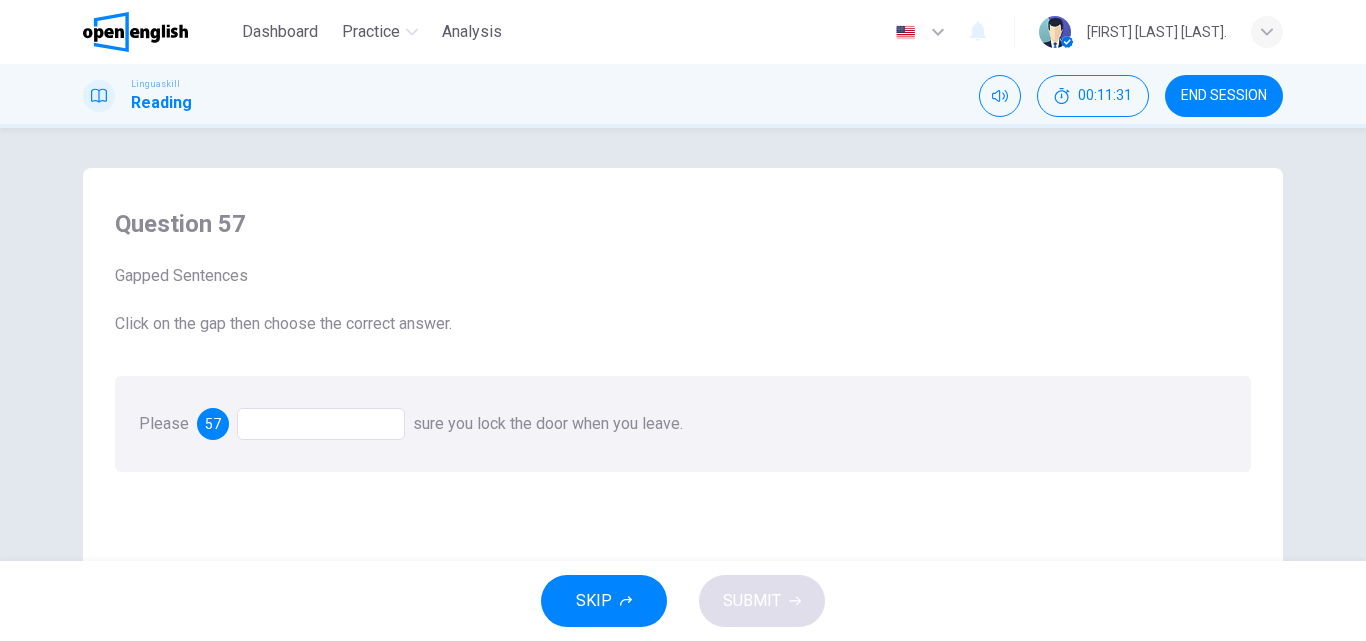 click at bounding box center (321, 424) 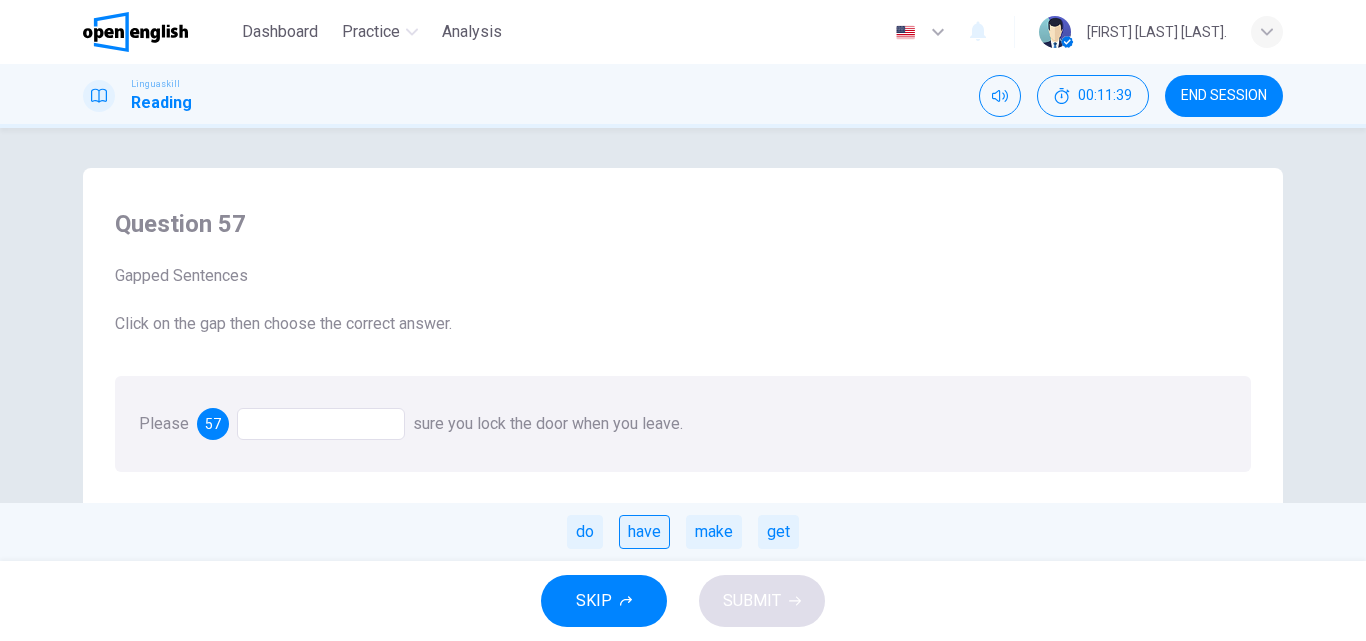 click on "have" at bounding box center (644, 532) 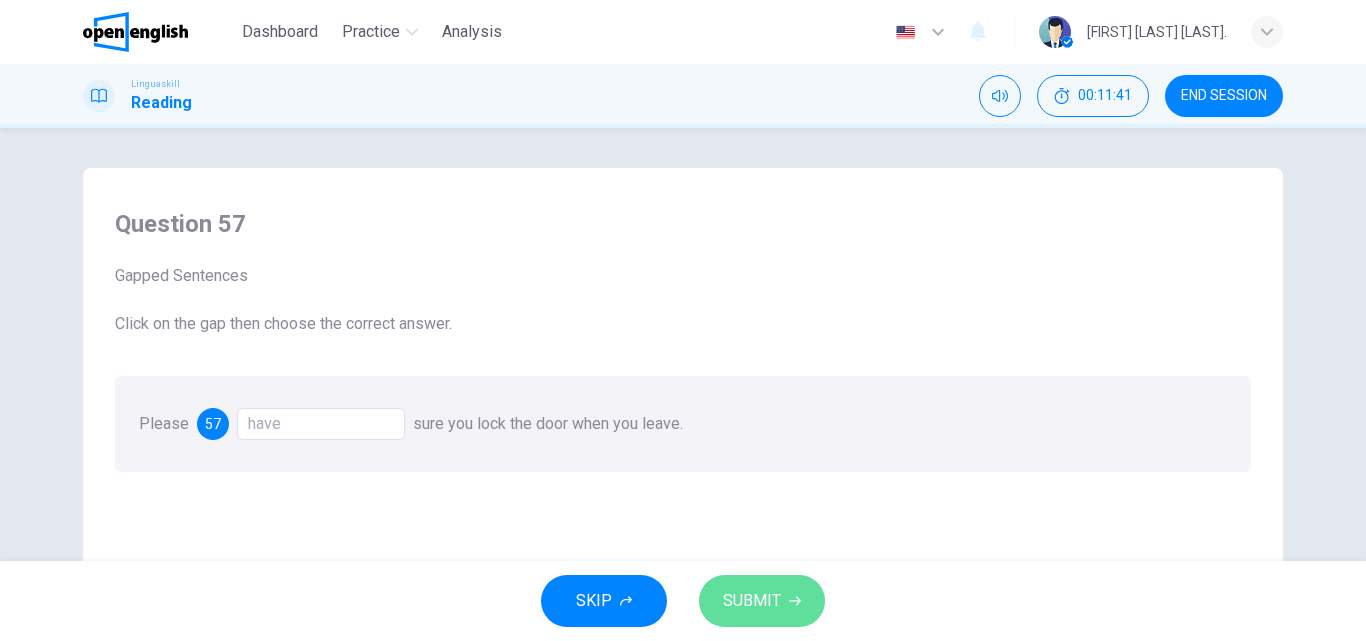 click on "SUBMIT" at bounding box center [752, 601] 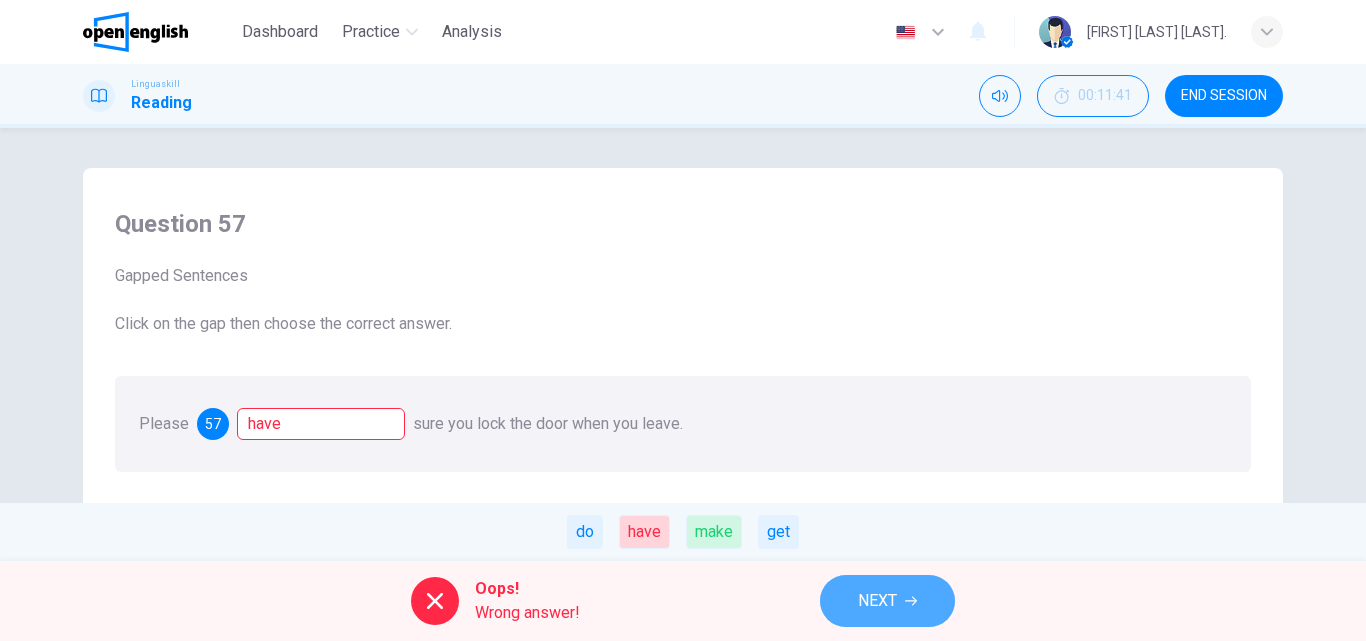 click on "NEXT" at bounding box center (877, 601) 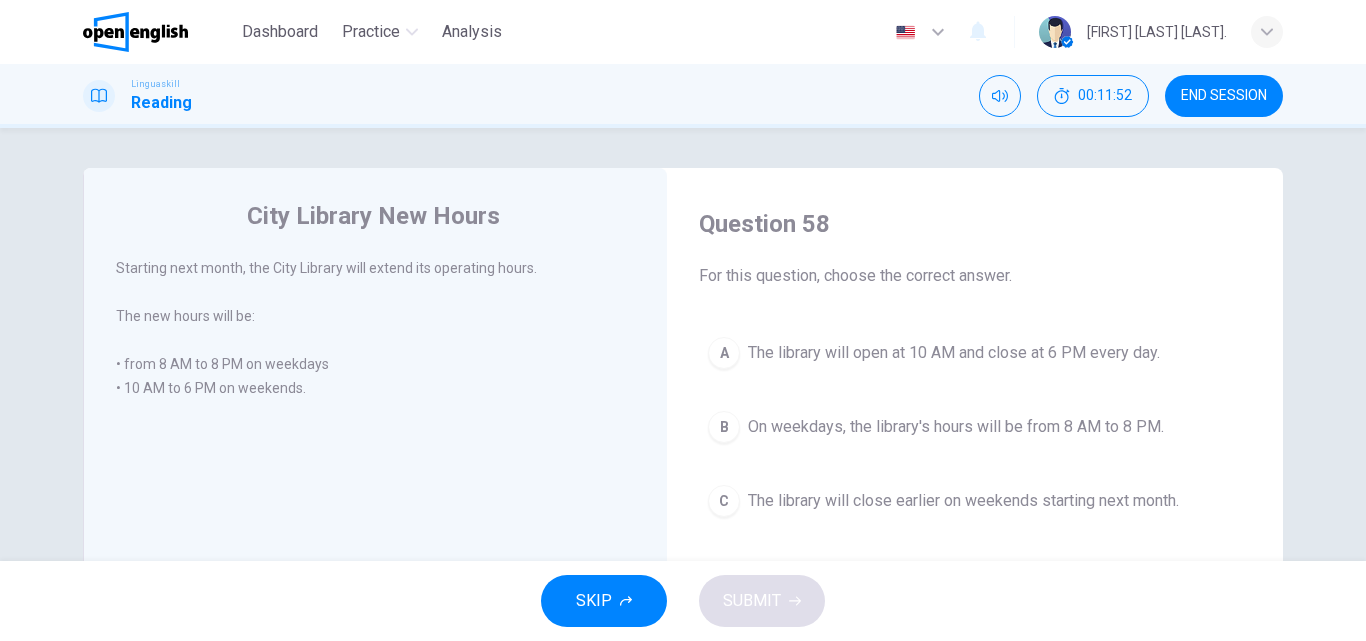 click on "The library will open at 10 AM and close at 6 PM every day." at bounding box center [954, 353] 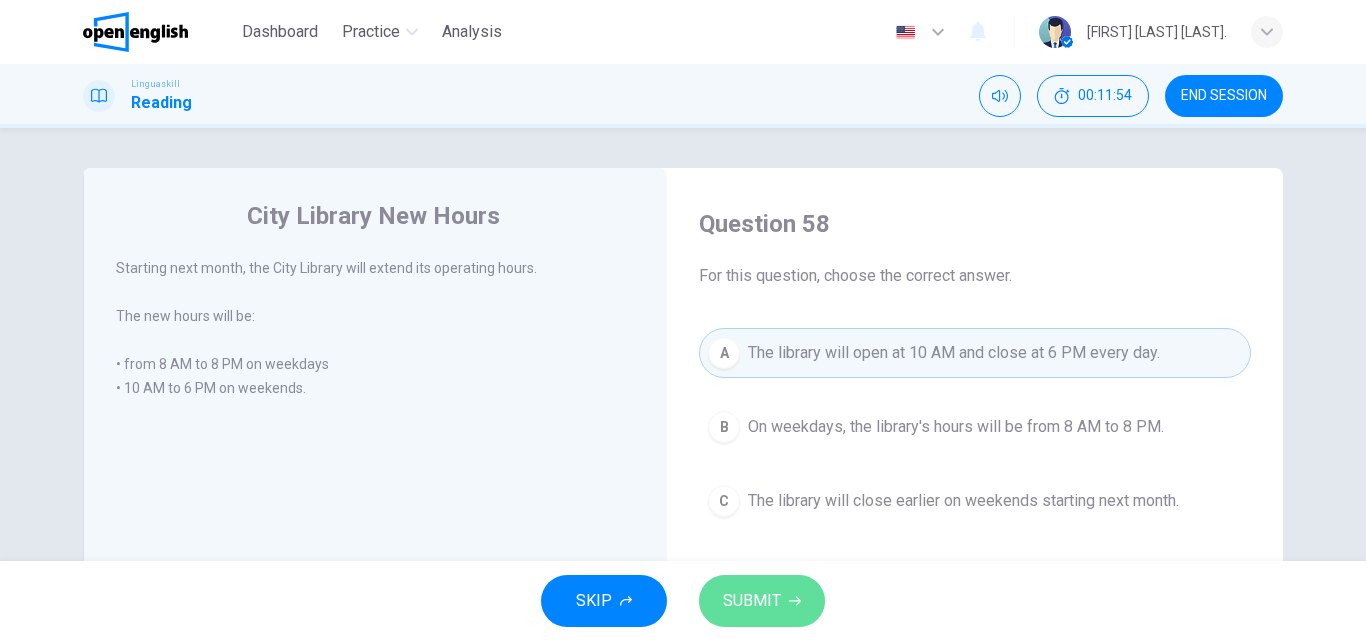 click 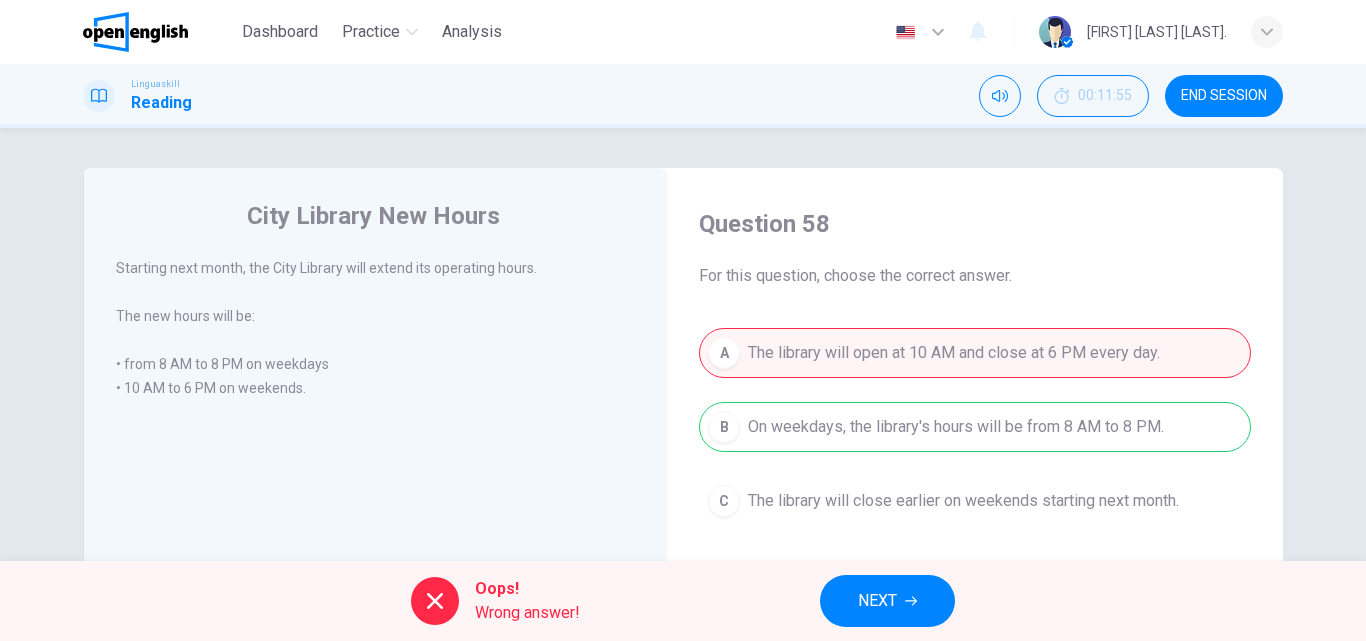 click on "NEXT" at bounding box center [877, 601] 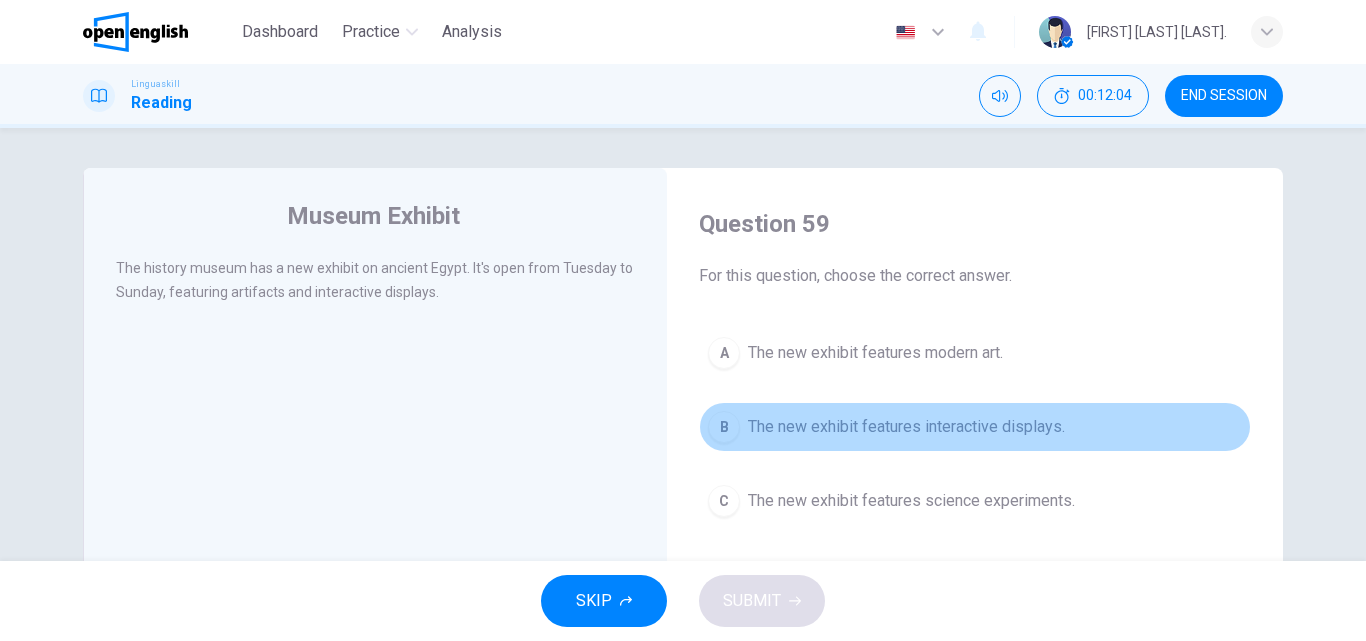 click on "The new exhibit features interactive displays." at bounding box center [906, 427] 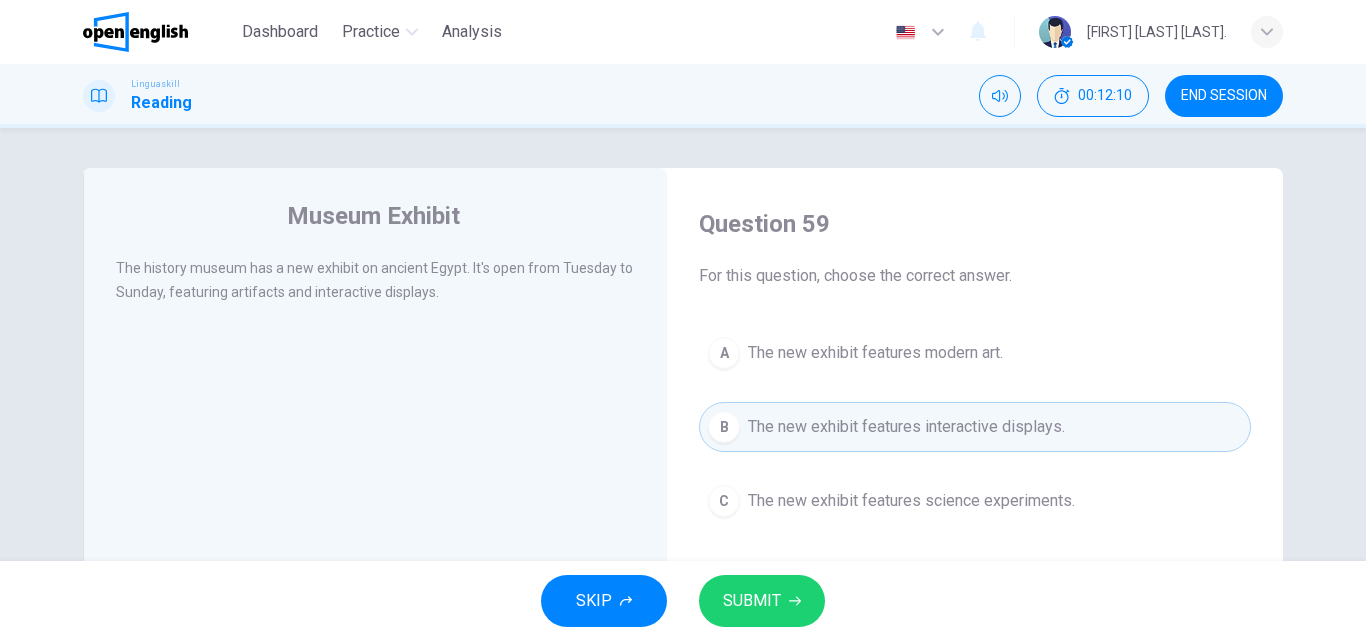 click 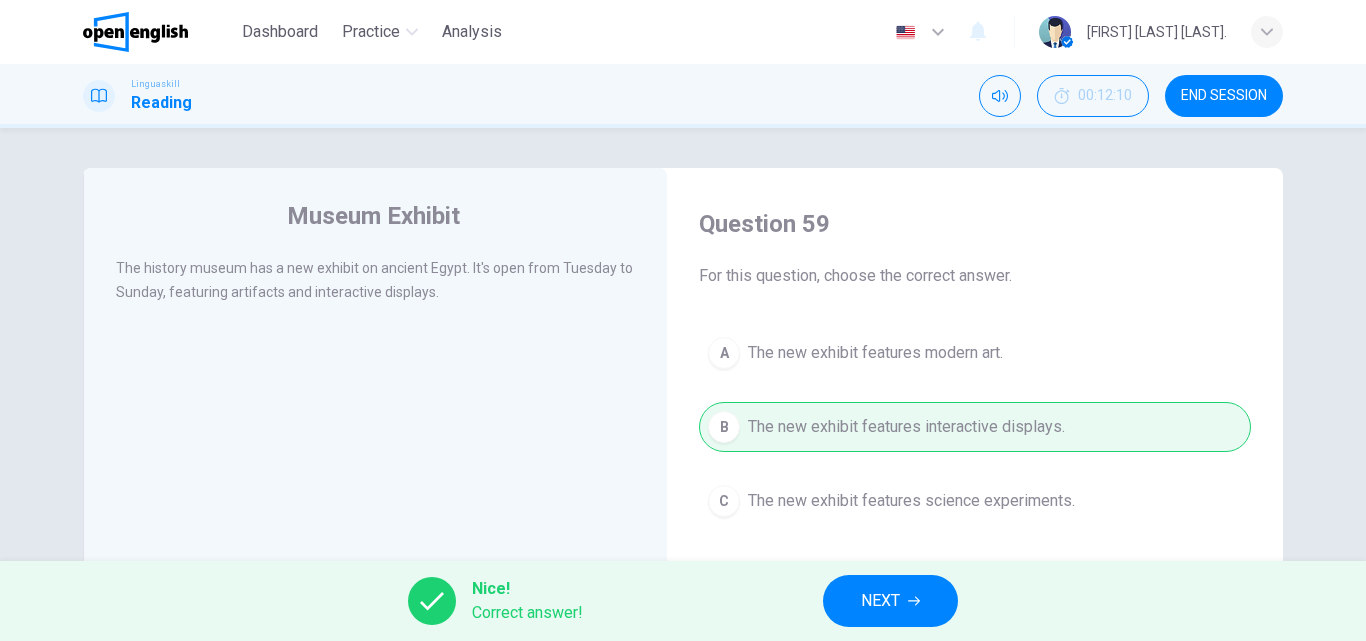 click on "NEXT" at bounding box center [890, 601] 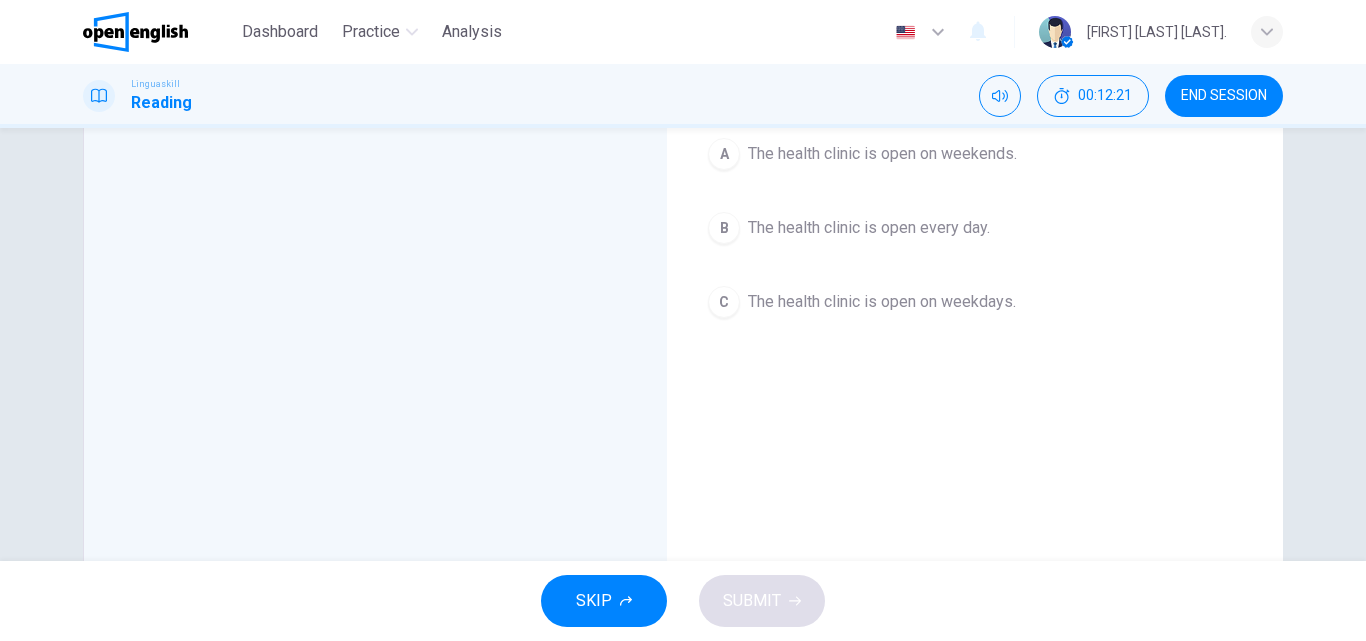 scroll, scrollTop: 300, scrollLeft: 0, axis: vertical 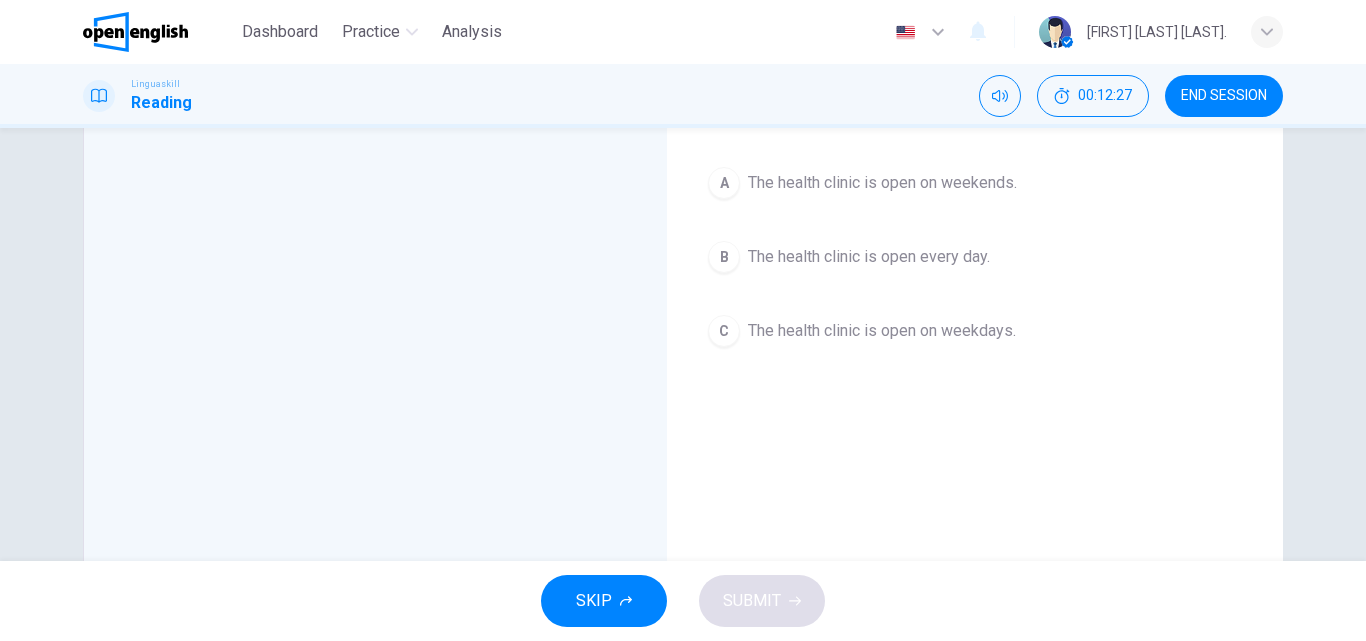 click on "The health clinic is open on weekends." at bounding box center [882, 183] 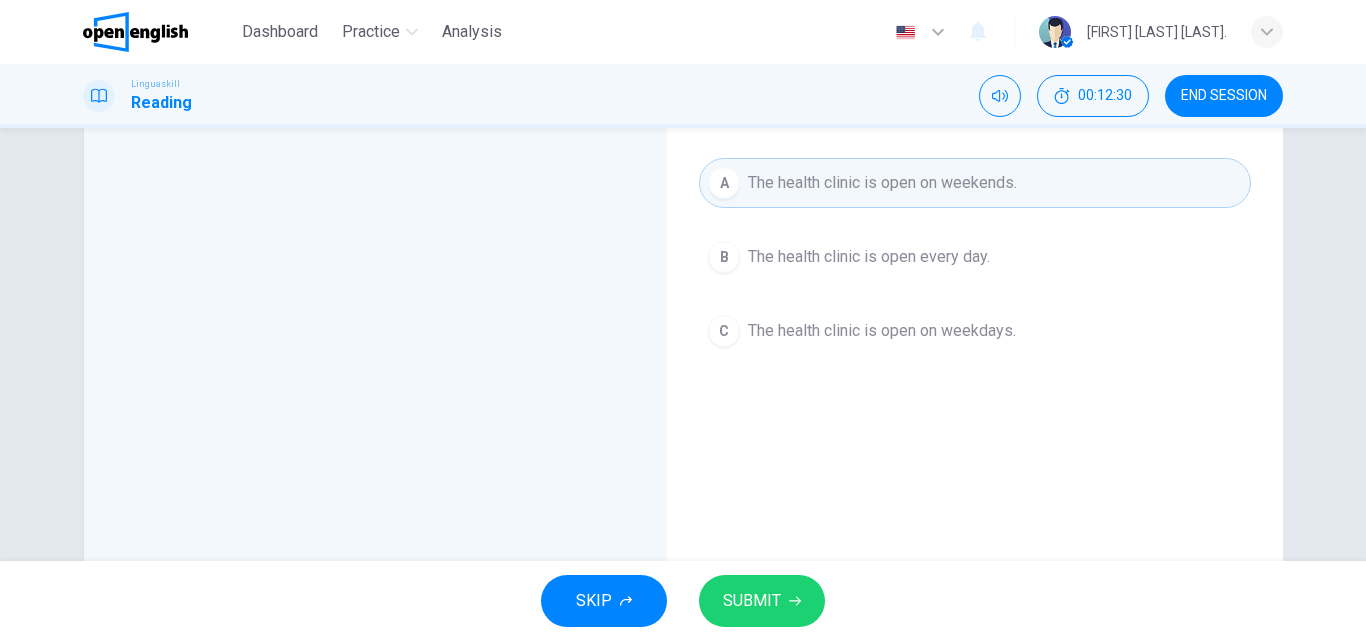 click on "SUBMIT" at bounding box center [752, 601] 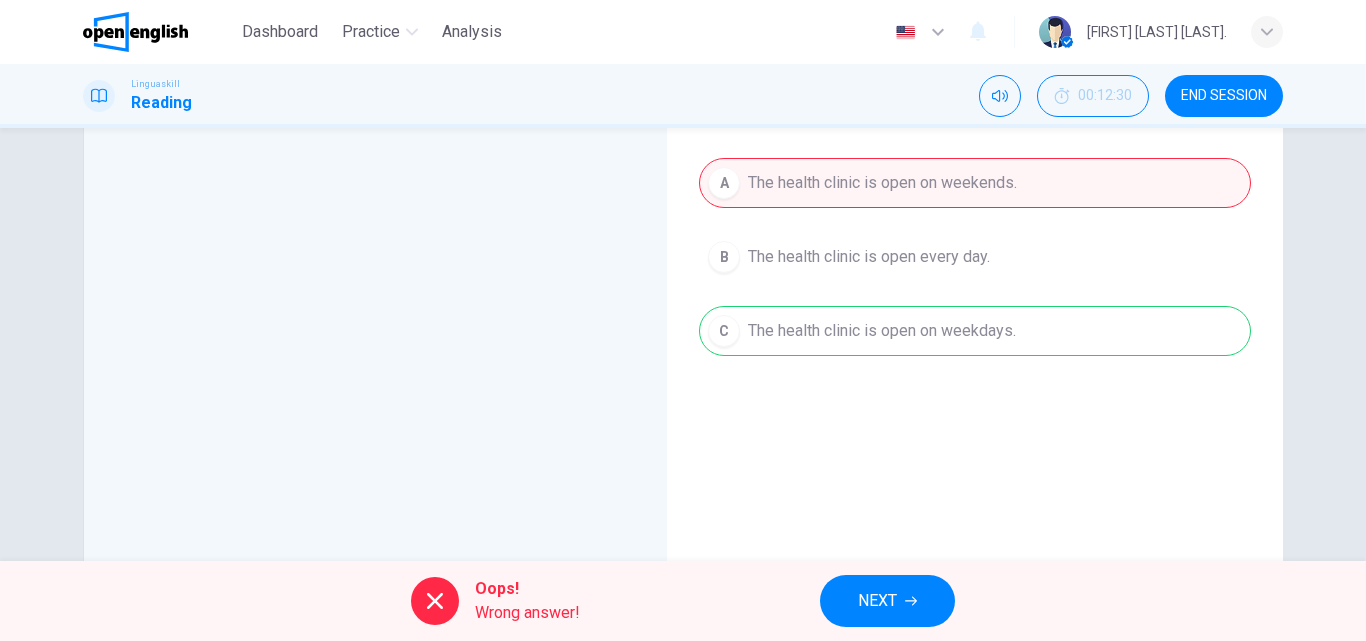 click on "NEXT" at bounding box center (887, 601) 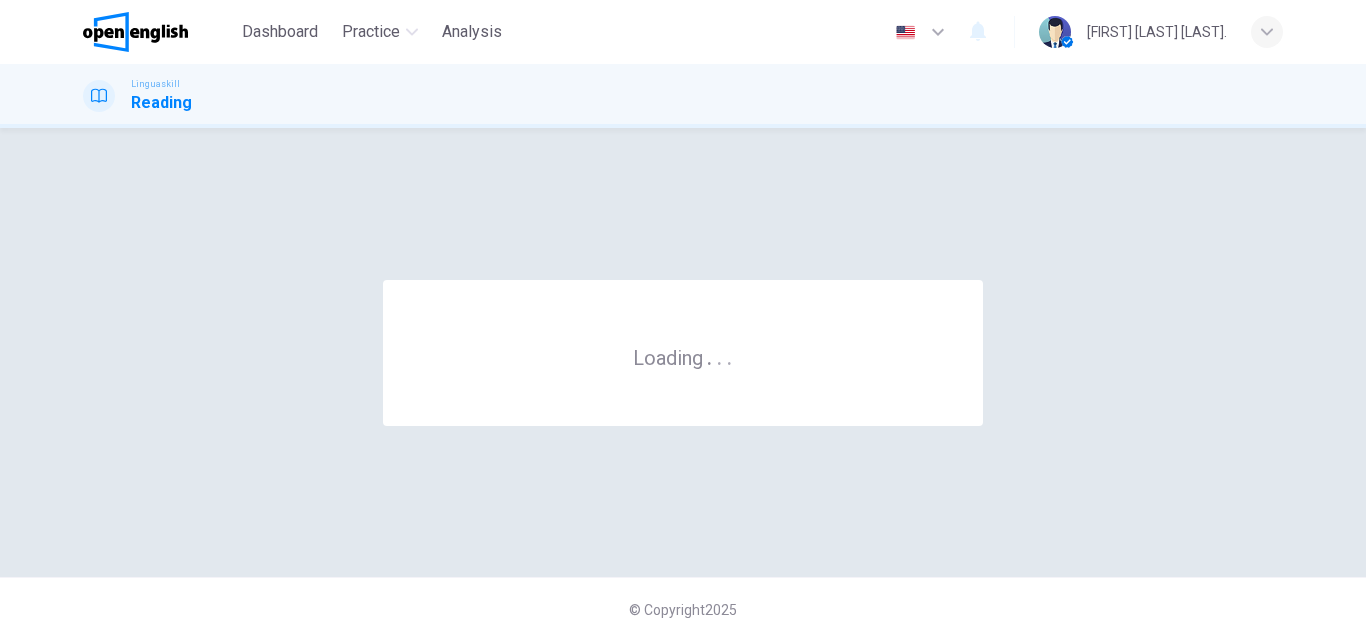 scroll, scrollTop: 0, scrollLeft: 0, axis: both 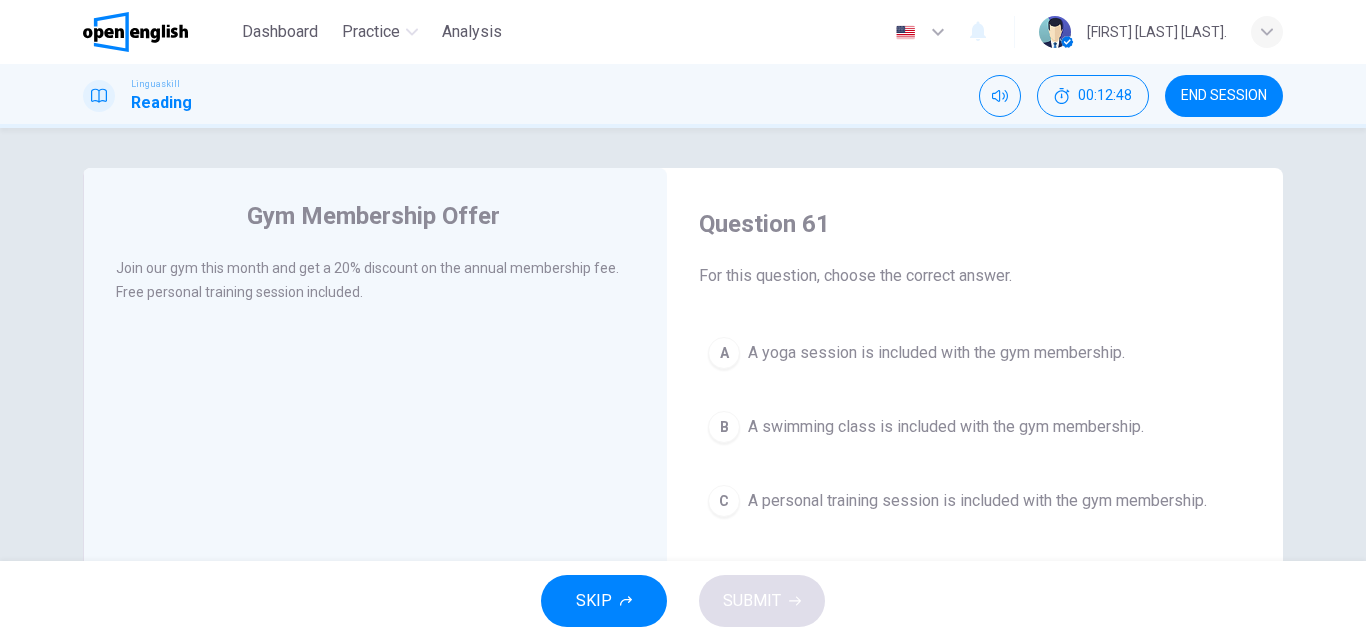drag, startPoint x: 922, startPoint y: 416, endPoint x: 983, endPoint y: 312, distance: 120.56948 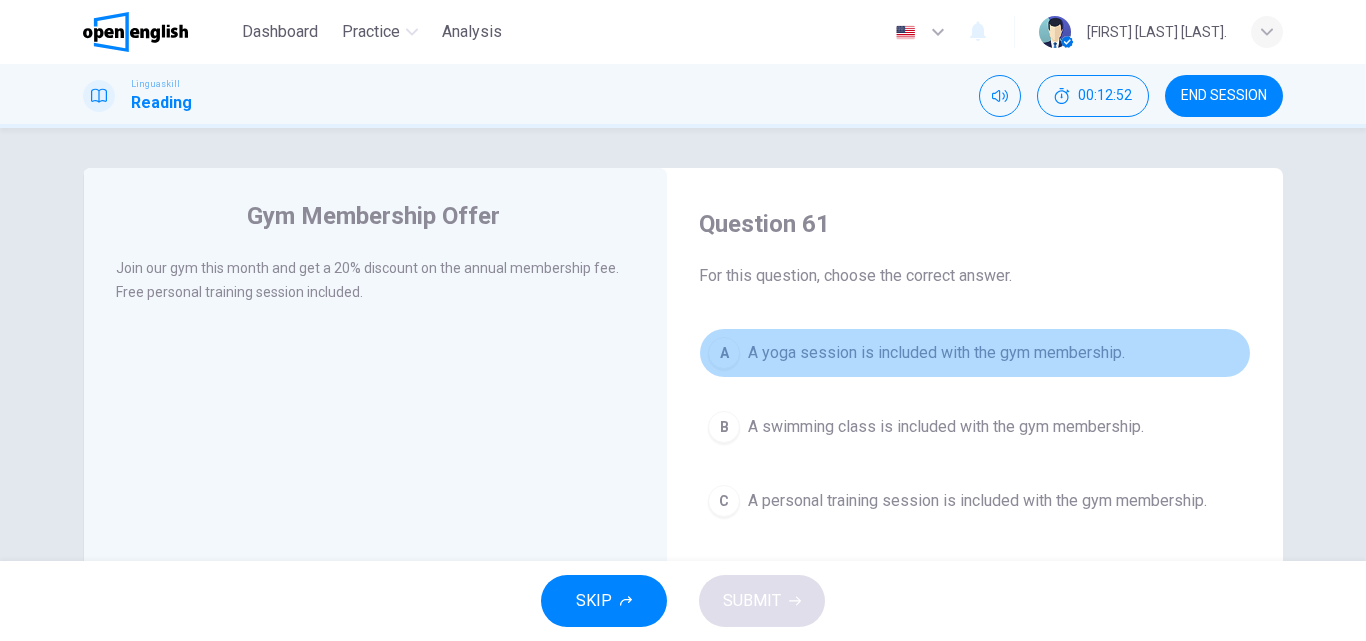click on "A yoga session is included with the gym membership." at bounding box center (936, 353) 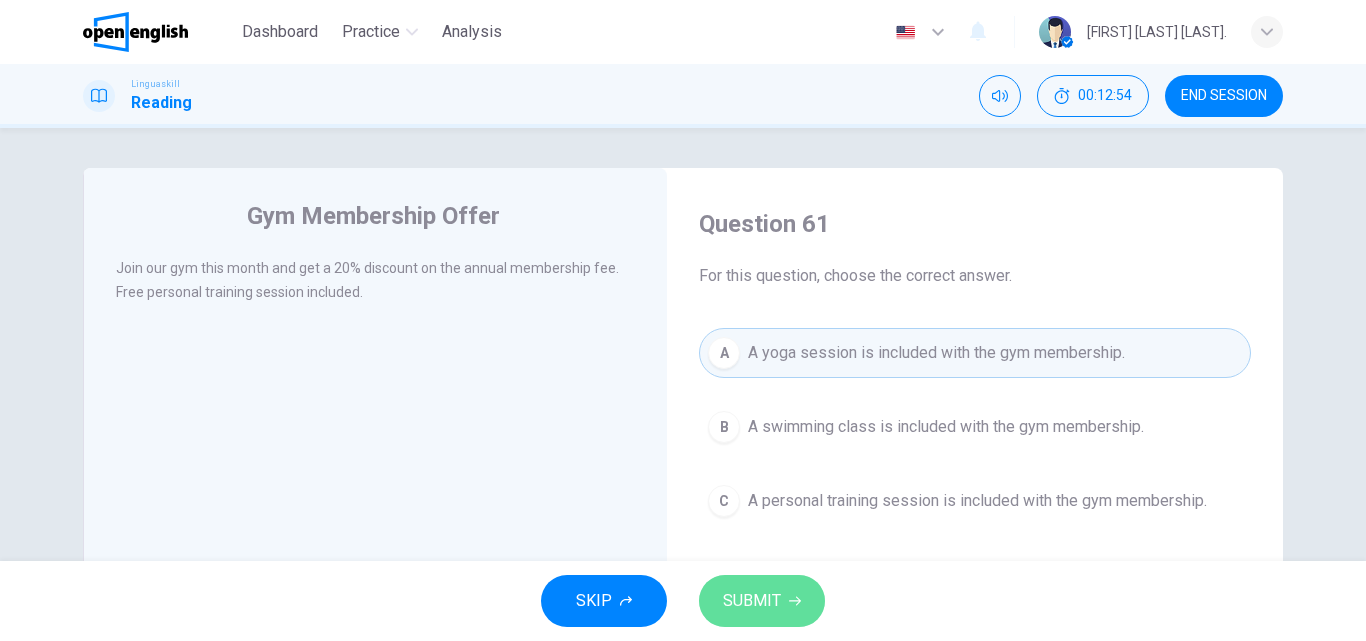 click on "SUBMIT" at bounding box center [762, 601] 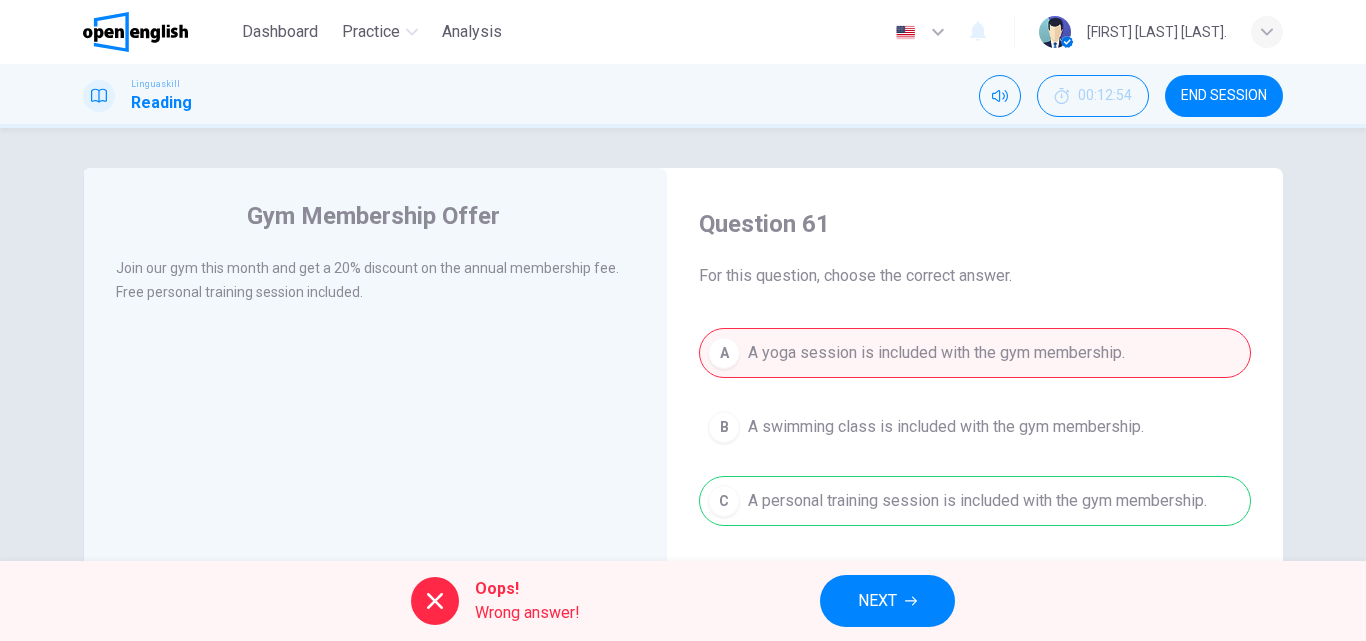 click on "NEXT" at bounding box center (887, 601) 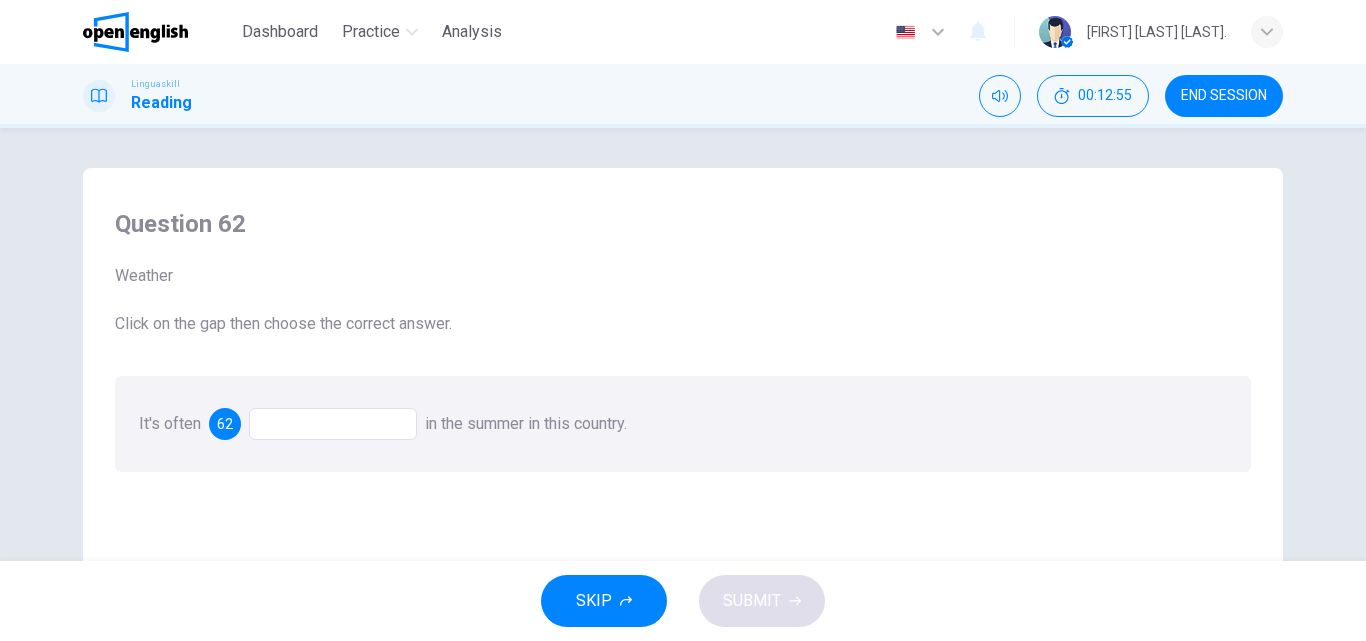 click at bounding box center [333, 424] 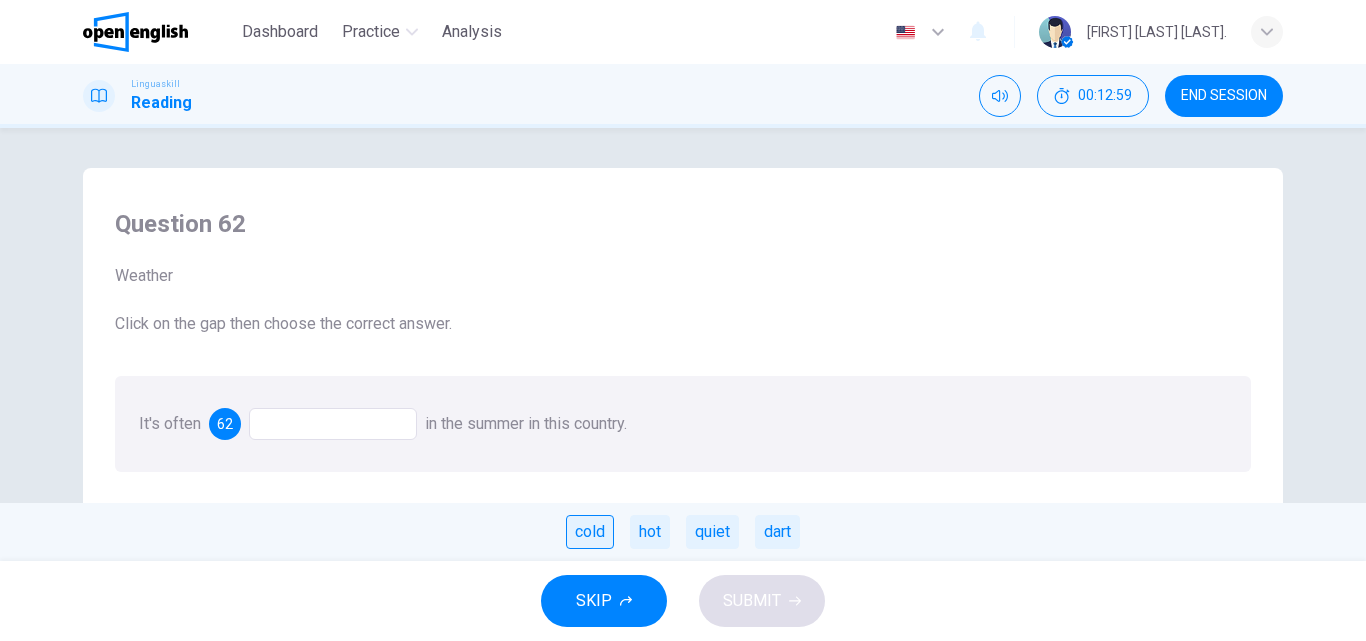 click on "cold" at bounding box center [590, 532] 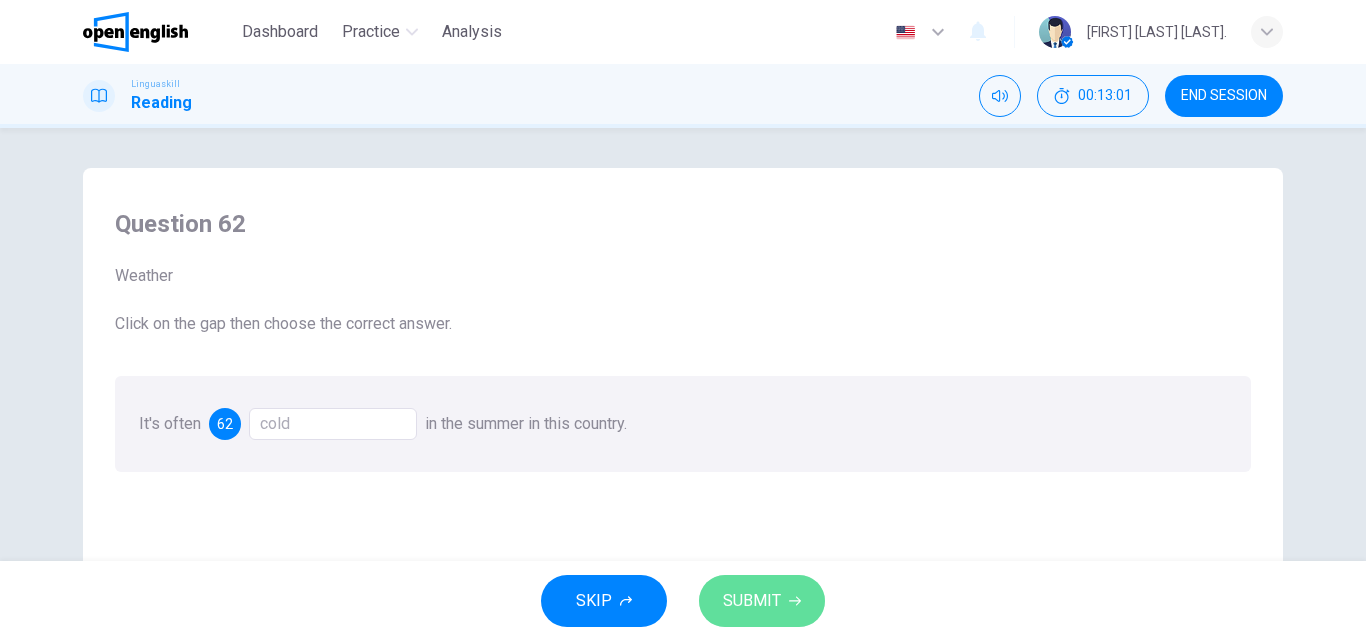 click on "SUBMIT" at bounding box center [762, 601] 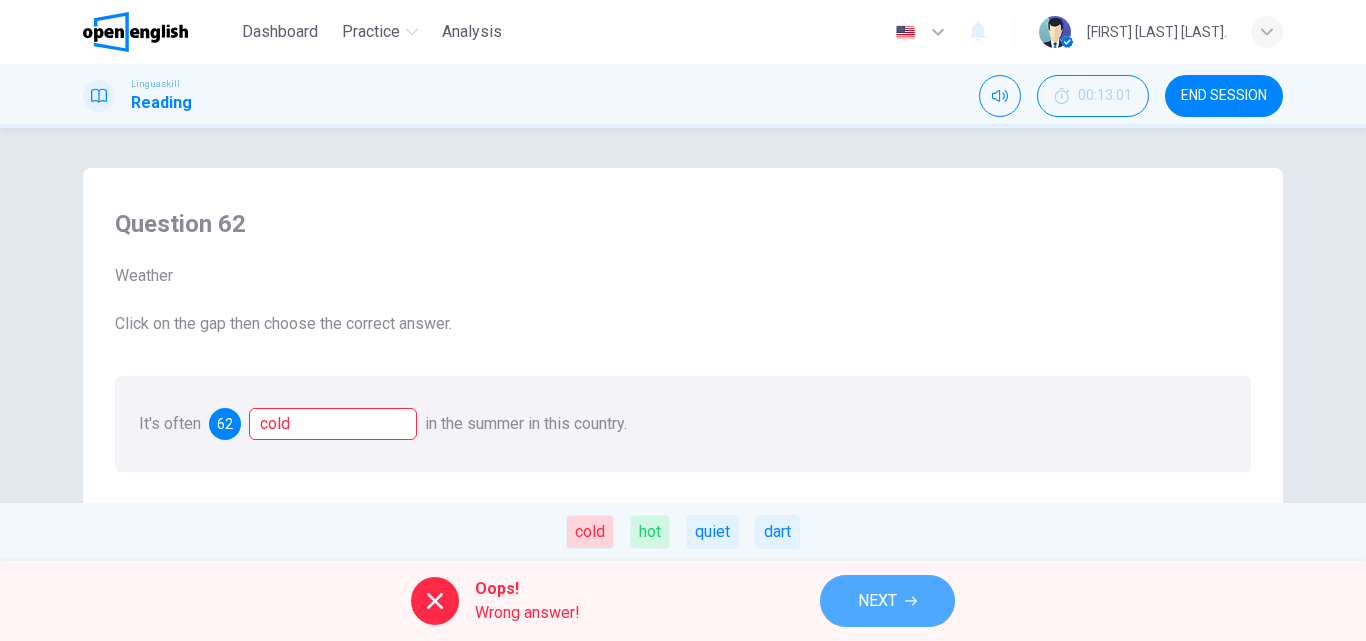 click on "NEXT" at bounding box center [877, 601] 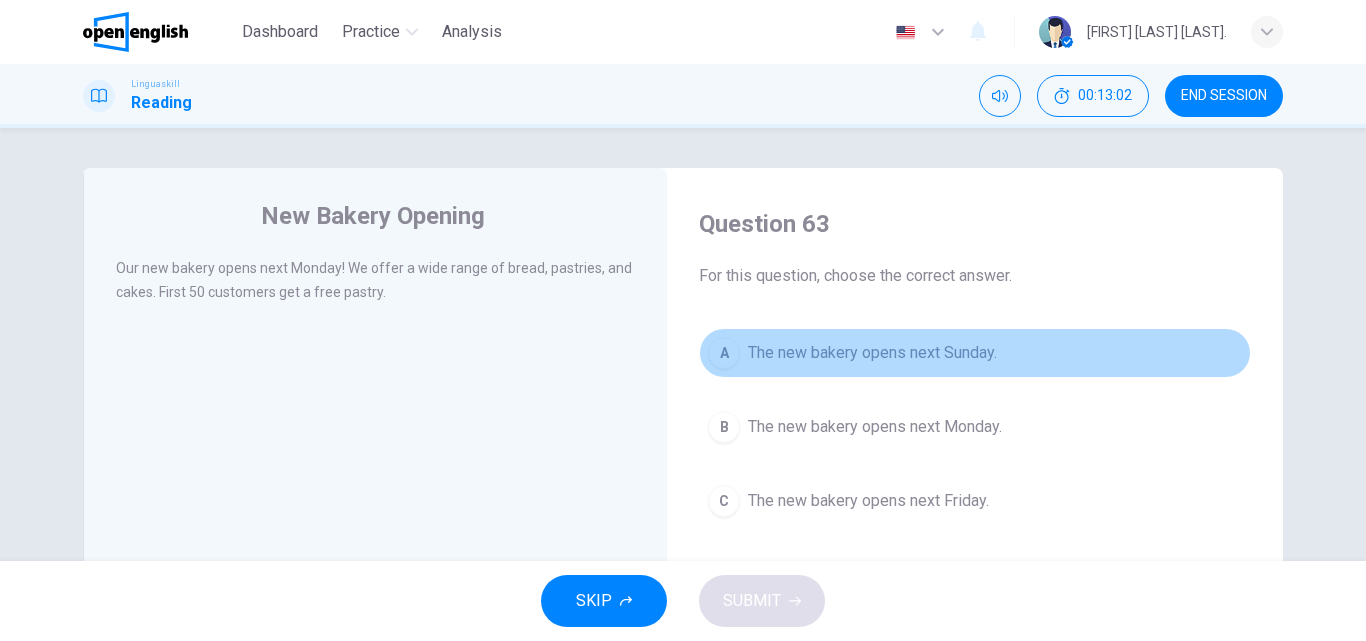 click on "The new bakery opens next Sunday." at bounding box center [872, 353] 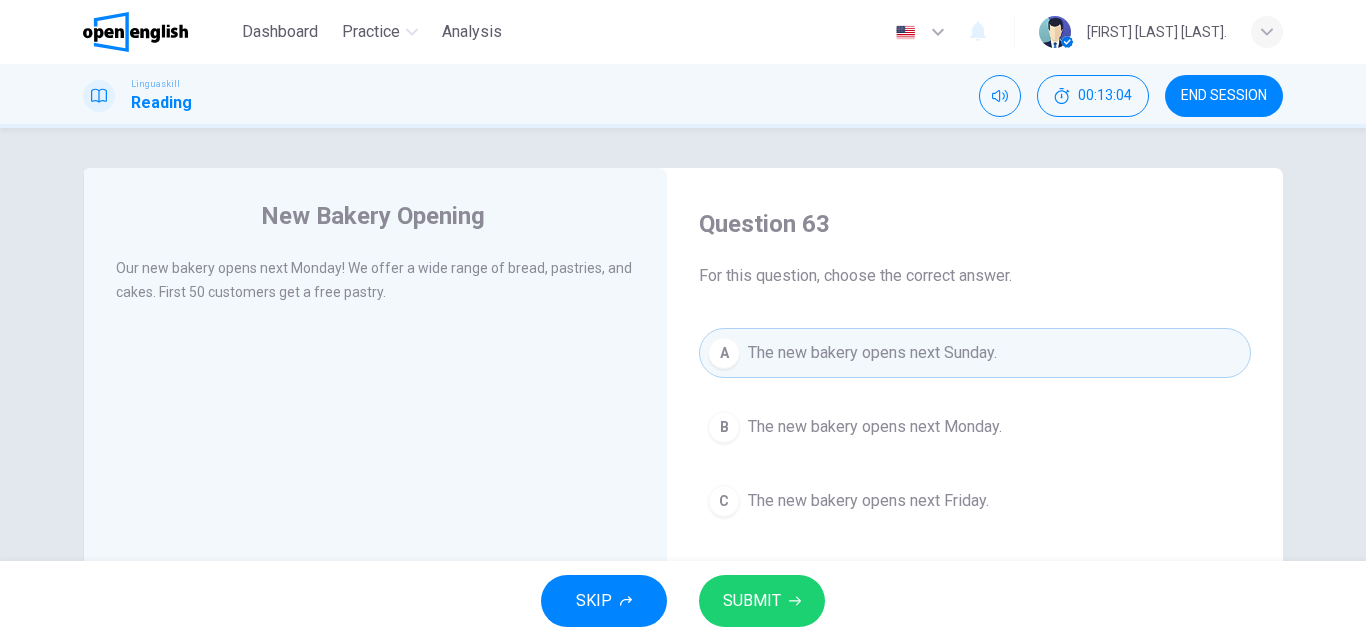 click on "SUBMIT" at bounding box center (762, 601) 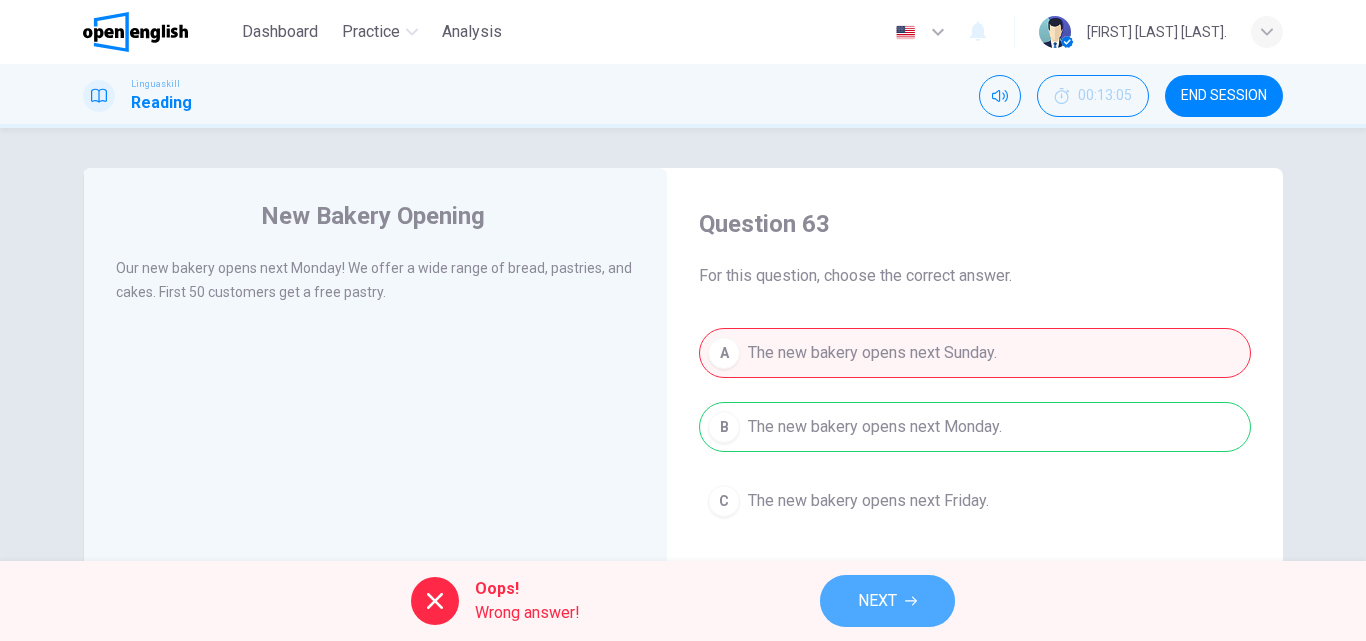 click on "NEXT" at bounding box center (877, 601) 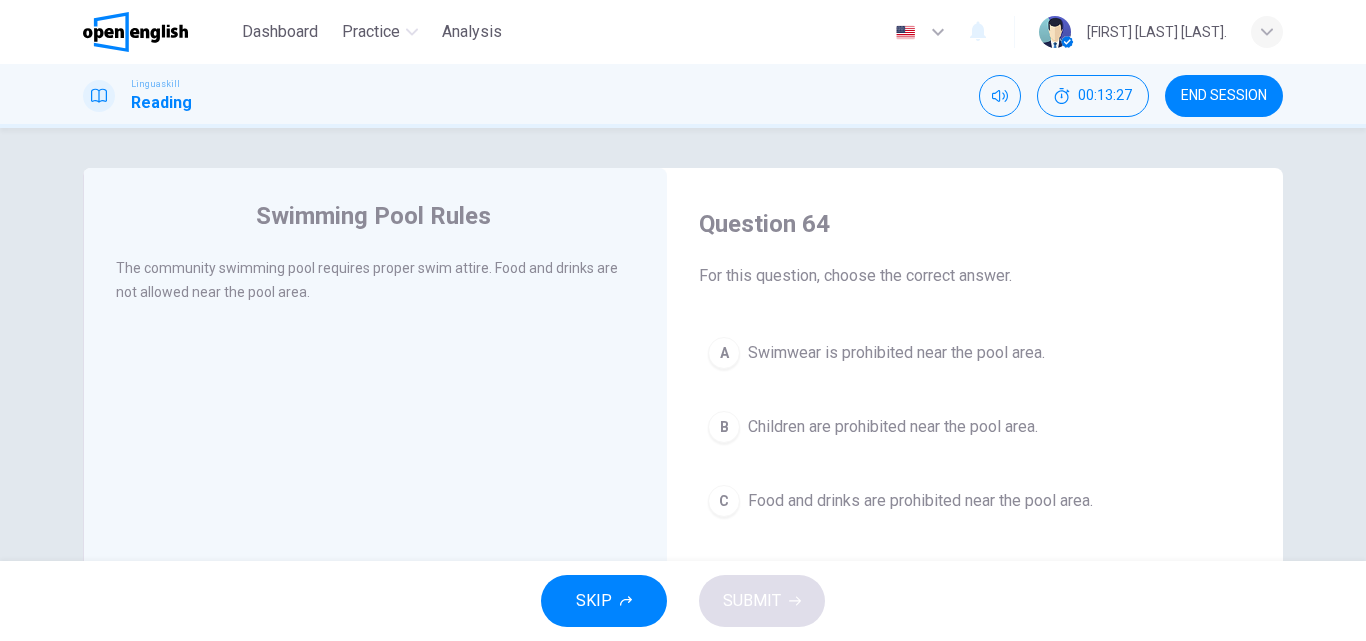 click on "Swimwear is prohibited near the pool area." at bounding box center [896, 353] 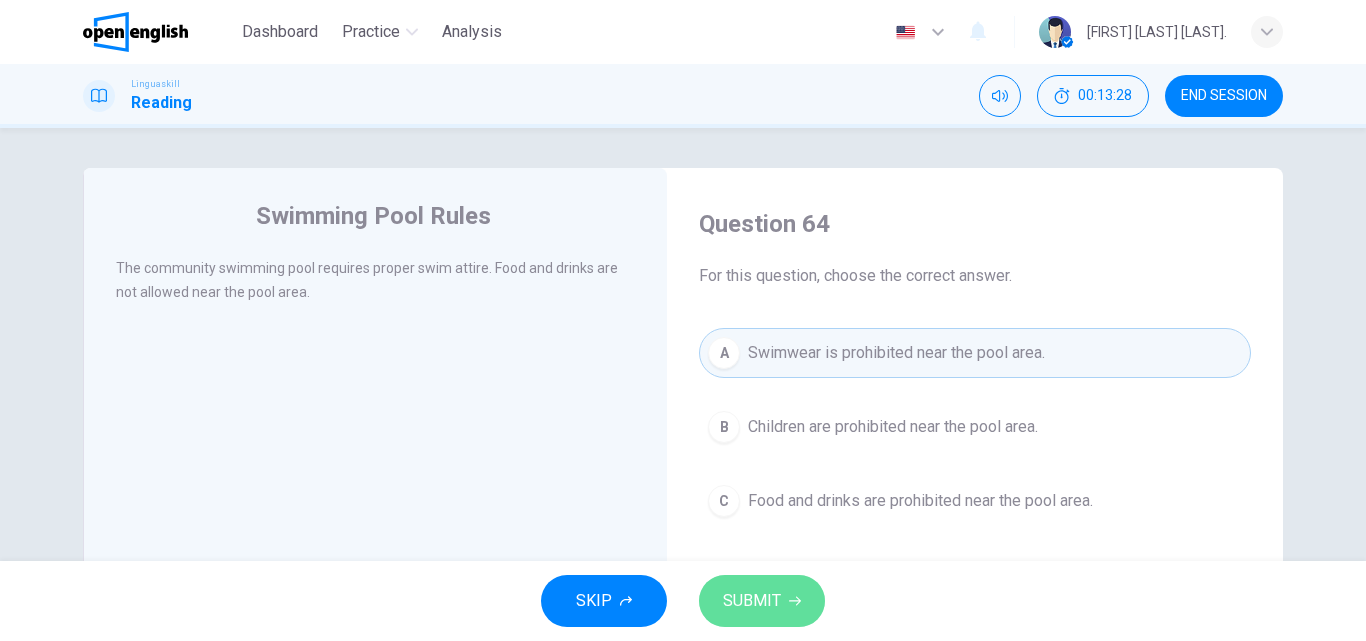click on "SUBMIT" at bounding box center (752, 601) 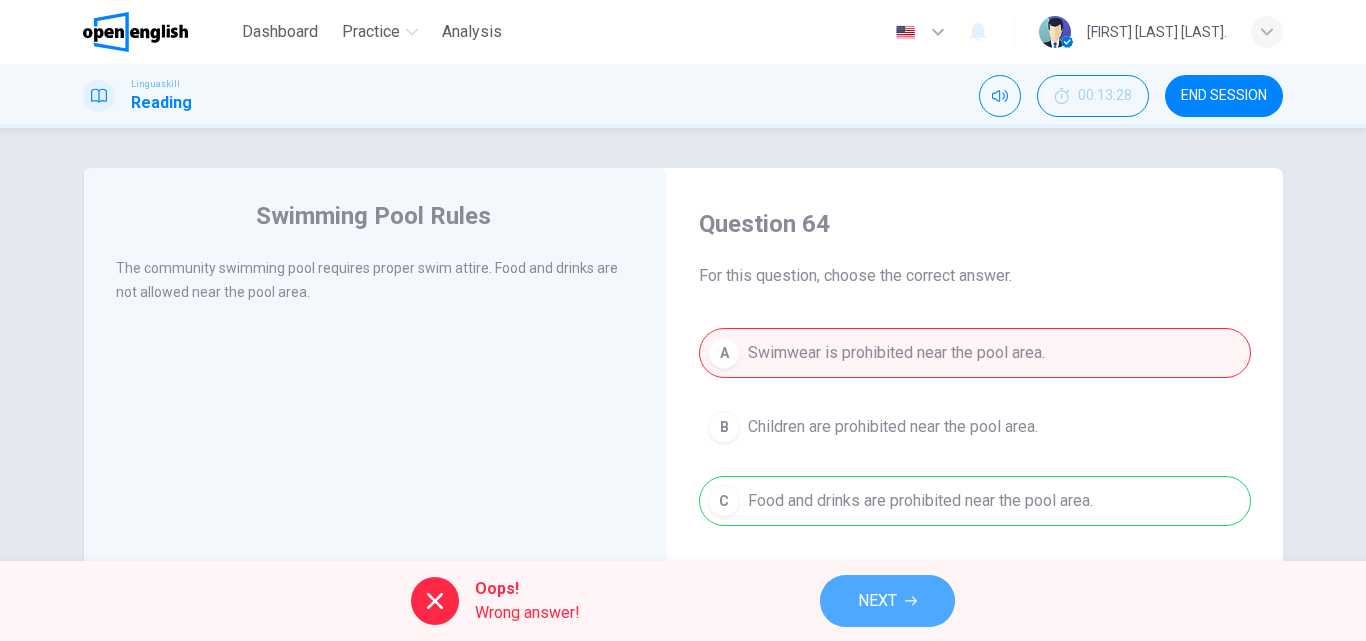 click on "NEXT" at bounding box center [887, 601] 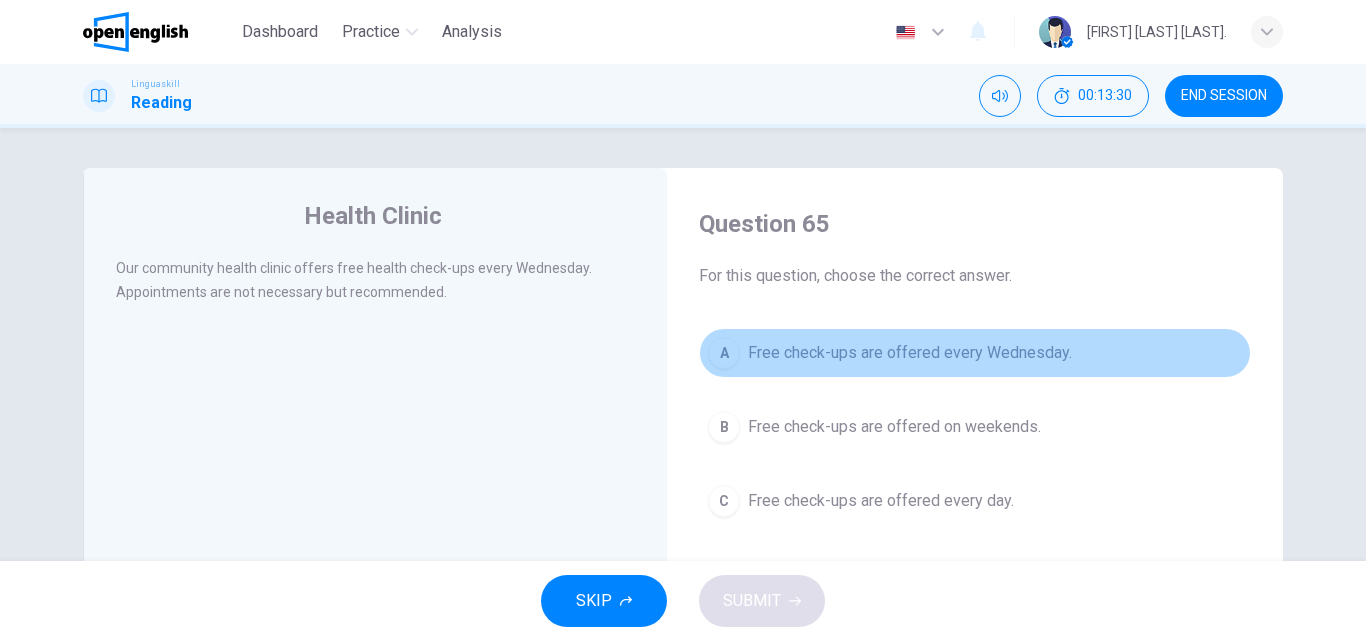 click on "Free check-ups are offered every Wednesday." at bounding box center (910, 353) 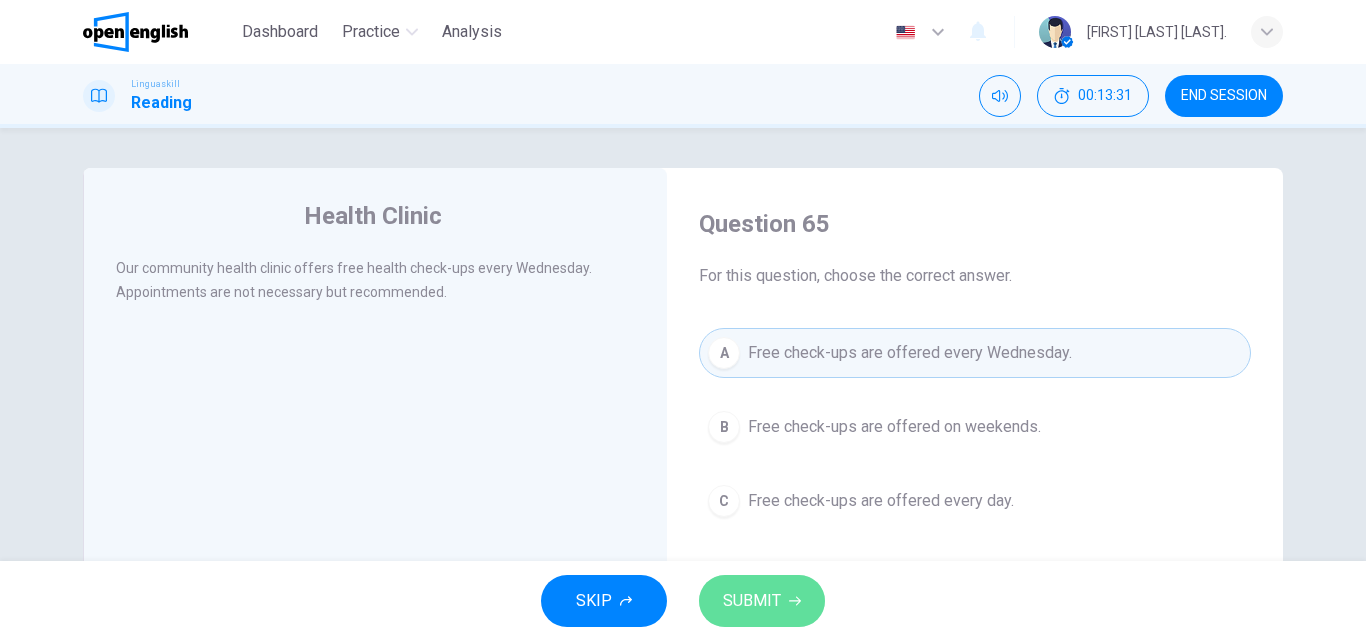click 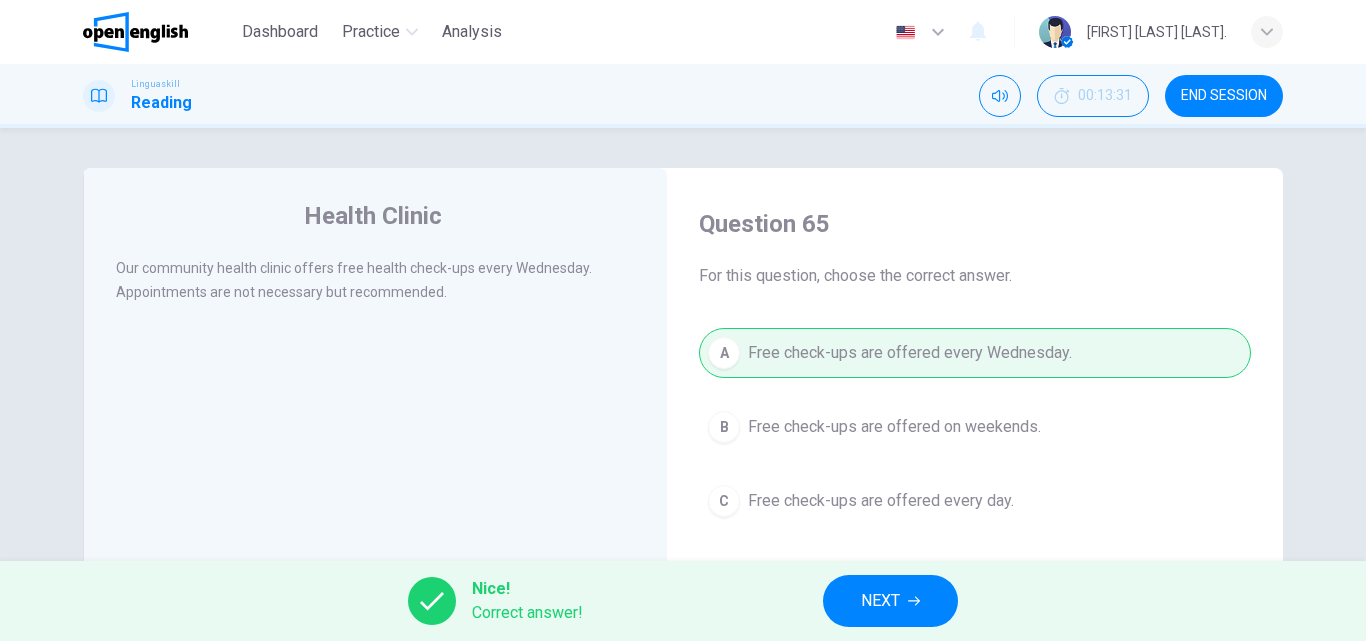 click on "NEXT" at bounding box center [880, 601] 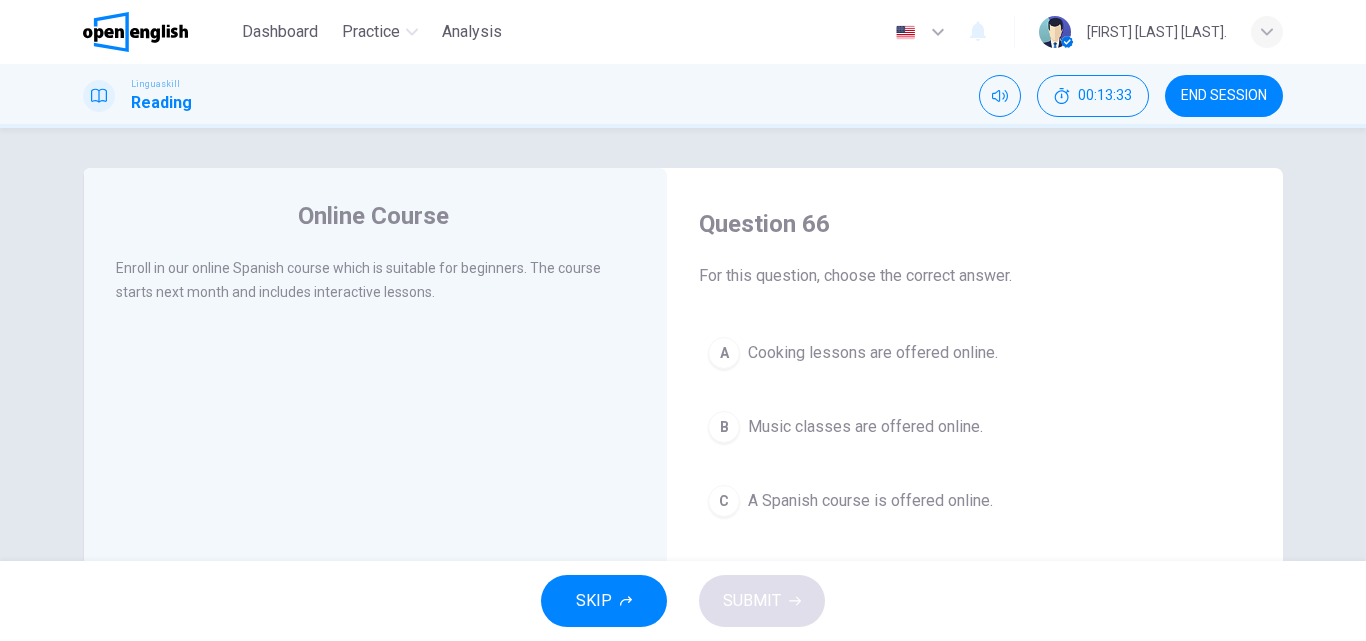click on "Cooking lessons are offered online." at bounding box center [873, 353] 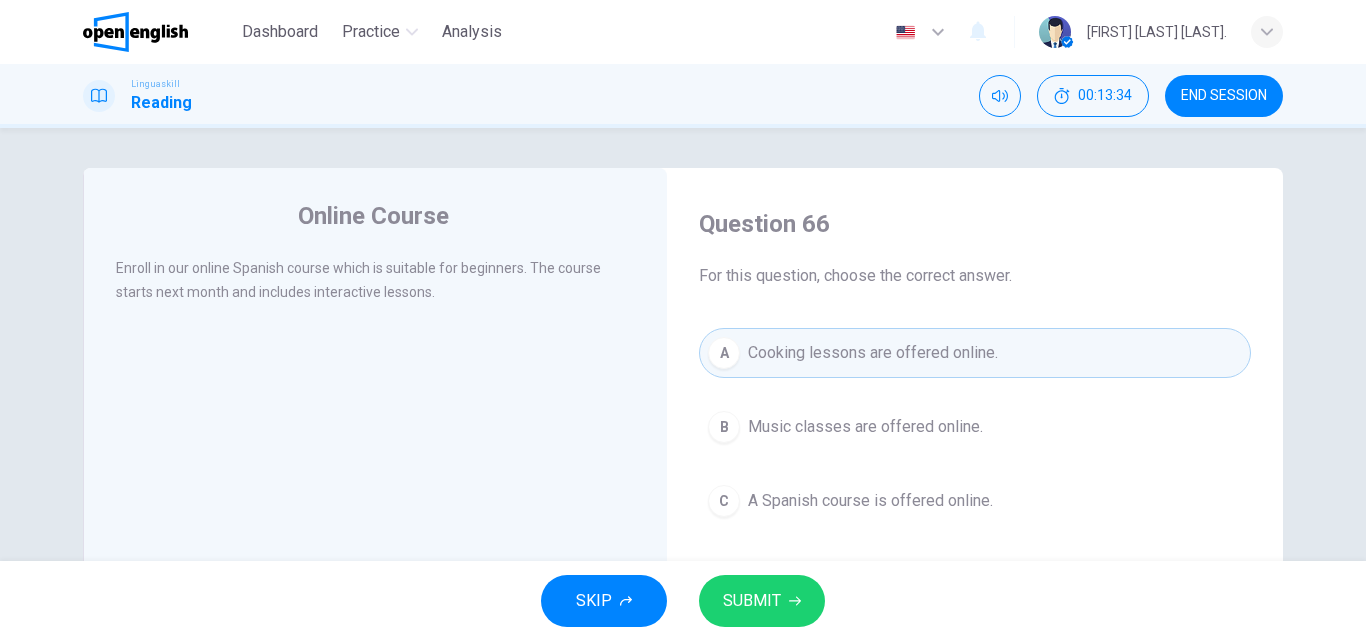 click on "SUBMIT" at bounding box center (762, 601) 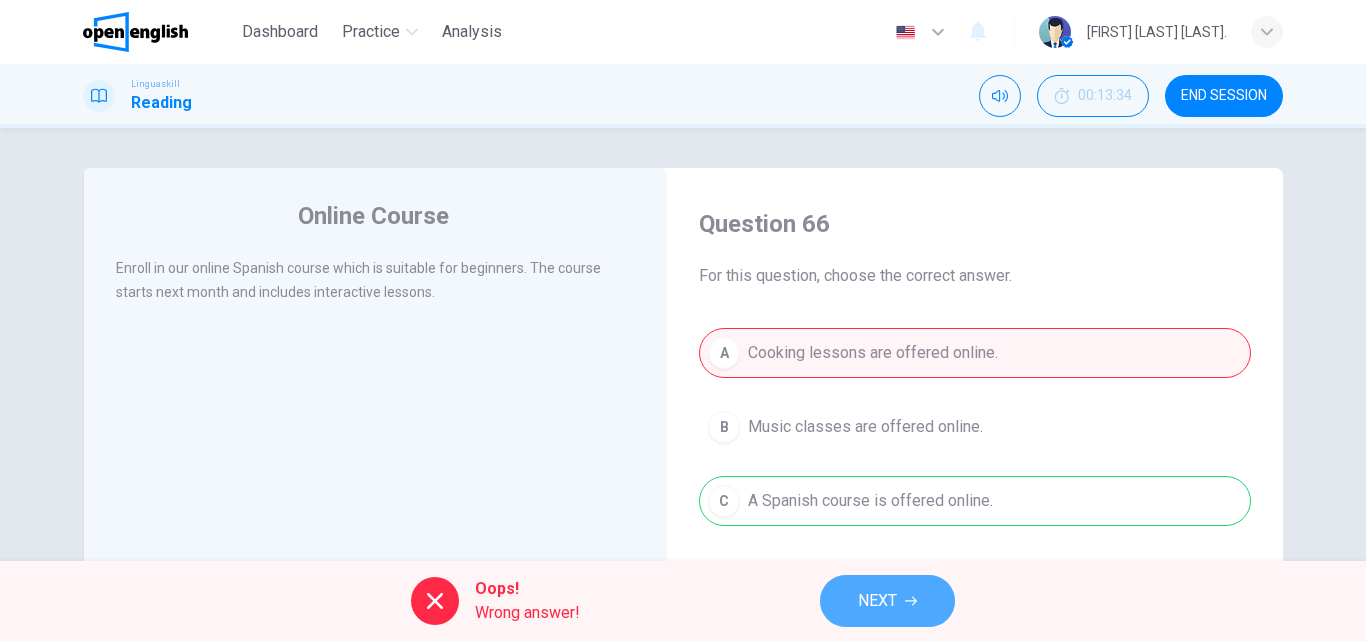 click on "NEXT" at bounding box center (877, 601) 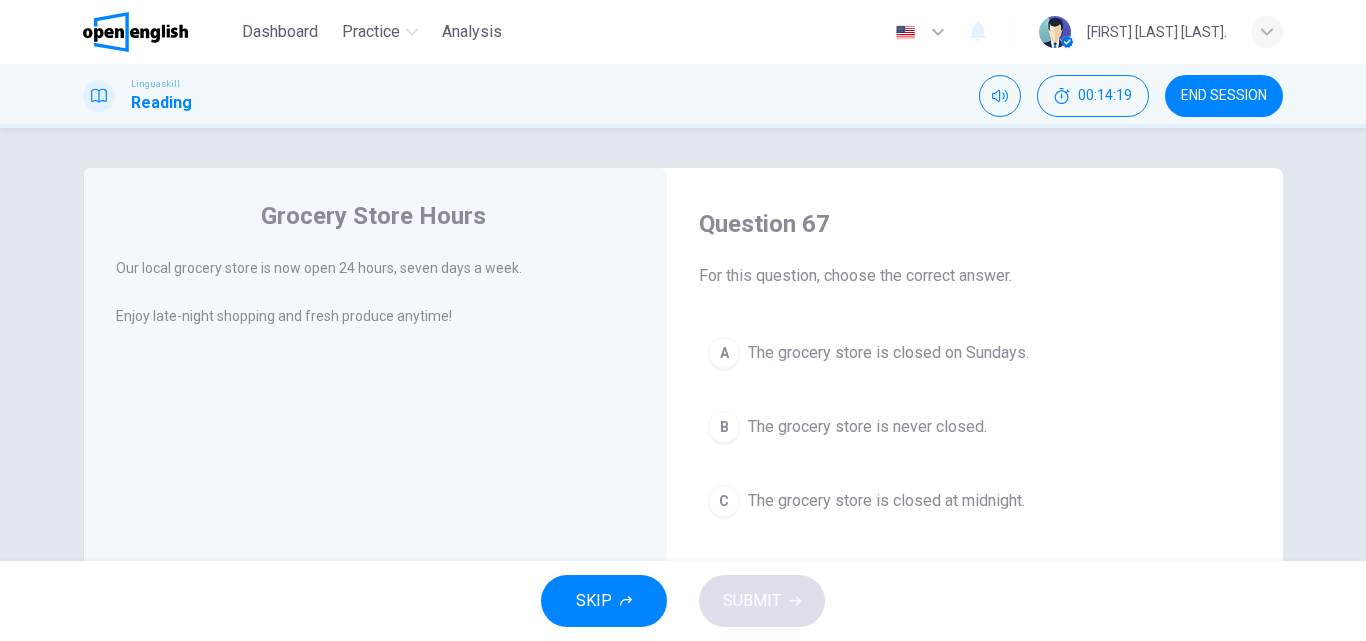 click on "The grocery store is never closed." at bounding box center (867, 427) 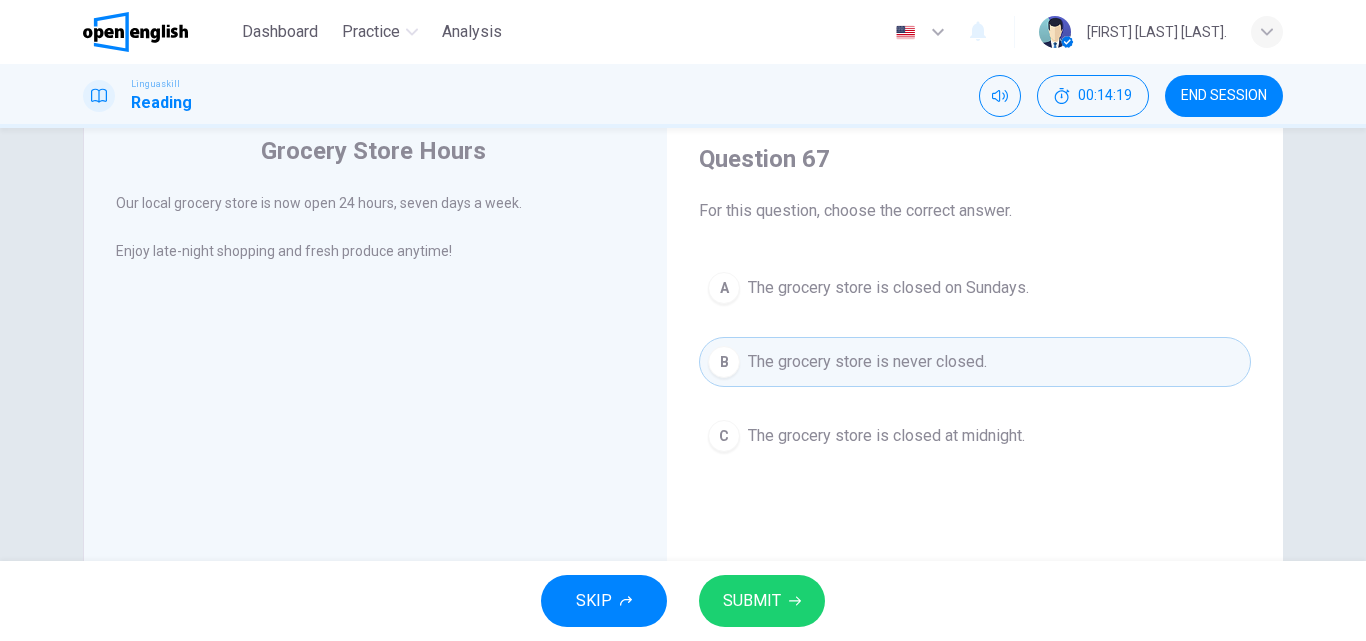 scroll, scrollTop: 100, scrollLeft: 0, axis: vertical 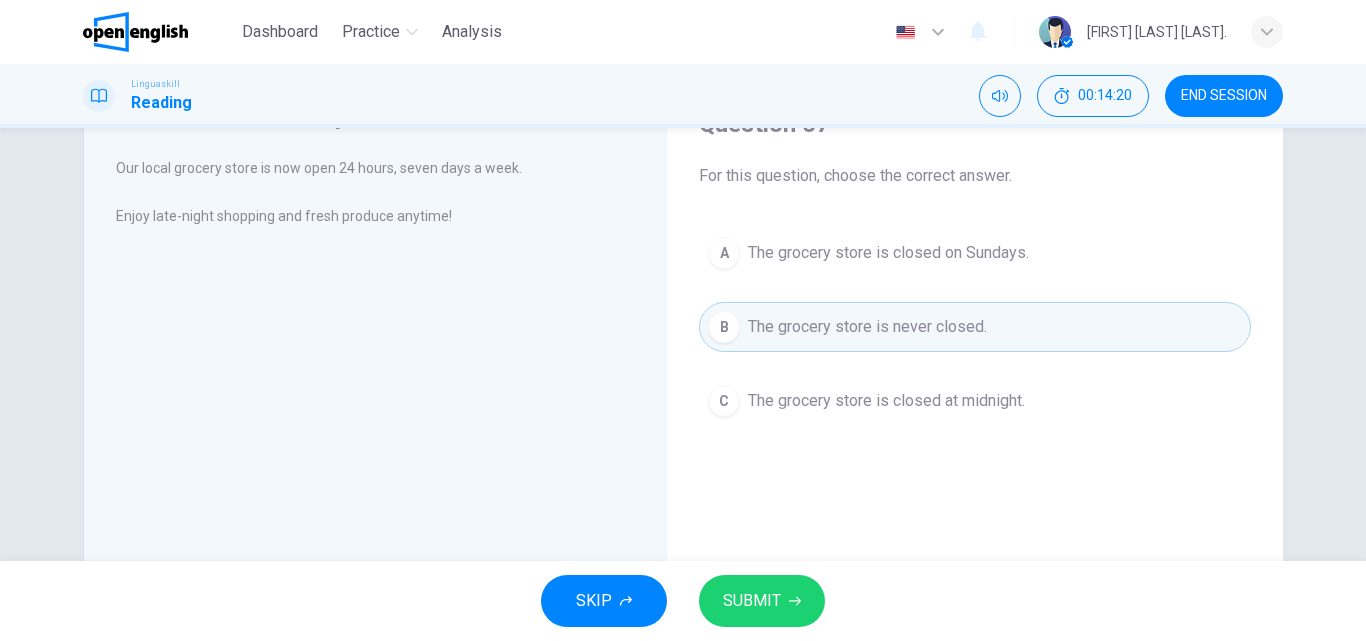 click on "SUBMIT" at bounding box center (762, 601) 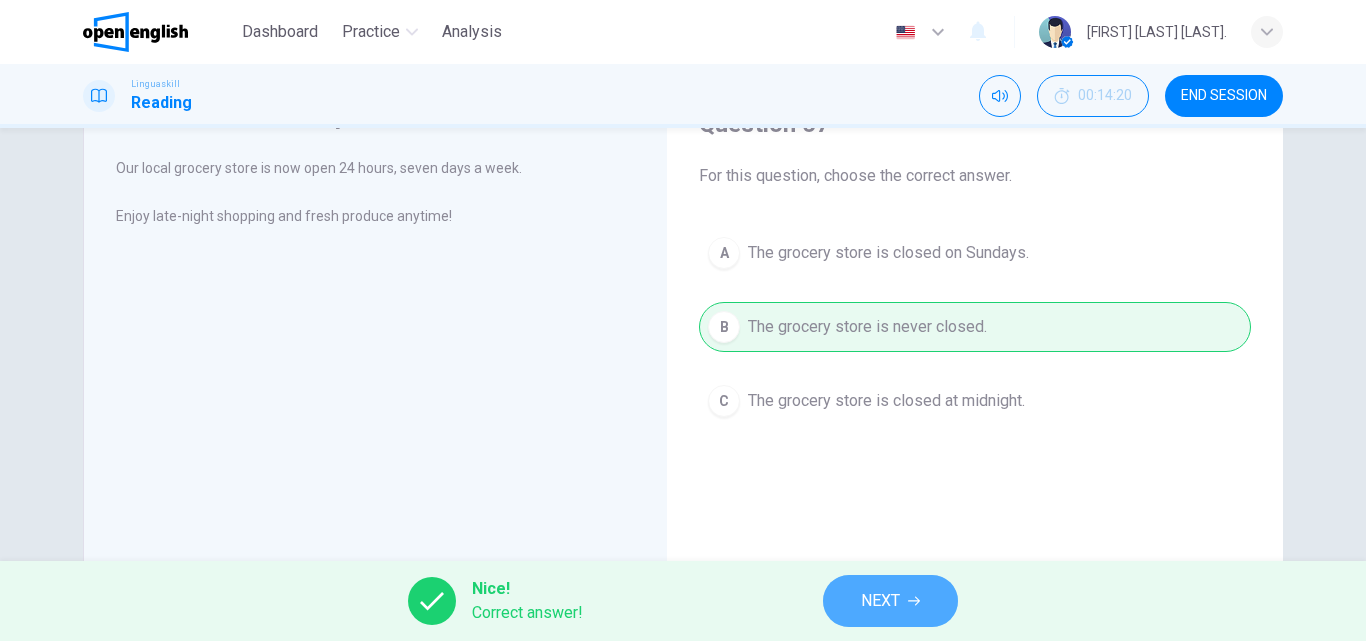 click on "NEXT" at bounding box center [880, 601] 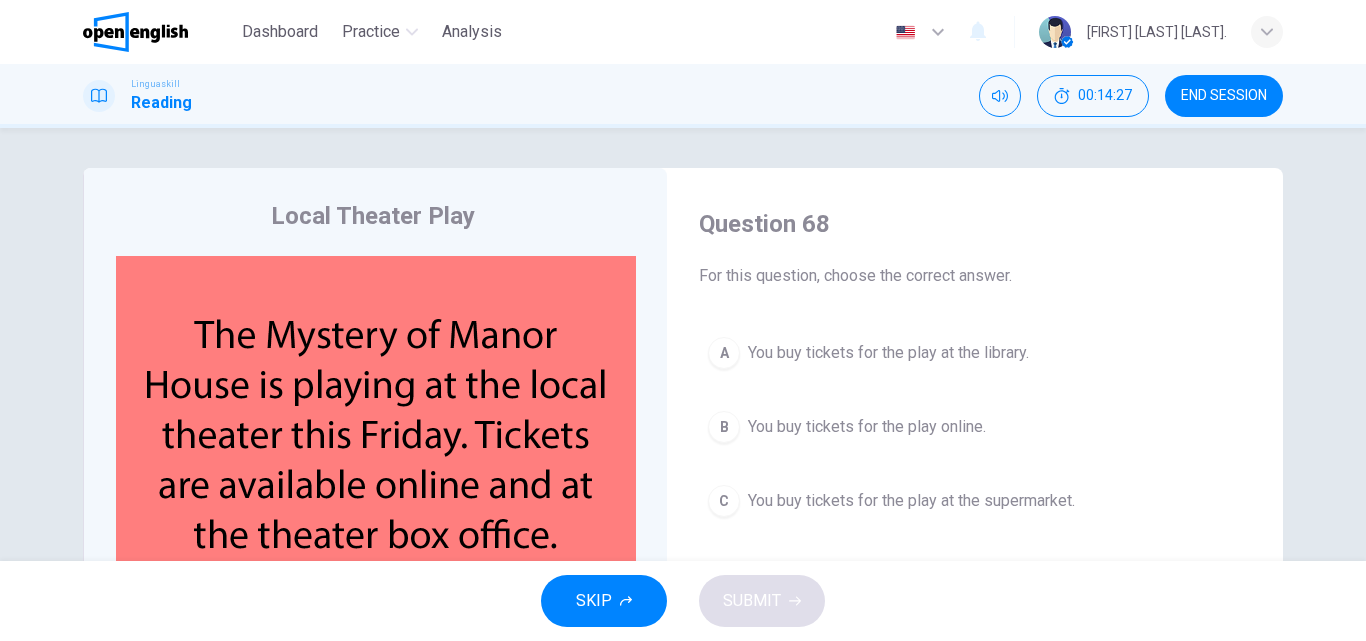 click on "You buy tickets for the play online." at bounding box center [867, 427] 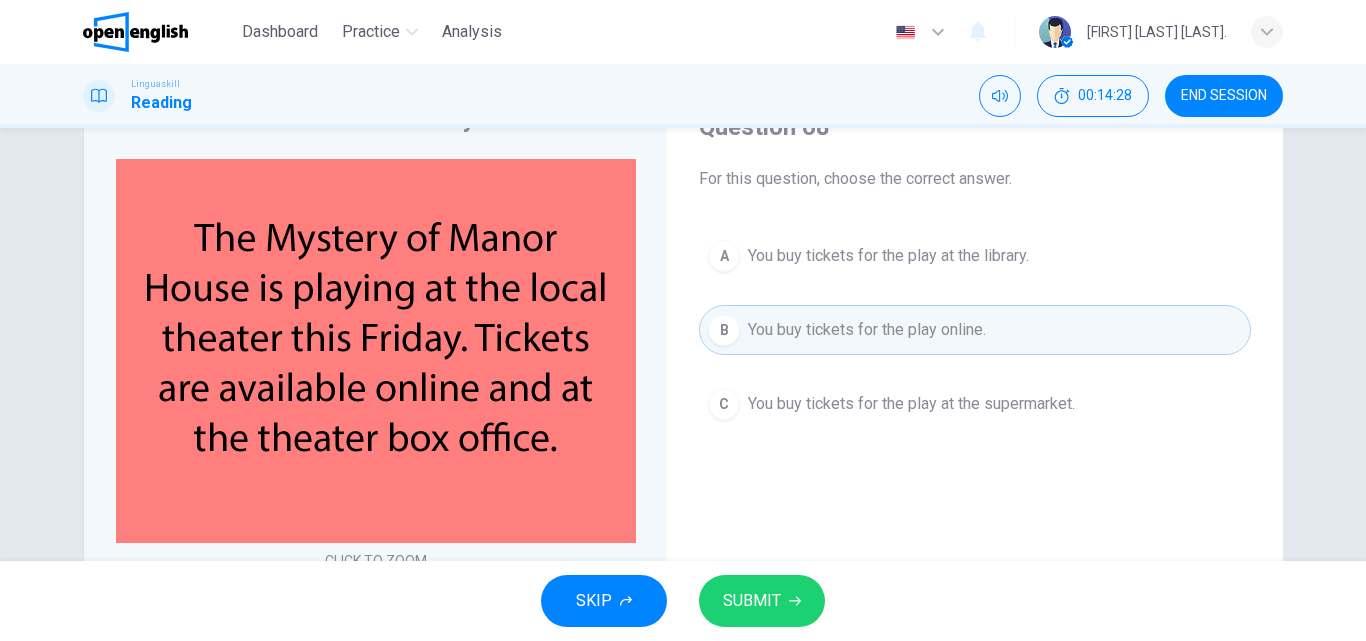 scroll, scrollTop: 200, scrollLeft: 0, axis: vertical 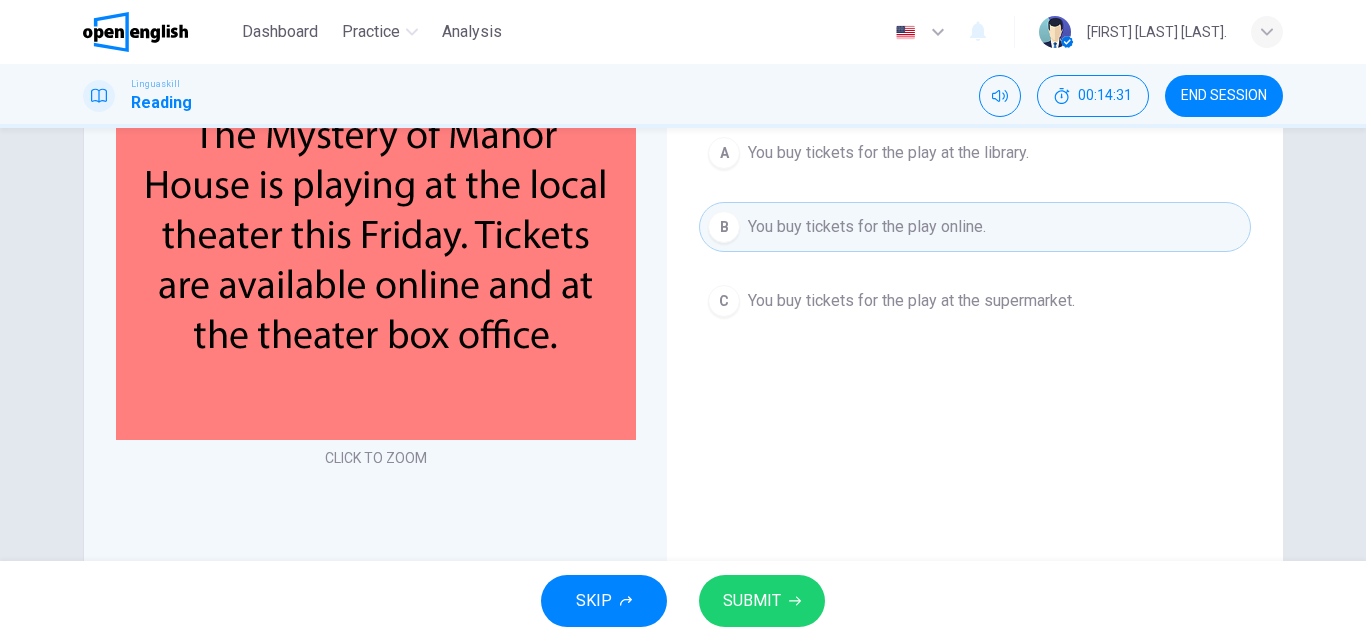 click on "C You buy tickets for the play at the supermarket." at bounding box center (975, 301) 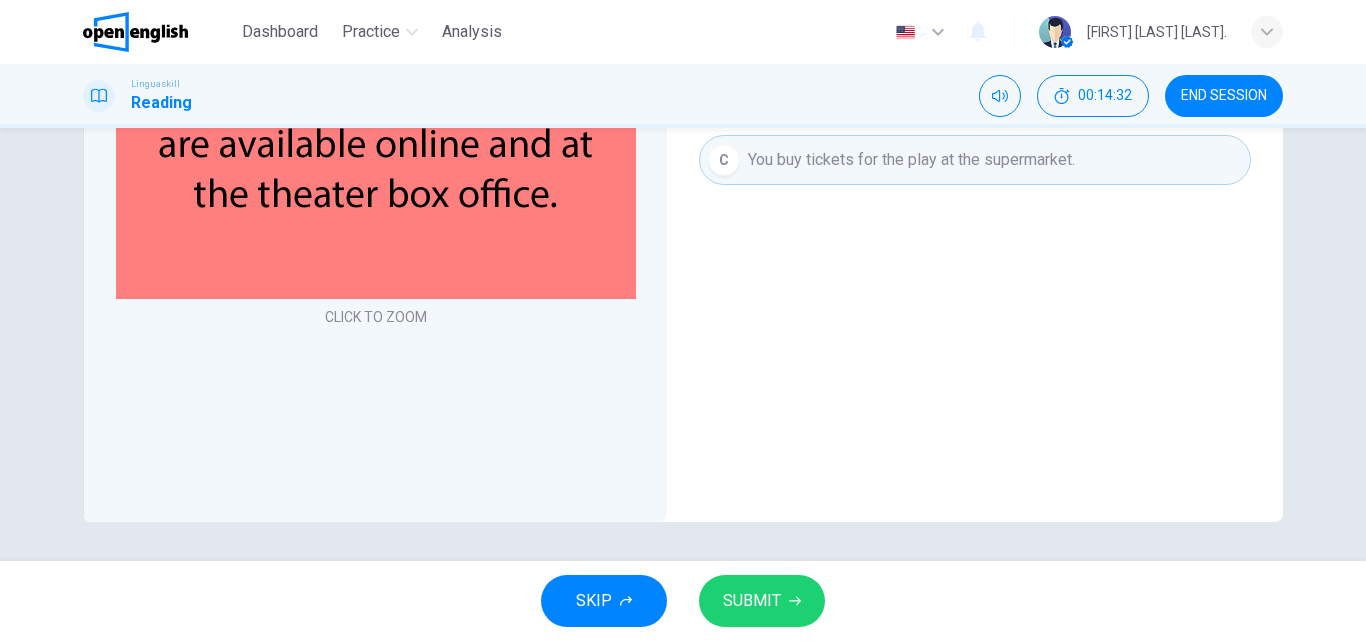 scroll, scrollTop: 342, scrollLeft: 0, axis: vertical 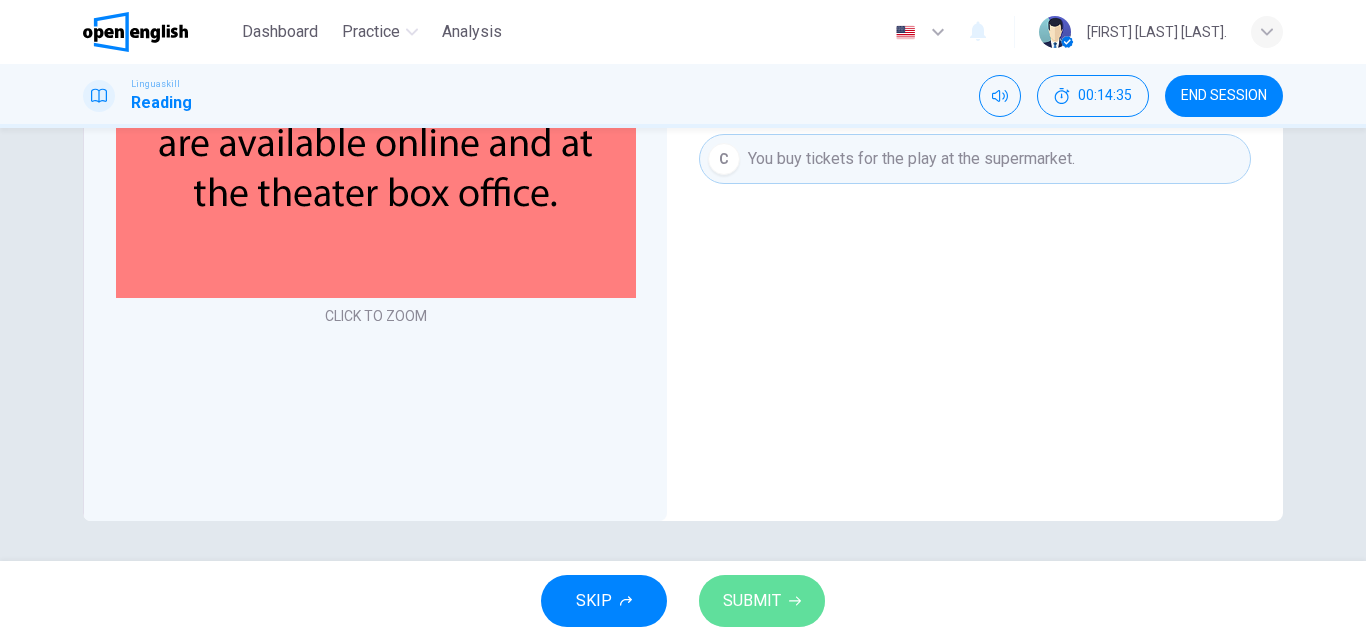 click on "SUBMIT" at bounding box center [762, 601] 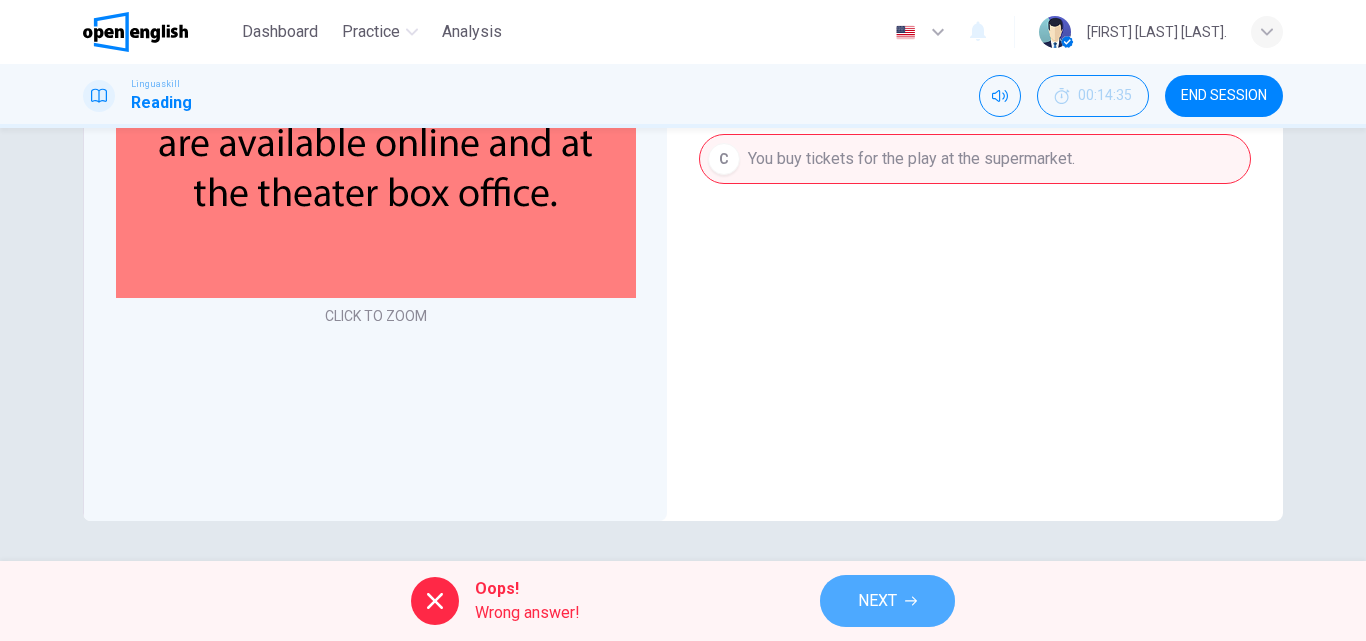 click on "NEXT" at bounding box center (877, 601) 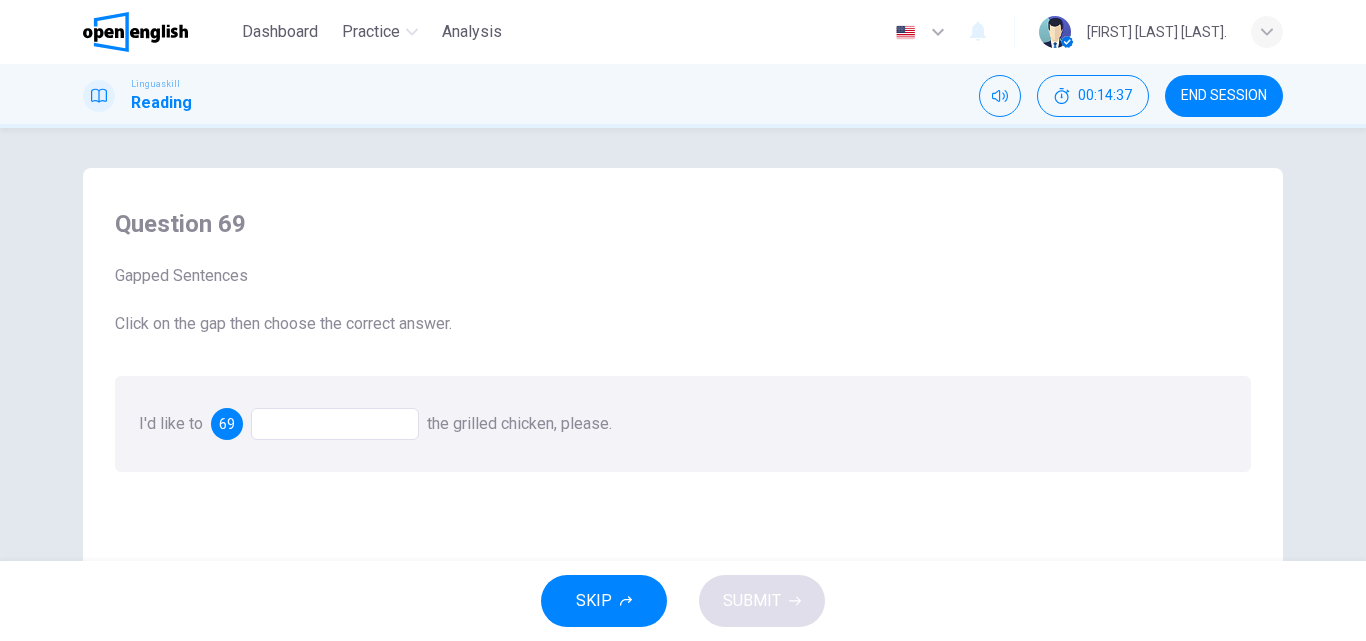 click at bounding box center [335, 424] 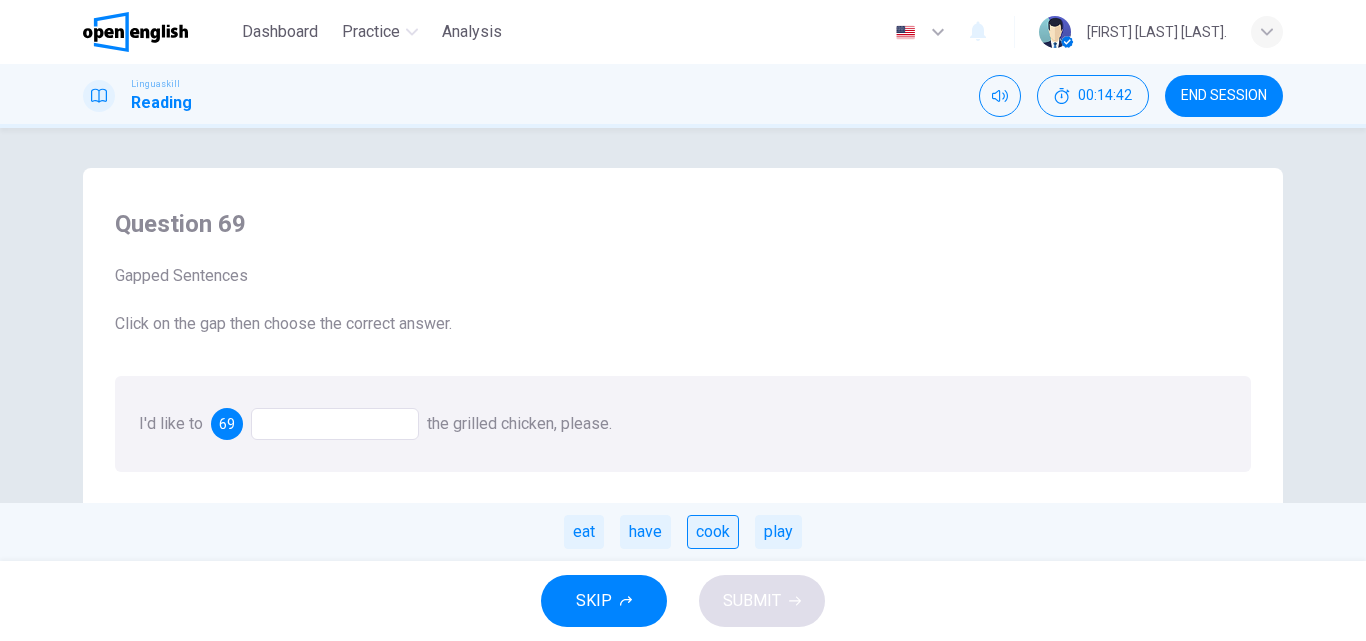 click on "cook" at bounding box center [713, 532] 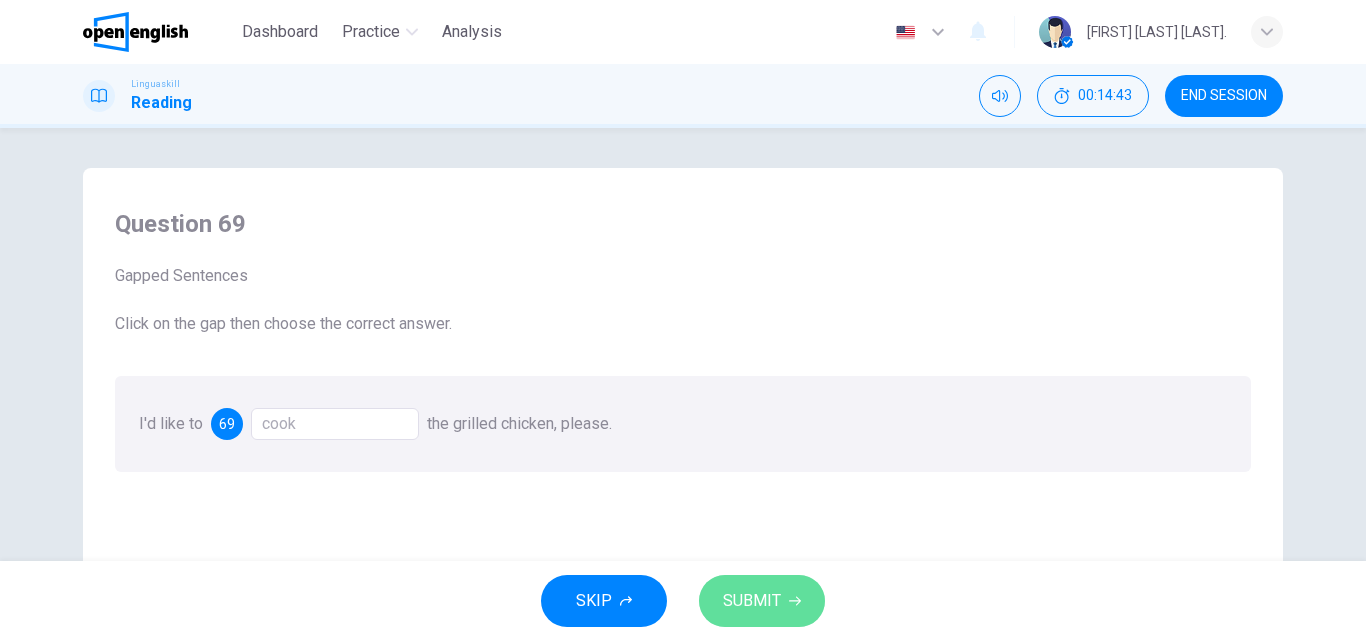 click on "SUBMIT" at bounding box center [752, 601] 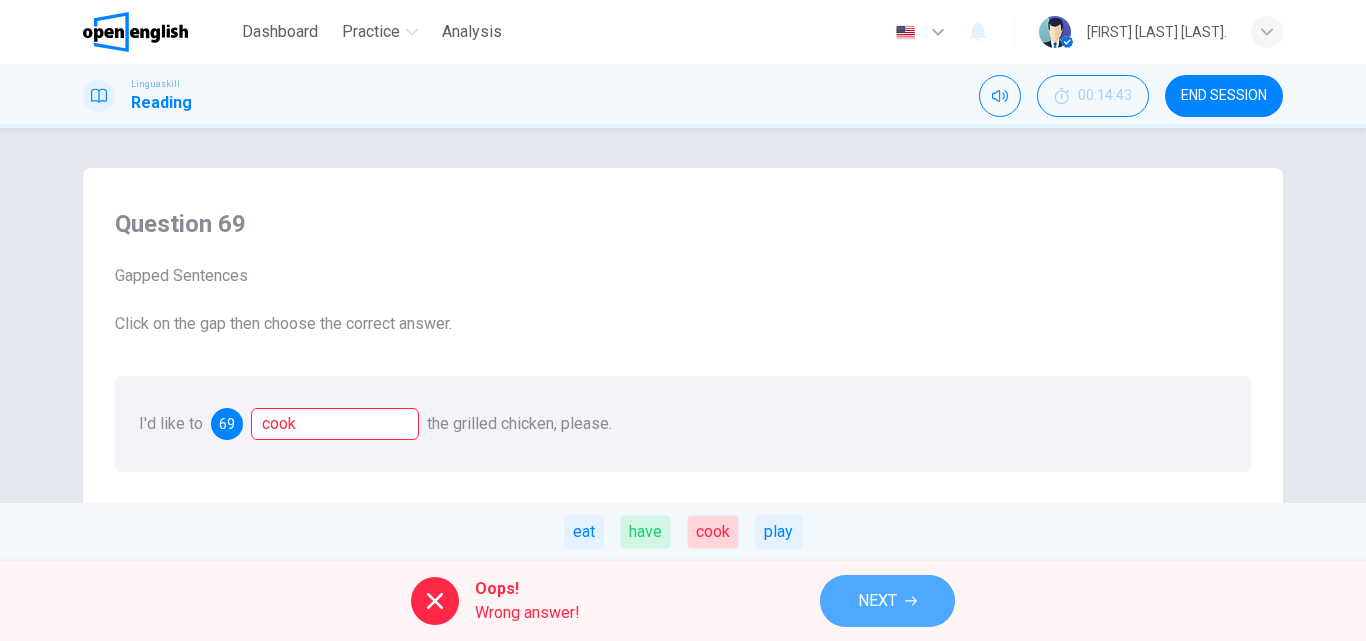 click on "NEXT" at bounding box center [877, 601] 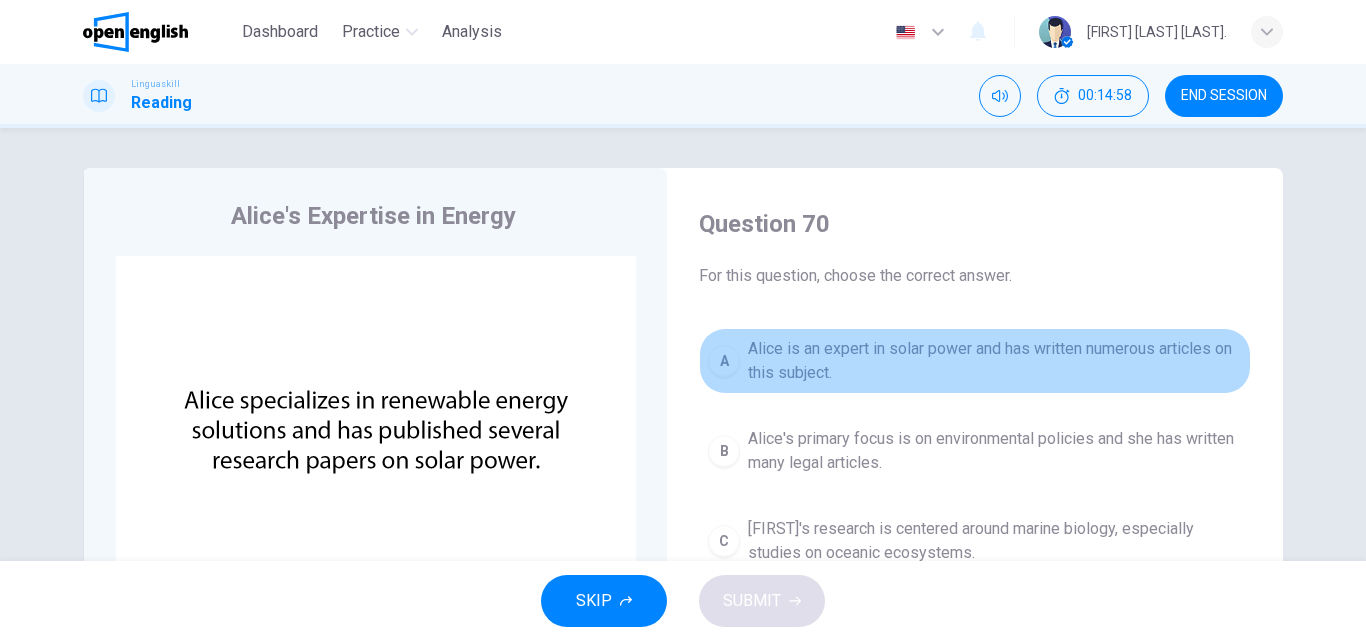 click on "Alice is an expert in solar power and has written numerous articles on this subject." at bounding box center [995, 361] 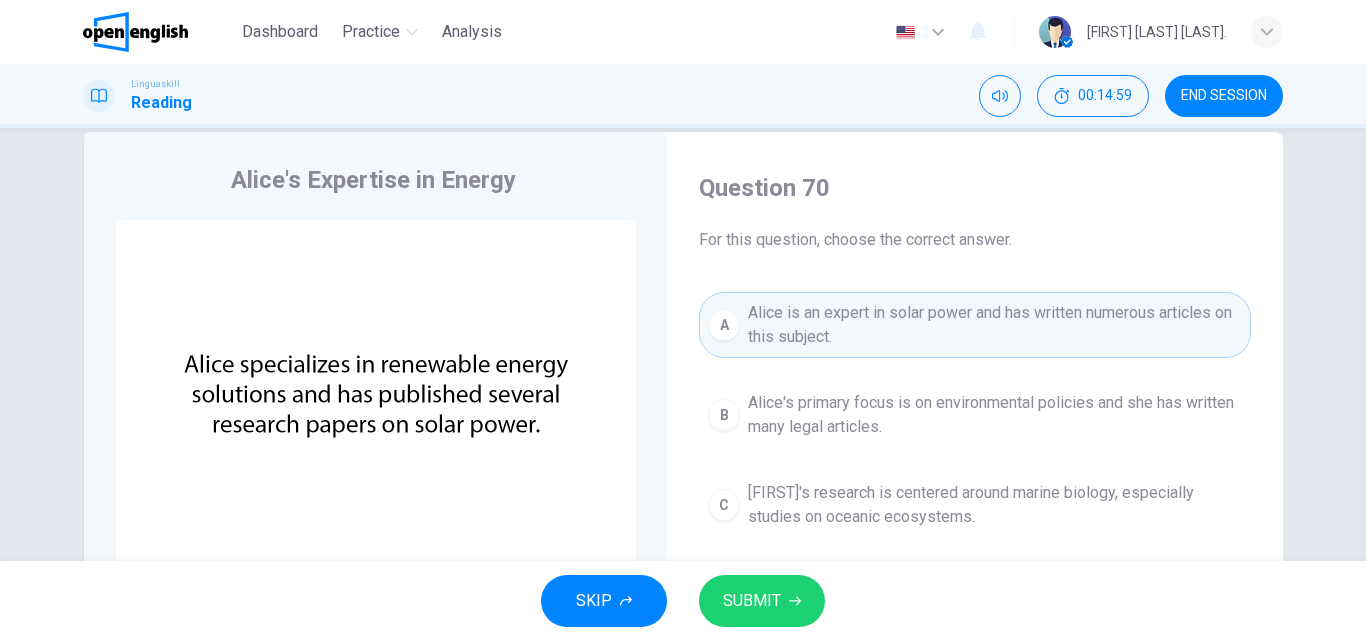 scroll, scrollTop: 100, scrollLeft: 0, axis: vertical 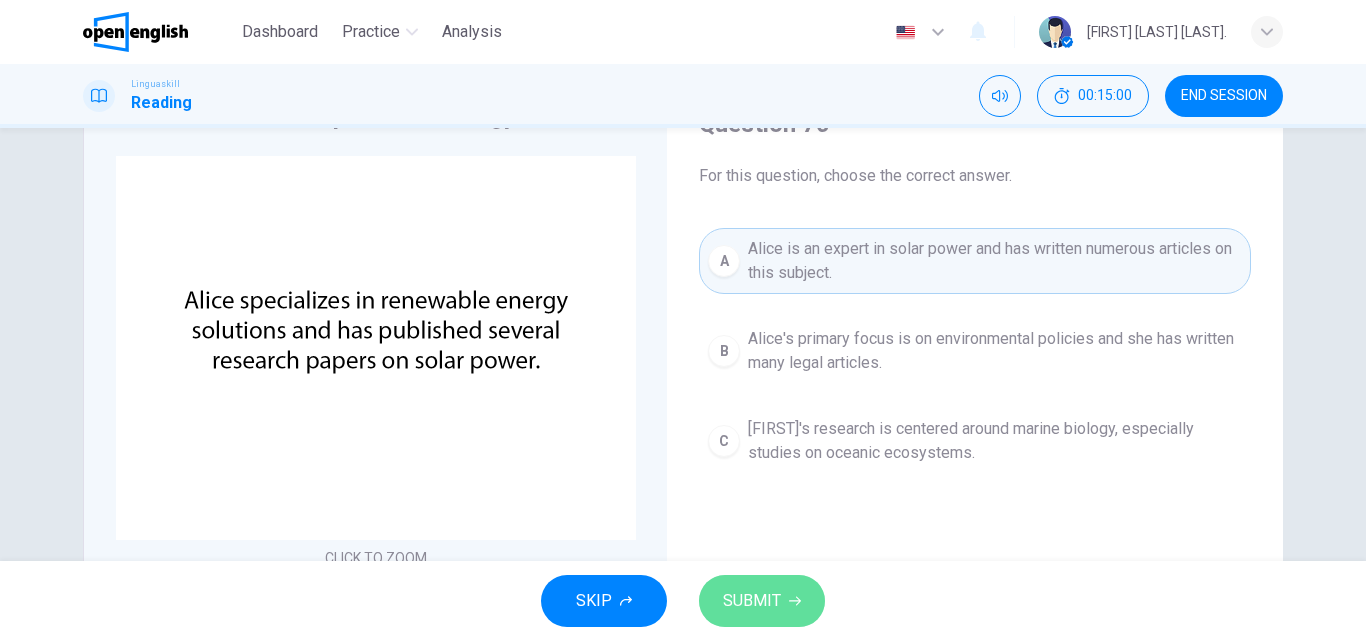 click on "SUBMIT" at bounding box center (752, 601) 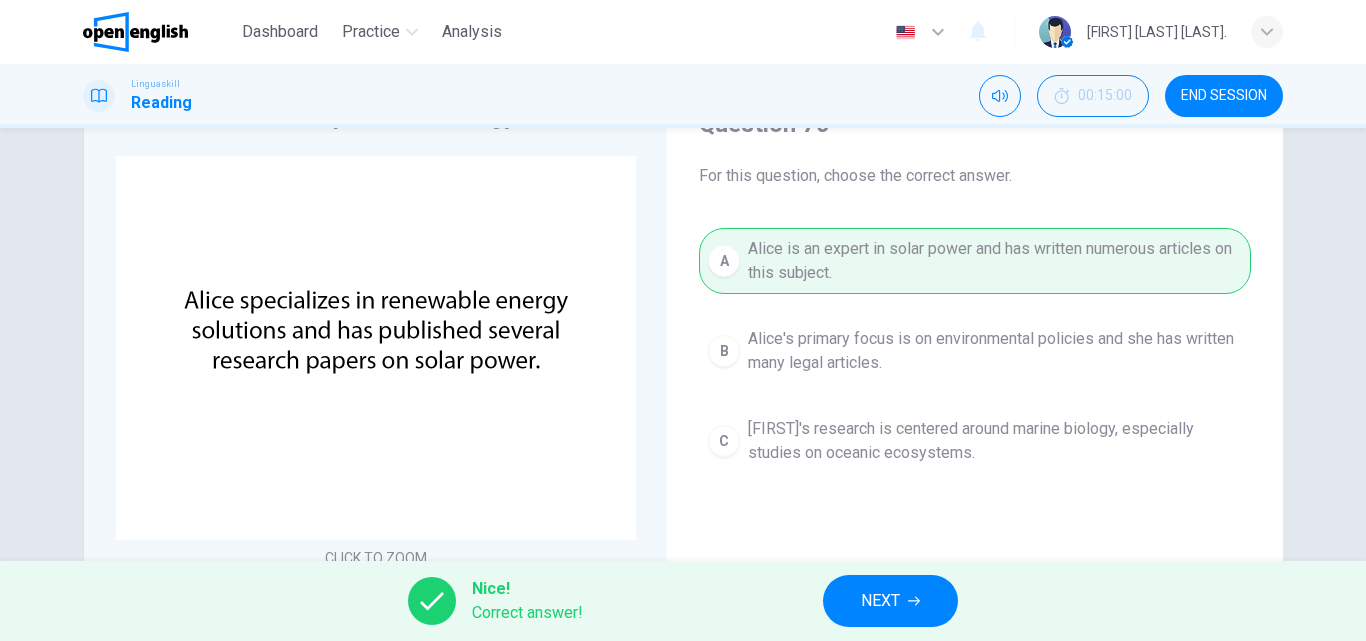click on "END SESSION" at bounding box center (1224, 96) 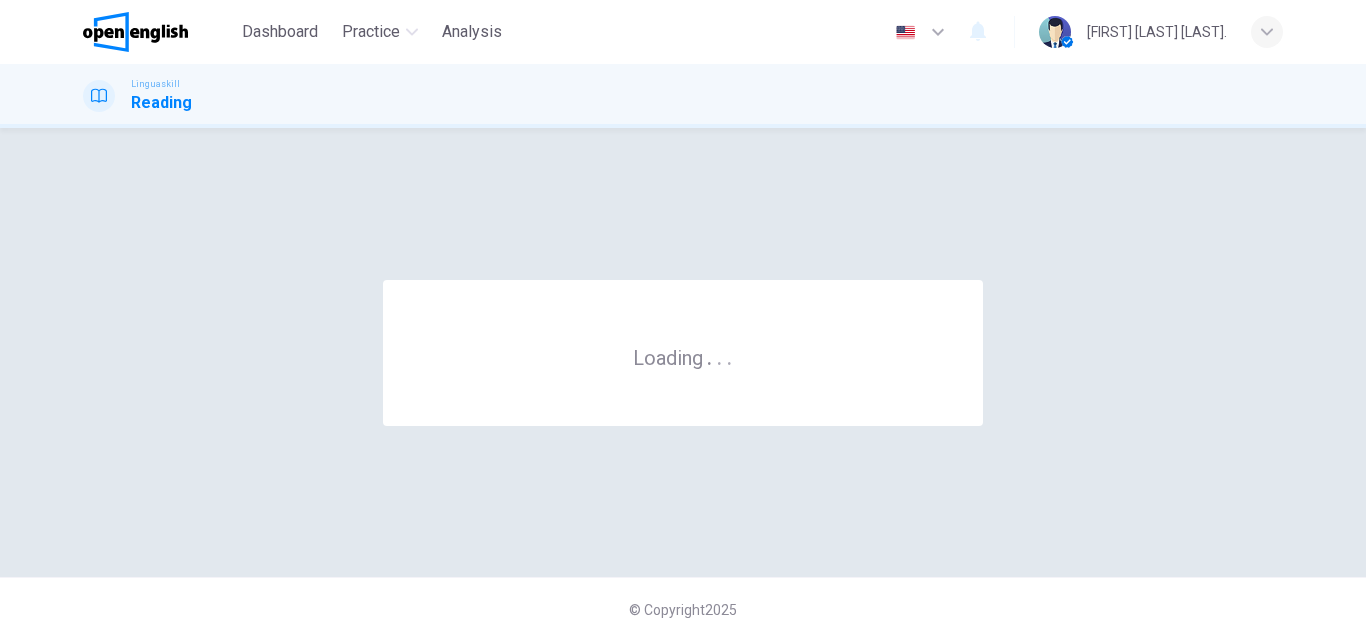 scroll, scrollTop: 0, scrollLeft: 0, axis: both 